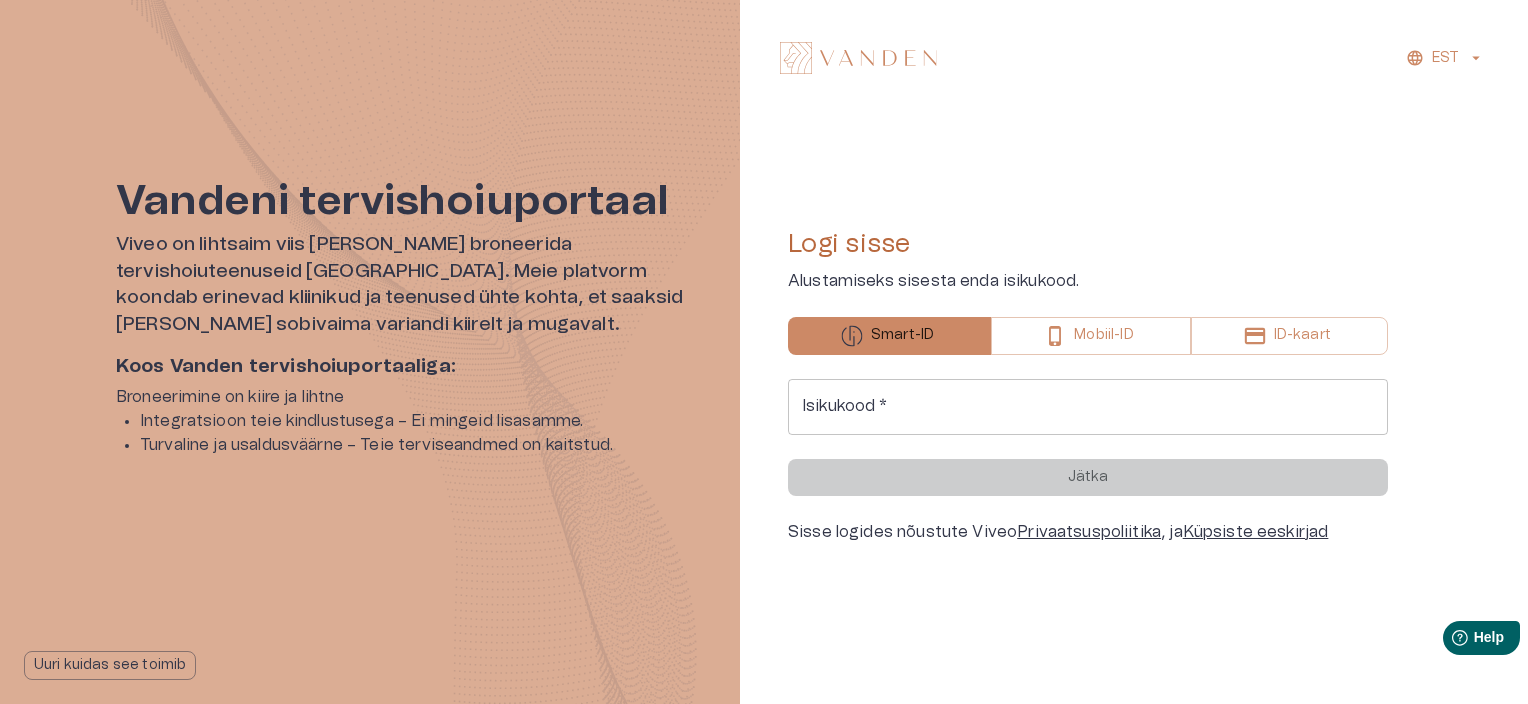 scroll, scrollTop: 0, scrollLeft: 0, axis: both 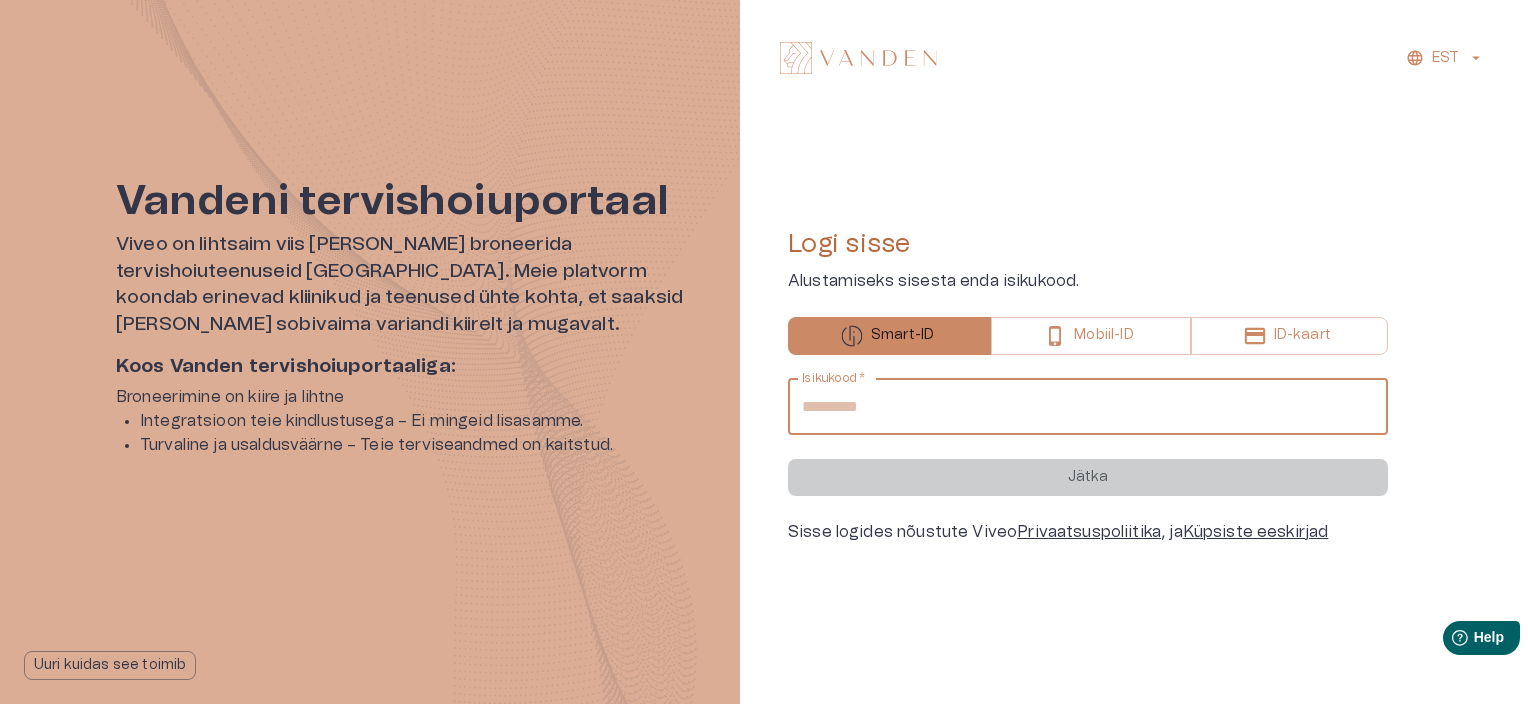 click on "Isikukood   *" at bounding box center (1088, 407) 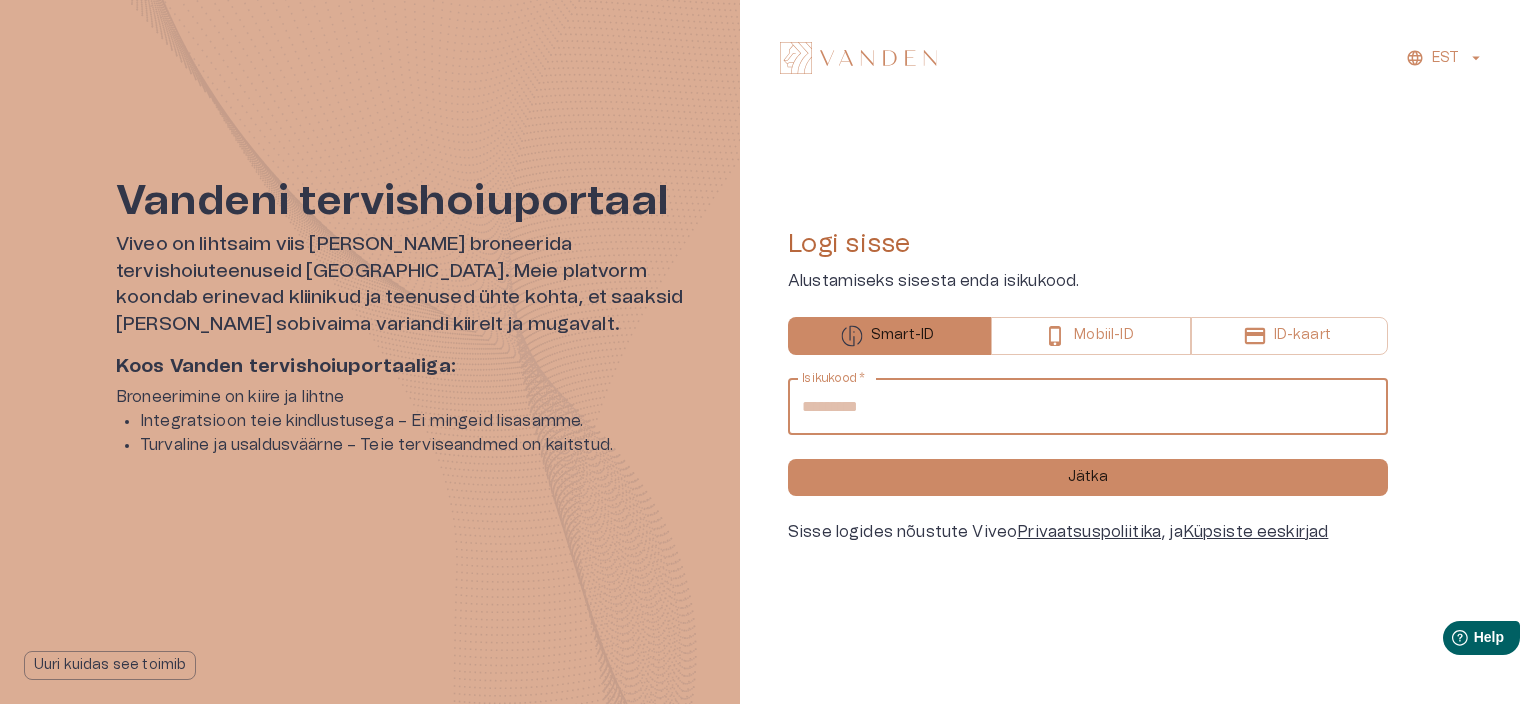 type on "**********" 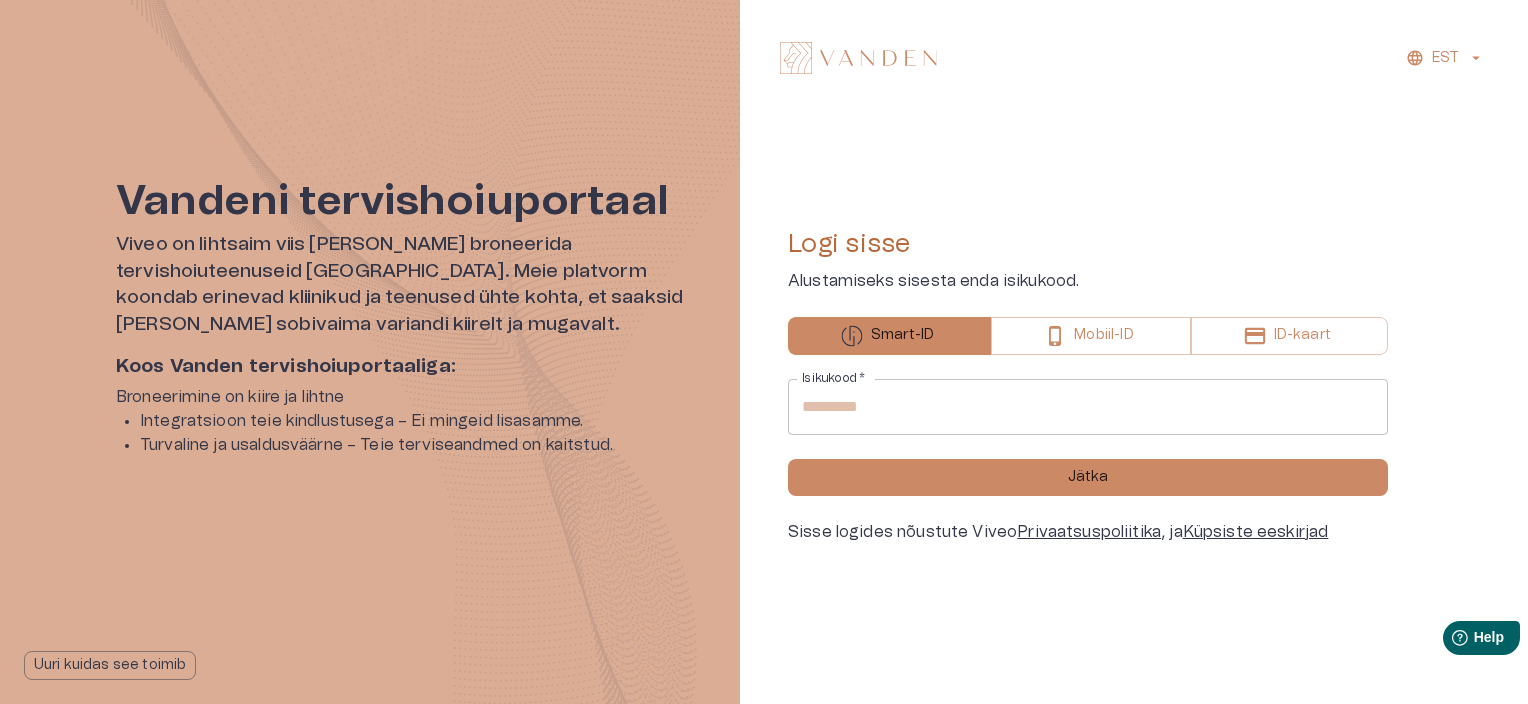 click on "**********" at bounding box center (1088, 461) 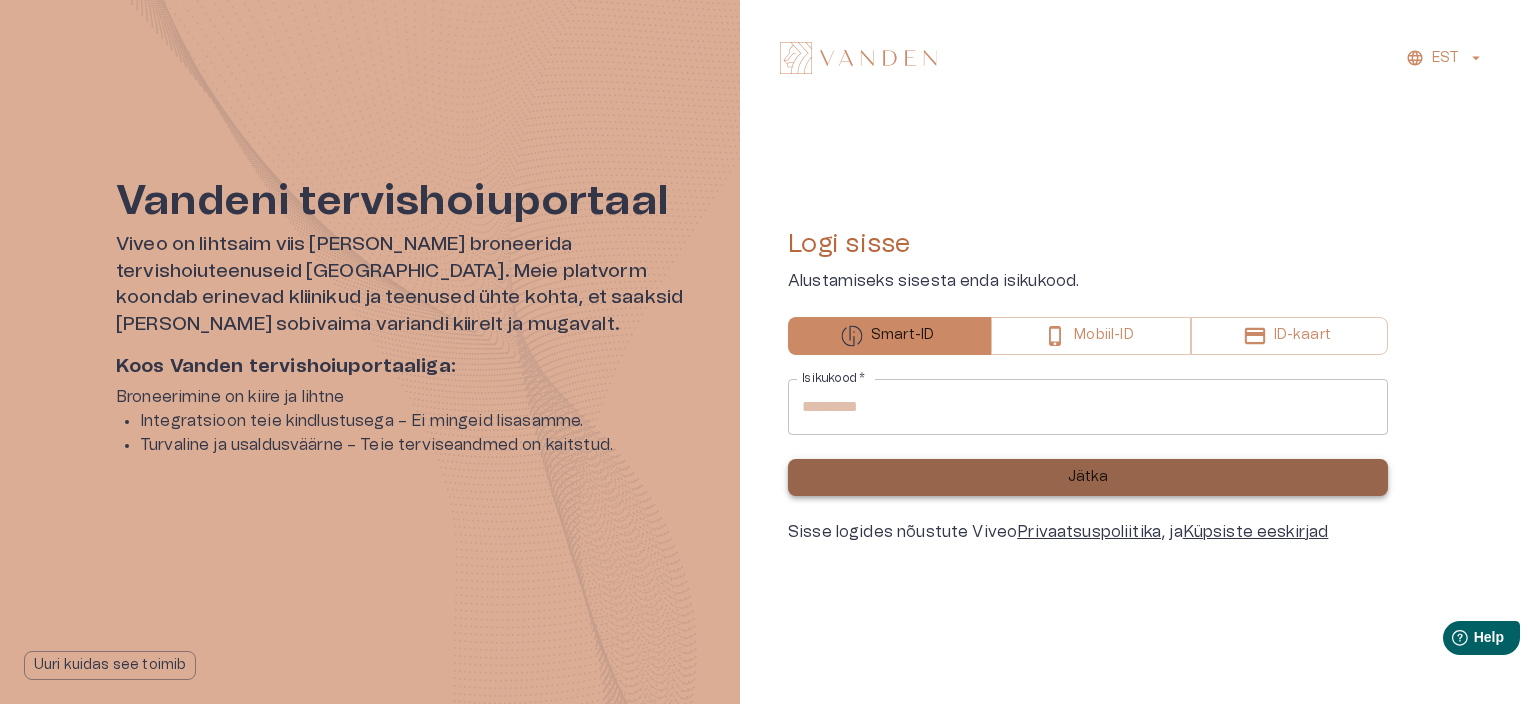 click on "Jätka" at bounding box center (1088, 477) 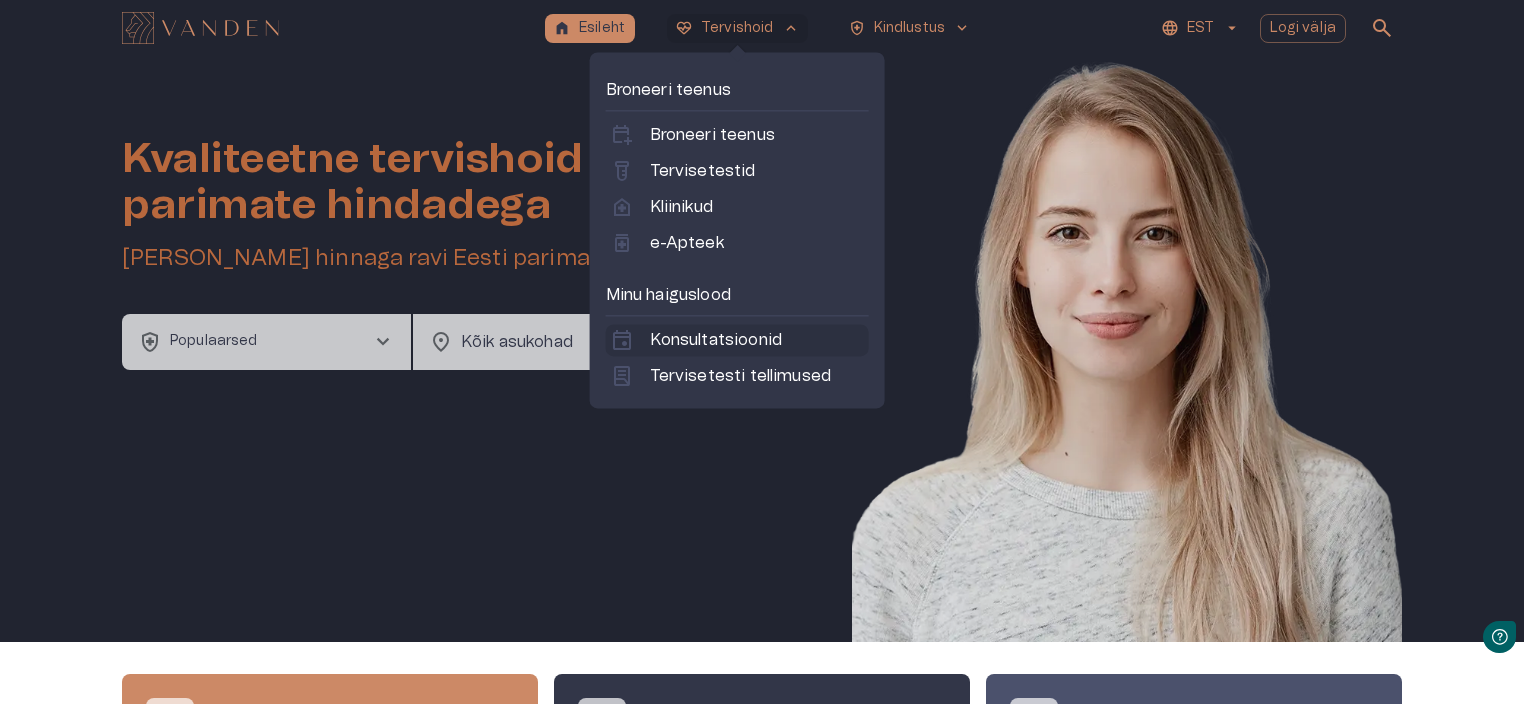 click on "Konsultatsioonid" at bounding box center [716, 340] 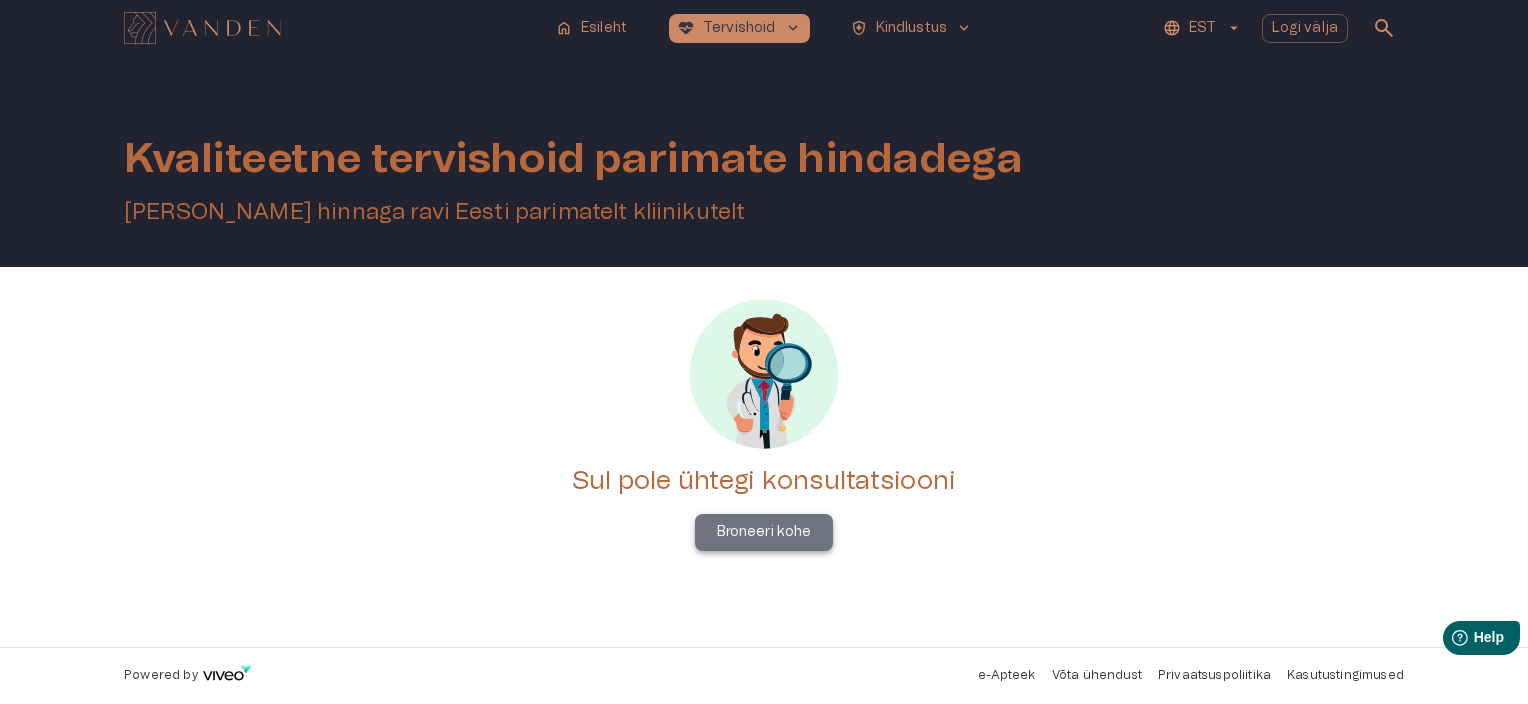 click on "Broneeri kohe" at bounding box center (764, 532) 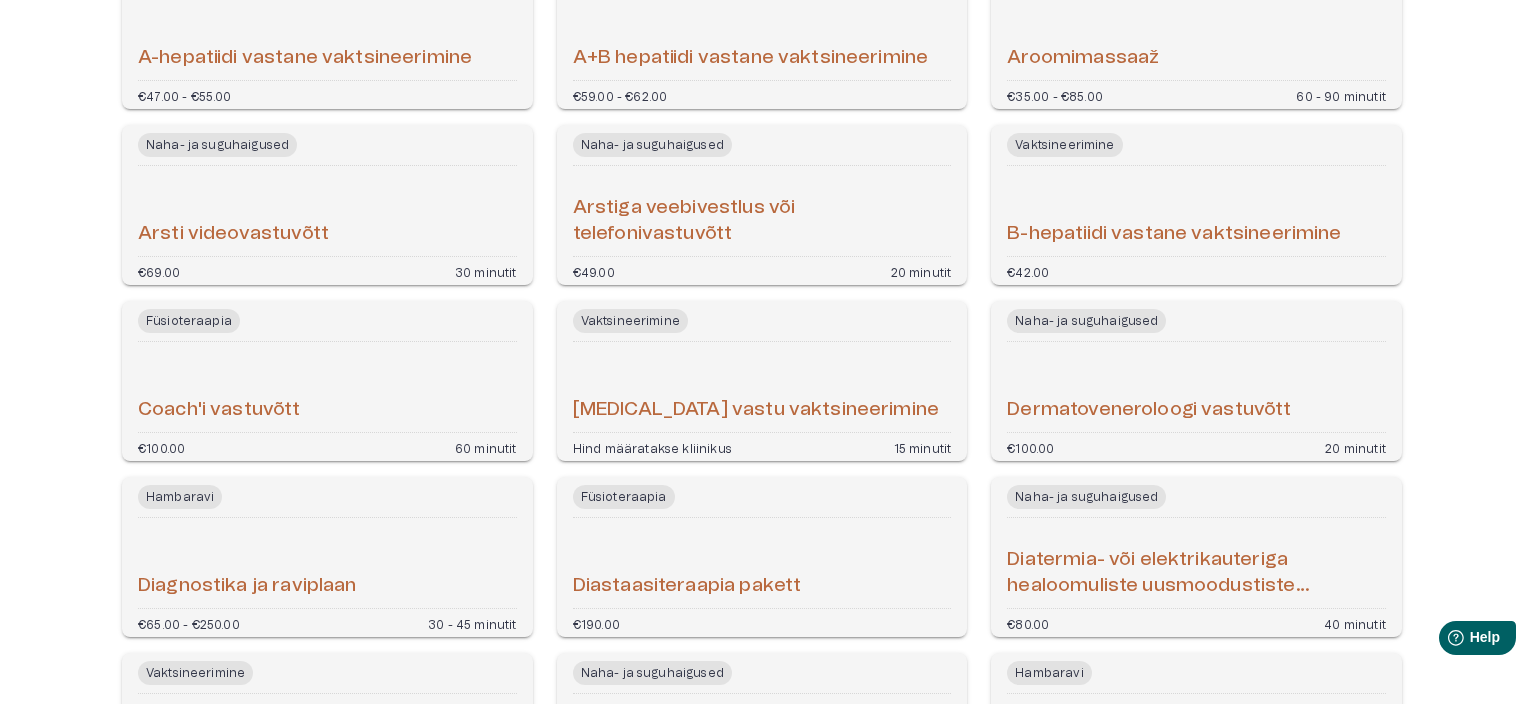 scroll, scrollTop: 280, scrollLeft: 0, axis: vertical 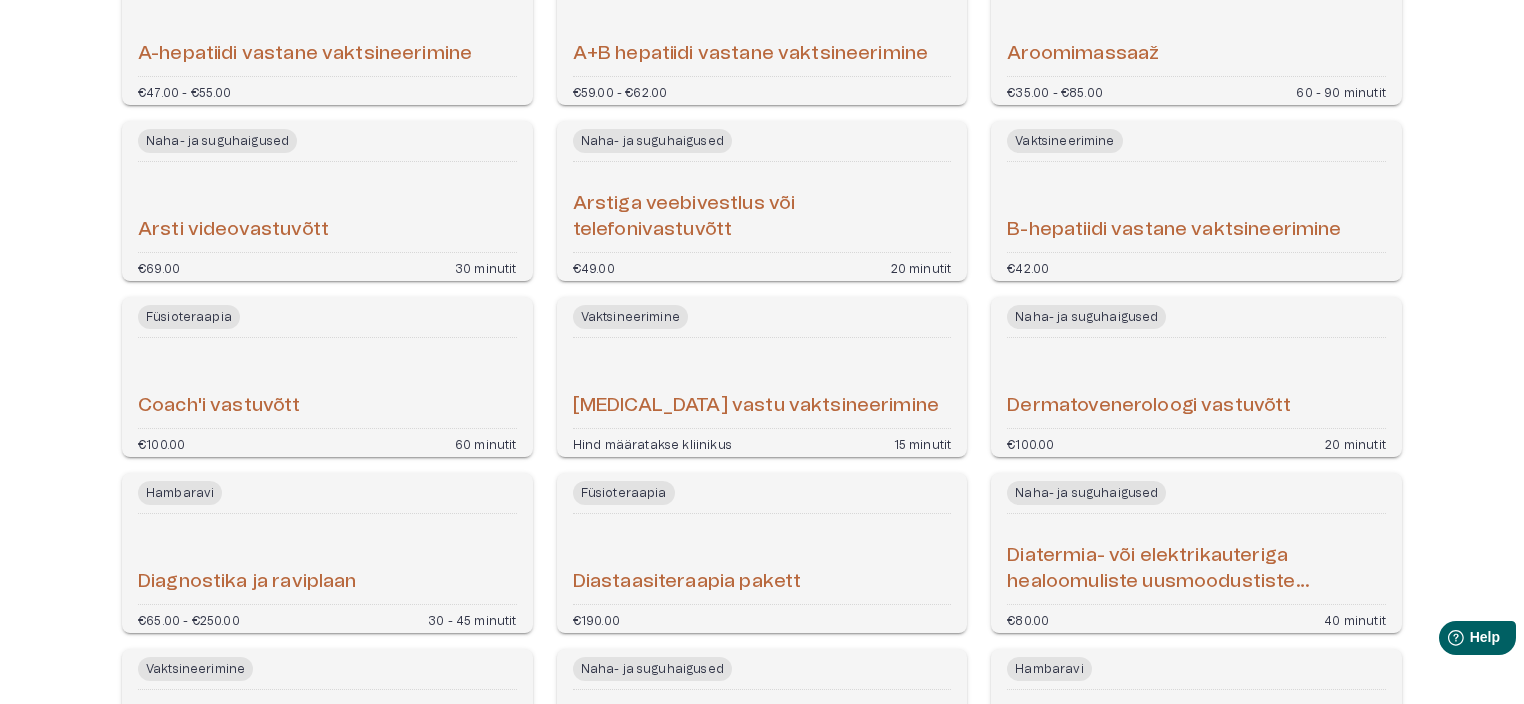 click on "Arsti videovastuvõtt" at bounding box center [233, 230] 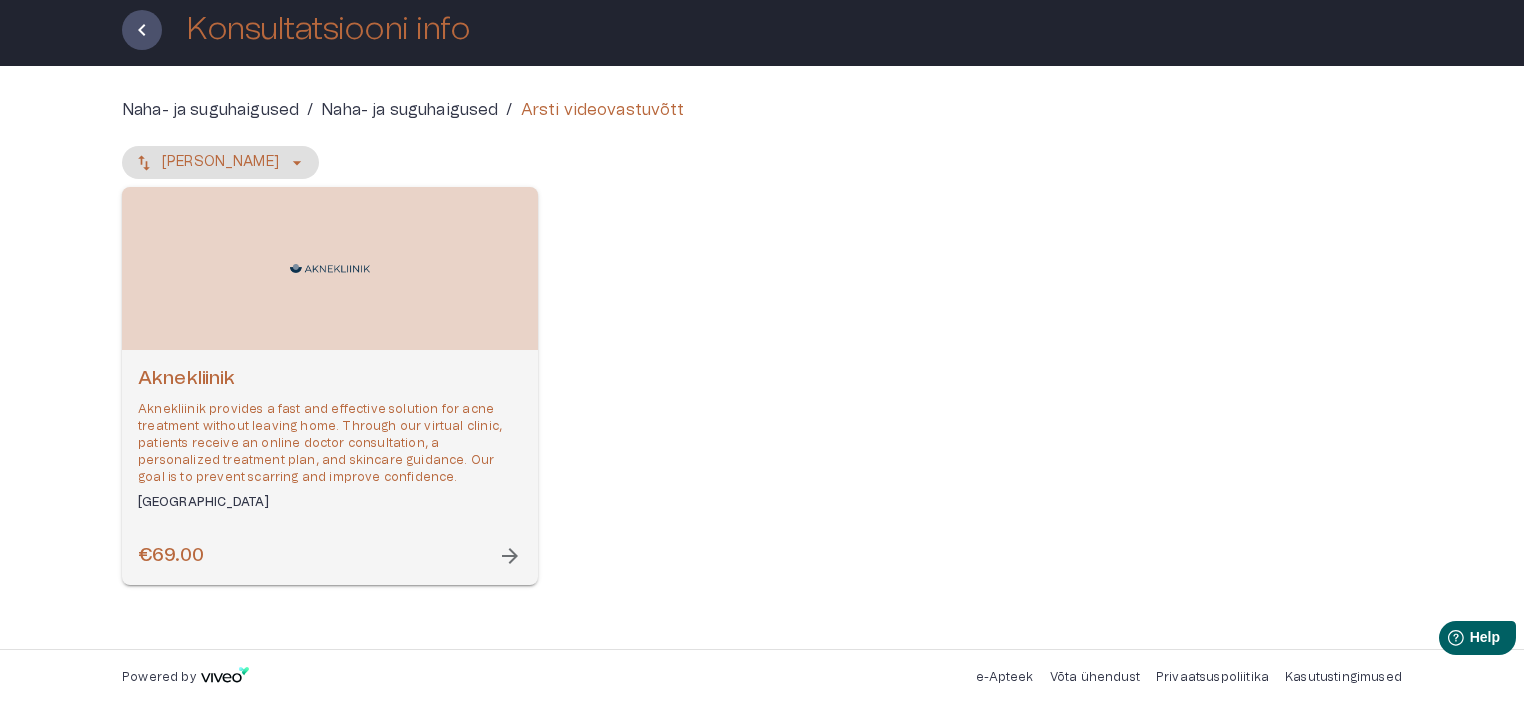 scroll, scrollTop: 112, scrollLeft: 0, axis: vertical 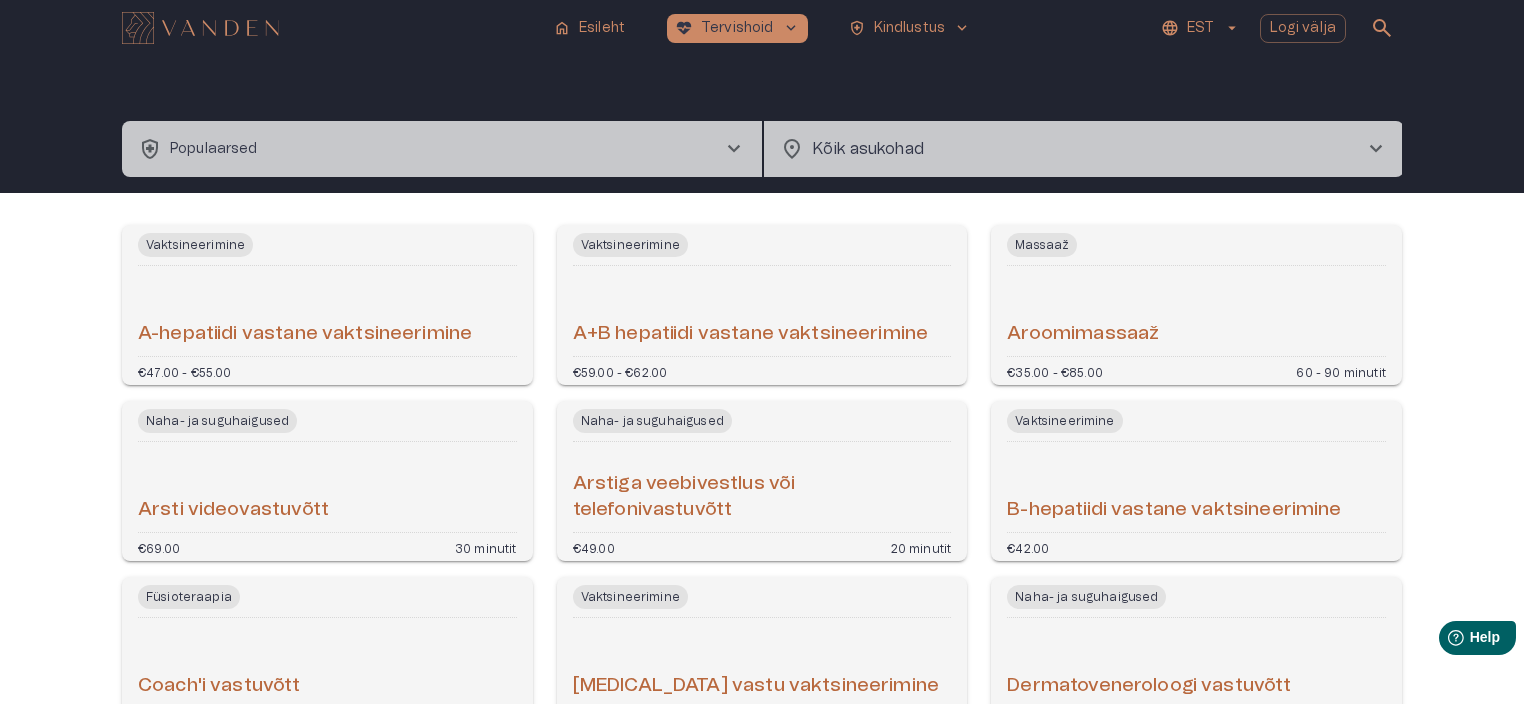 click on "health_and_safety Populaarsed chevron_right" at bounding box center (442, 149) 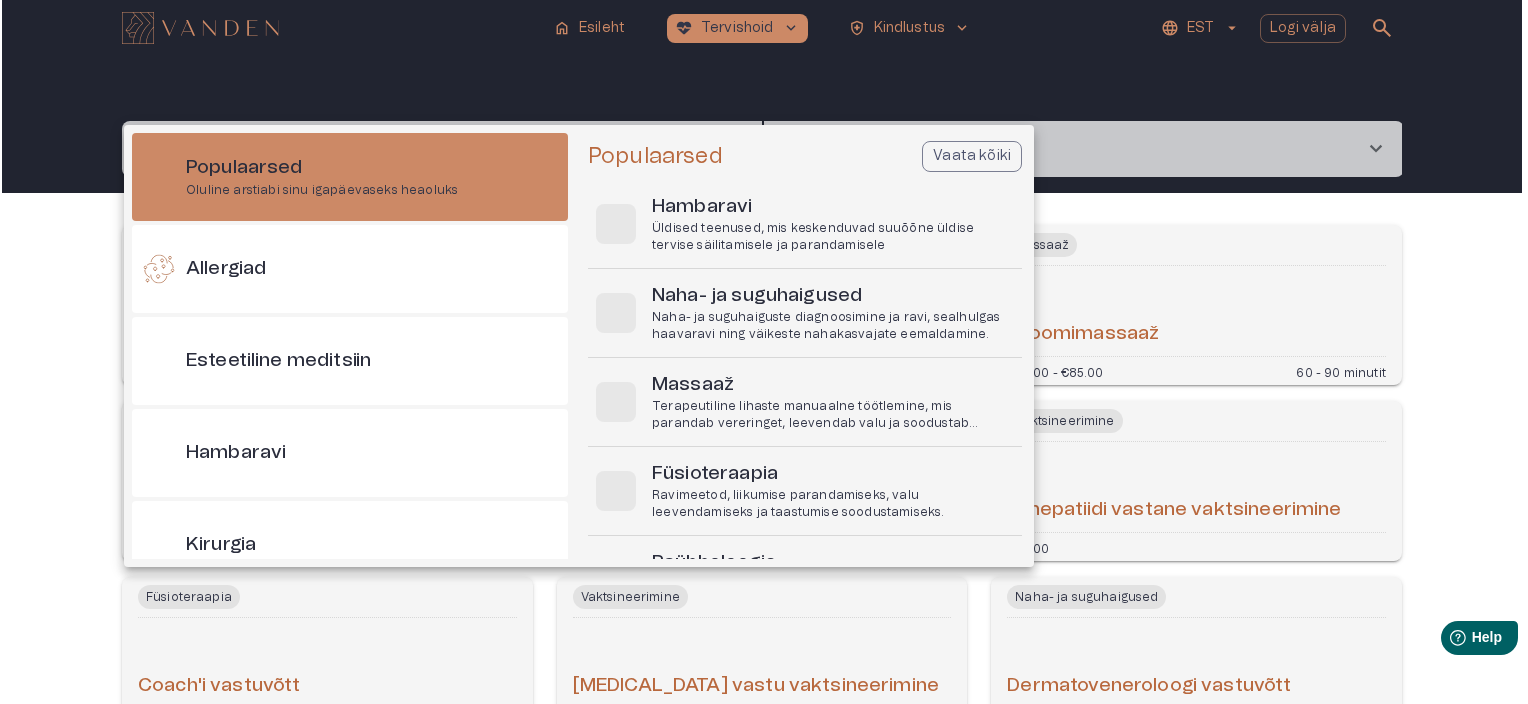 scroll, scrollTop: 56, scrollLeft: 0, axis: vertical 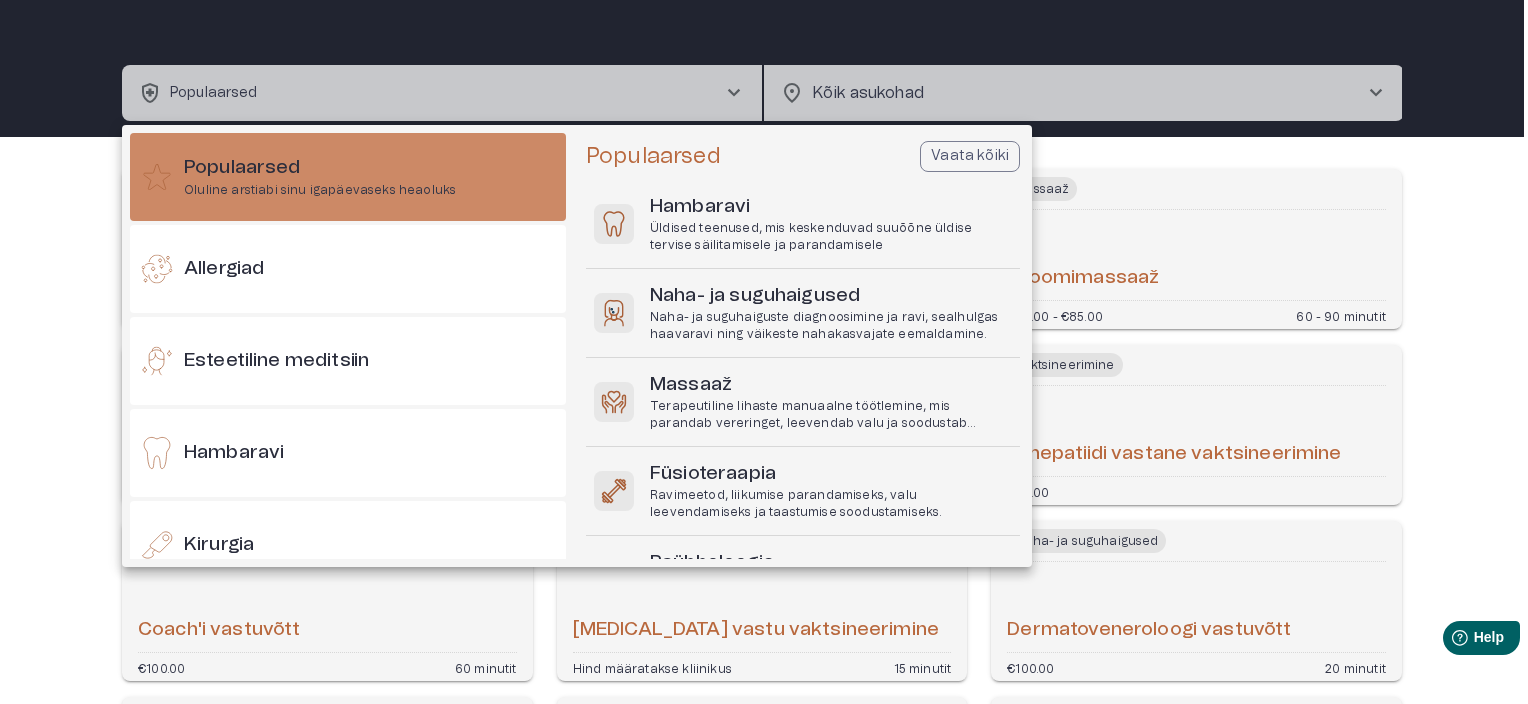 click at bounding box center (764, 352) 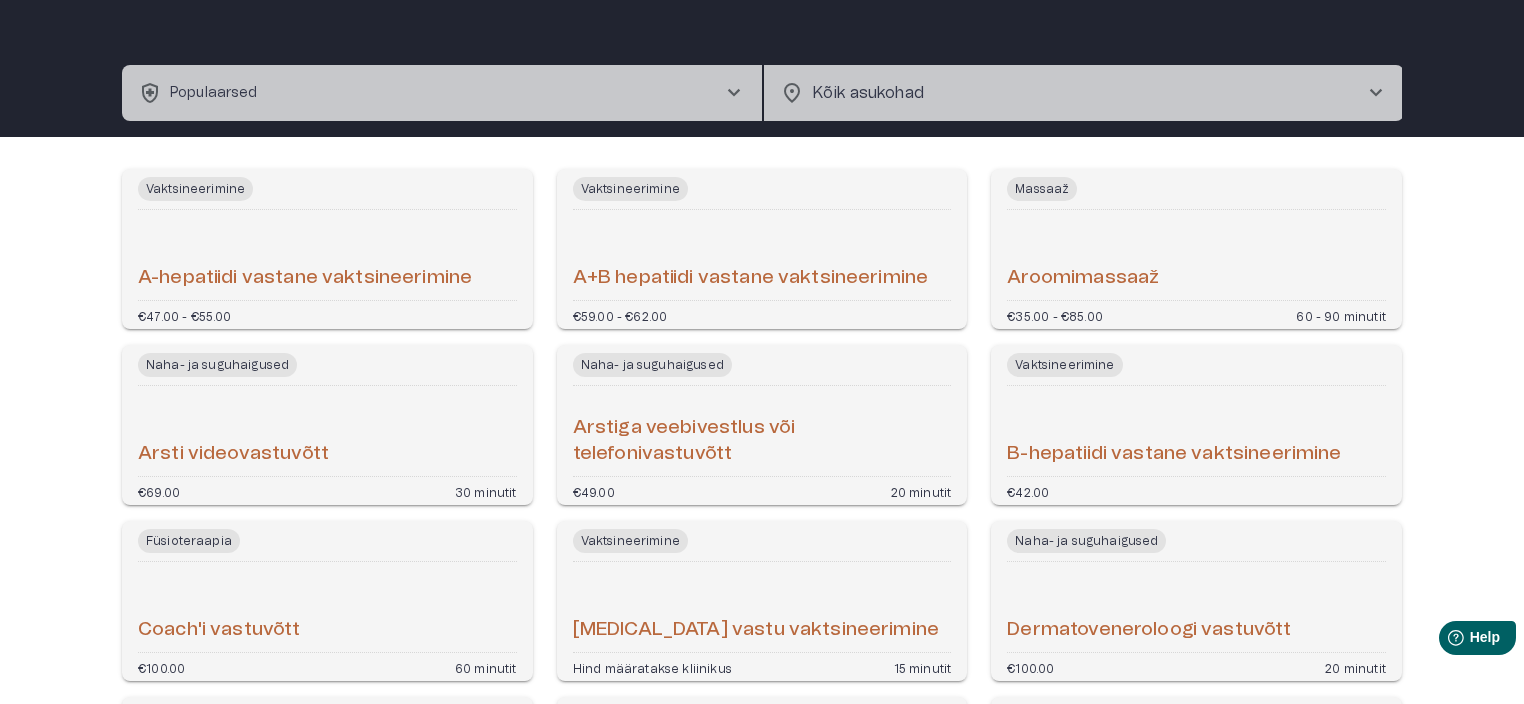 click on "Vaktsineerimine A-hepatiidi vastane vaktsineerimine €47.00 - €55.00 Vaktsineerimine A+B hepatiidi vastane vaktsineerimine €59.00 - €62.00 Massaaž Aroomimassaaž €35.00 - €85.00 60 - 90 minutit Naha- ja suguhaigused Arsti videovastuvõtt €69.00 30 minutit Naha- ja suguhaigused Arstiga veebivestlus või telefonivastuvõtt €49.00 20 minutit Vaktsineerimine B-hepatiidi vastane vaktsineerimine €42.00 Füsioteraapia Coach'i vastuvõtt €100.00 60 minutit Vaktsineerimine [MEDICAL_DATA] vastu vaktsineerimine Hind määratakse kliinikus 15 minutit Naha- ja suguhaigused Dermatoveneroloogi vastuvõtt €100.00 20 minutit Hambaravi Diagnostika ja raviplaan €65.00 - €250.00 30 - 45 minutit Füsioteraapia Diastaasiteraapia pakett €190.00 Naha- ja suguhaigused Diatermia- või elektrikauteriga healoomuliste uusmoodustiste eemaldamine €80.00 40 minutit Vaktsineerimine Difteeria, teetanus, läkaköha vastane vaktsineerimine €42.00 Naha- ja suguhaigused €80.00 40 minutit [PERSON_NAME] 45 minutit" at bounding box center [762, 3873] 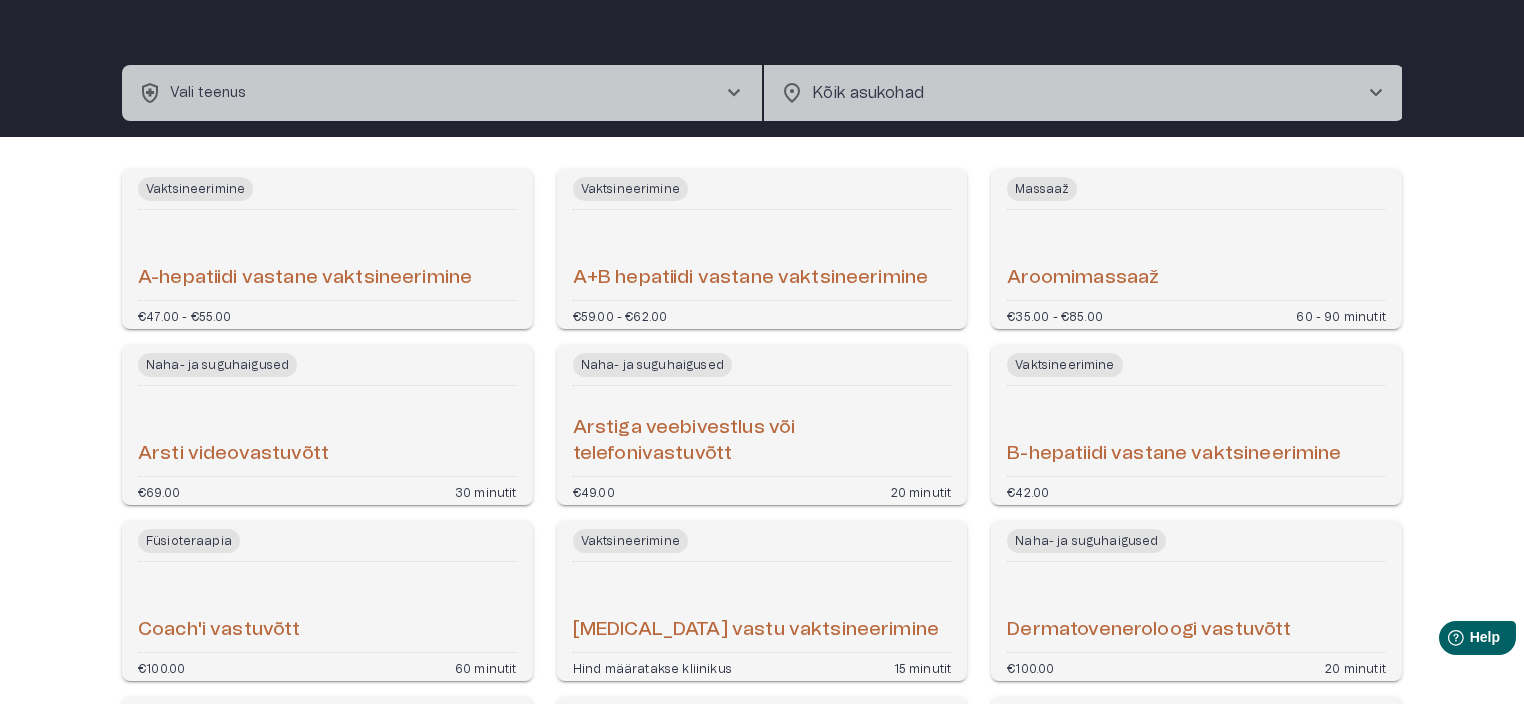scroll, scrollTop: 0, scrollLeft: 0, axis: both 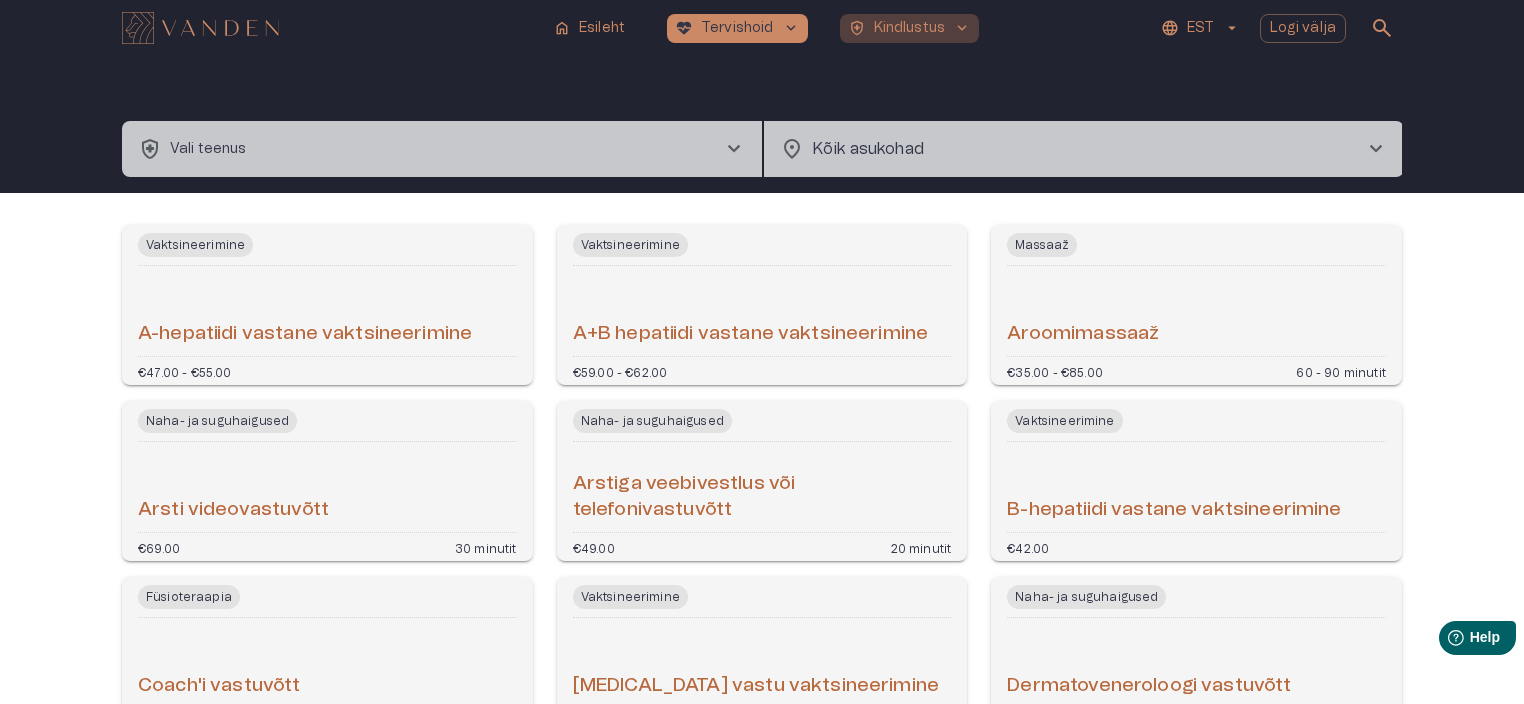 click on "keyboard_arrow_down" at bounding box center (962, 28) 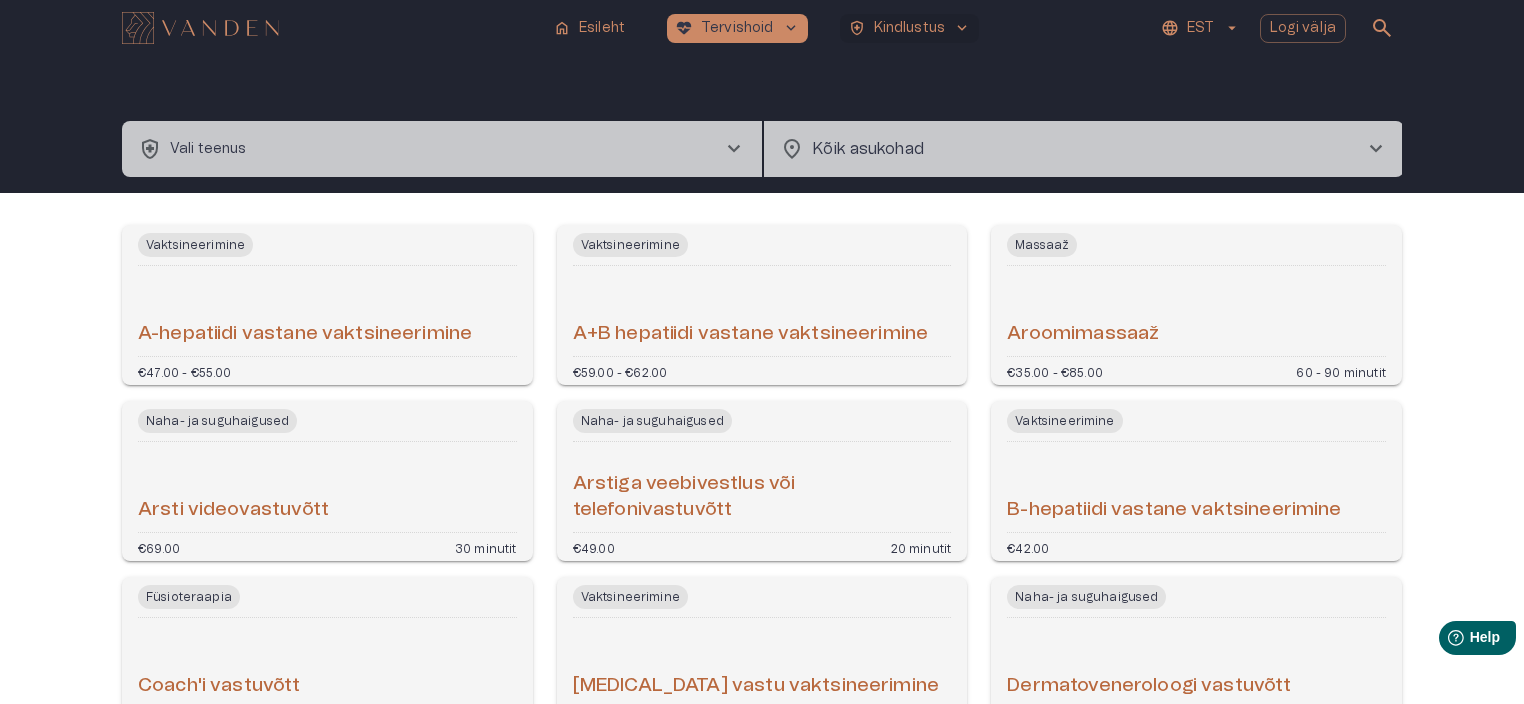 drag, startPoint x: 868, startPoint y: 10, endPoint x: 885, endPoint y: 37, distance: 31.906113 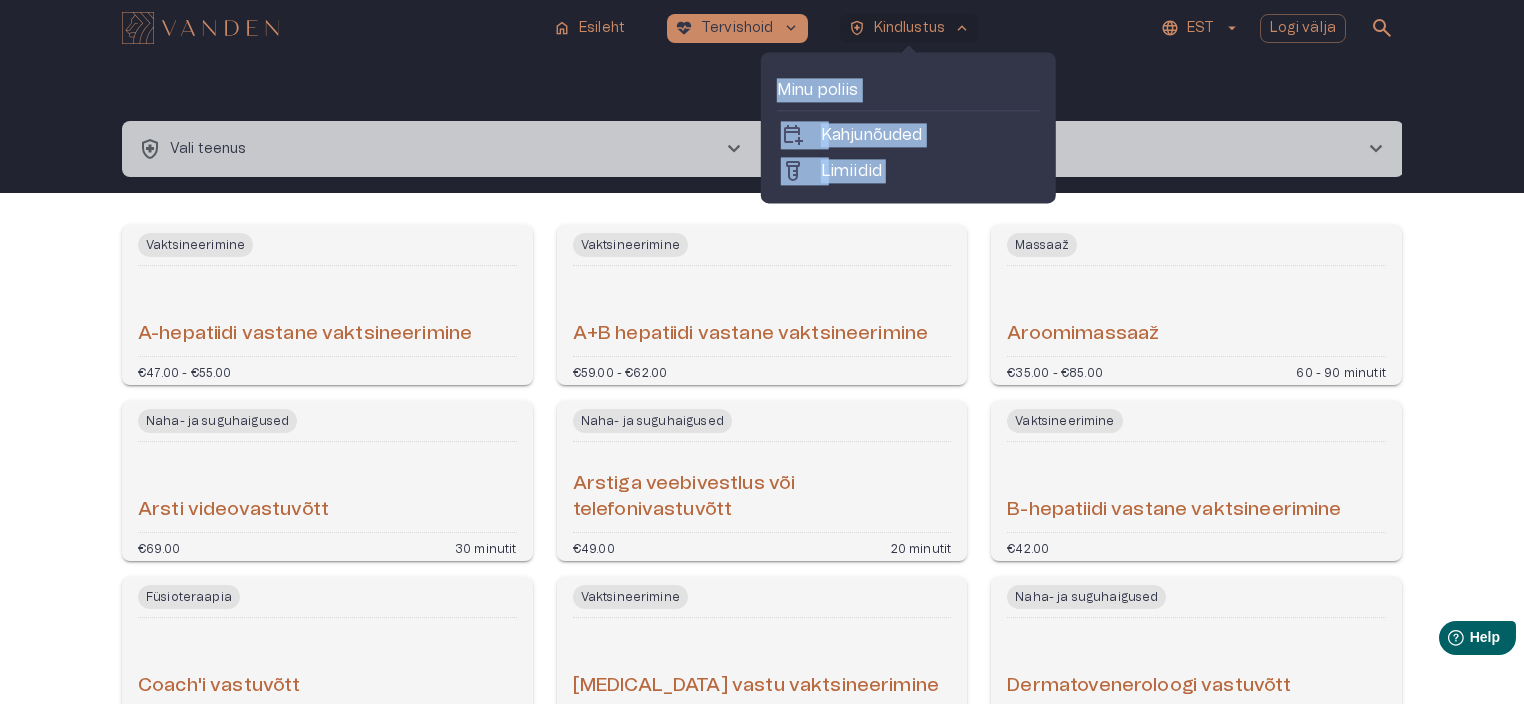 click on "Kindlustus" at bounding box center (910, 28) 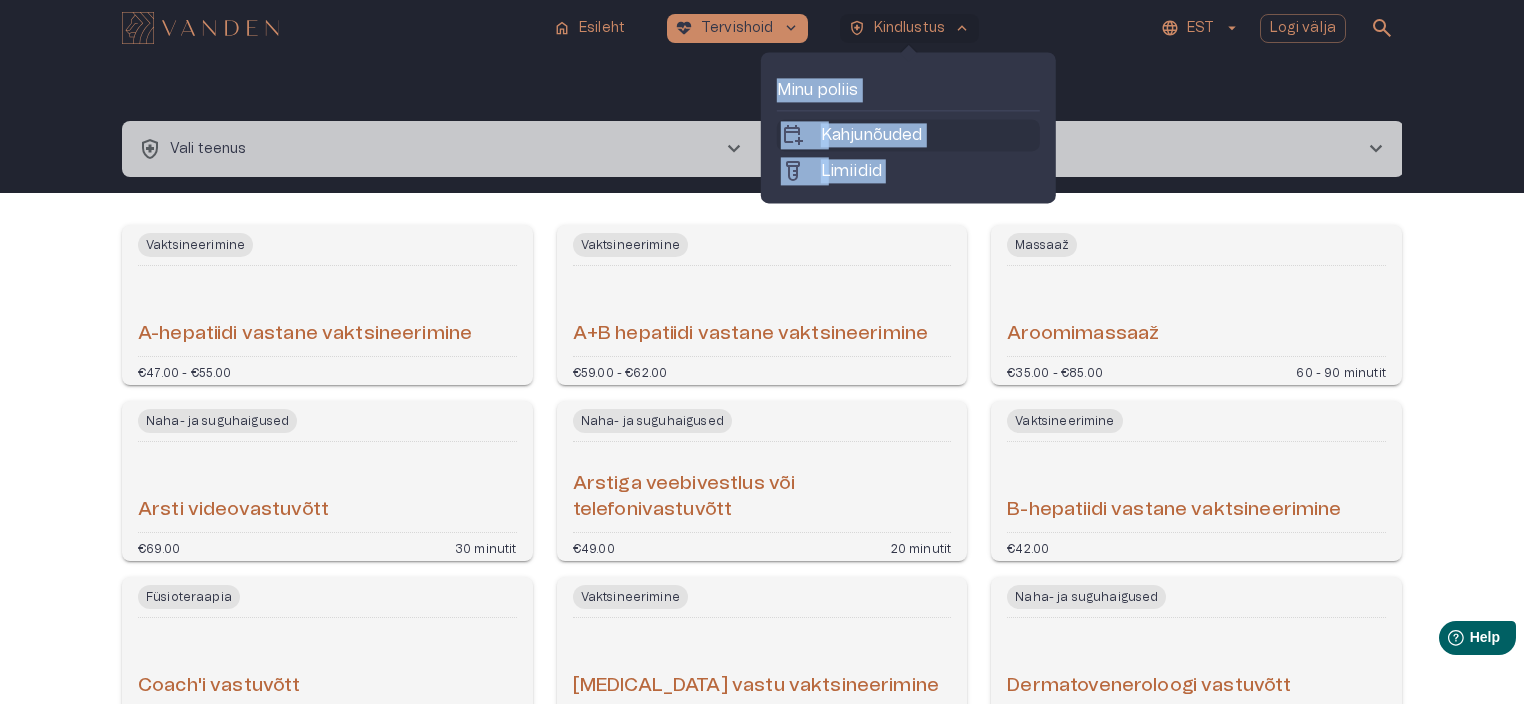 click on "calendar_add_on Kahjunõuded" at bounding box center (908, 135) 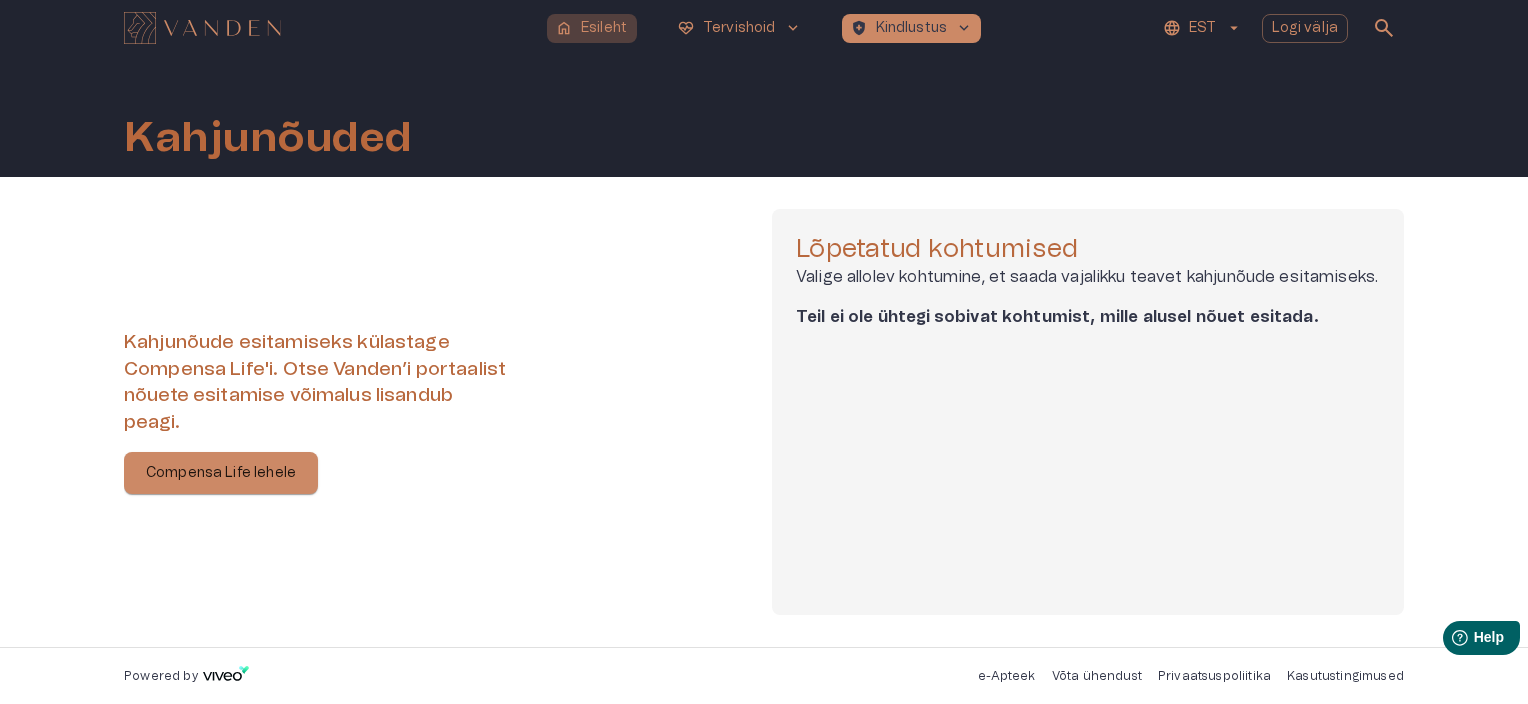 click on "Esileht" at bounding box center [604, 28] 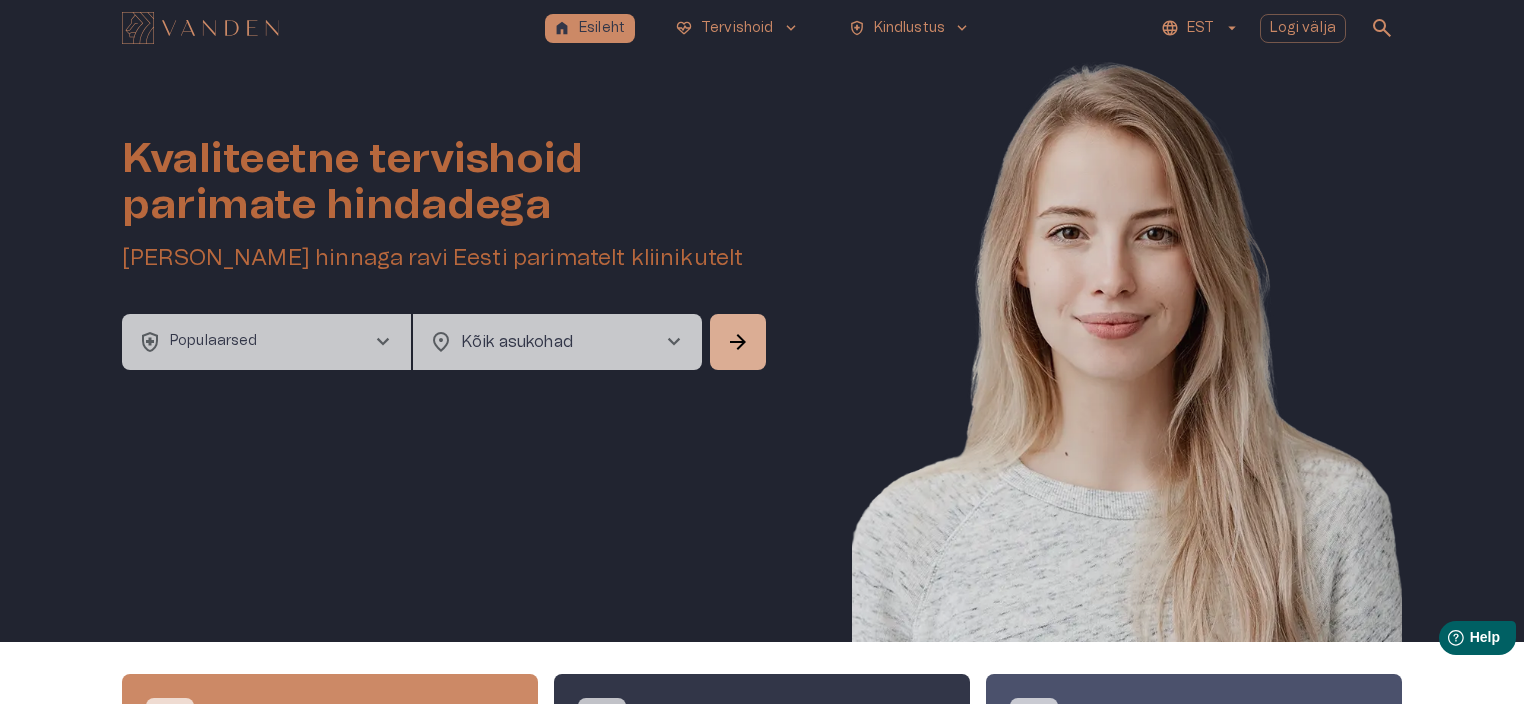 click on "Kvaliteetne tervishoid parimate hindadega Broneeri soodsaima hinnaga ravi Eesti parimatelt kliinikutelt health_and_safety Populaarsed chevron_right location_on Kõik asukohad chevron_right ​ arrow_forward" at bounding box center (762, 349) 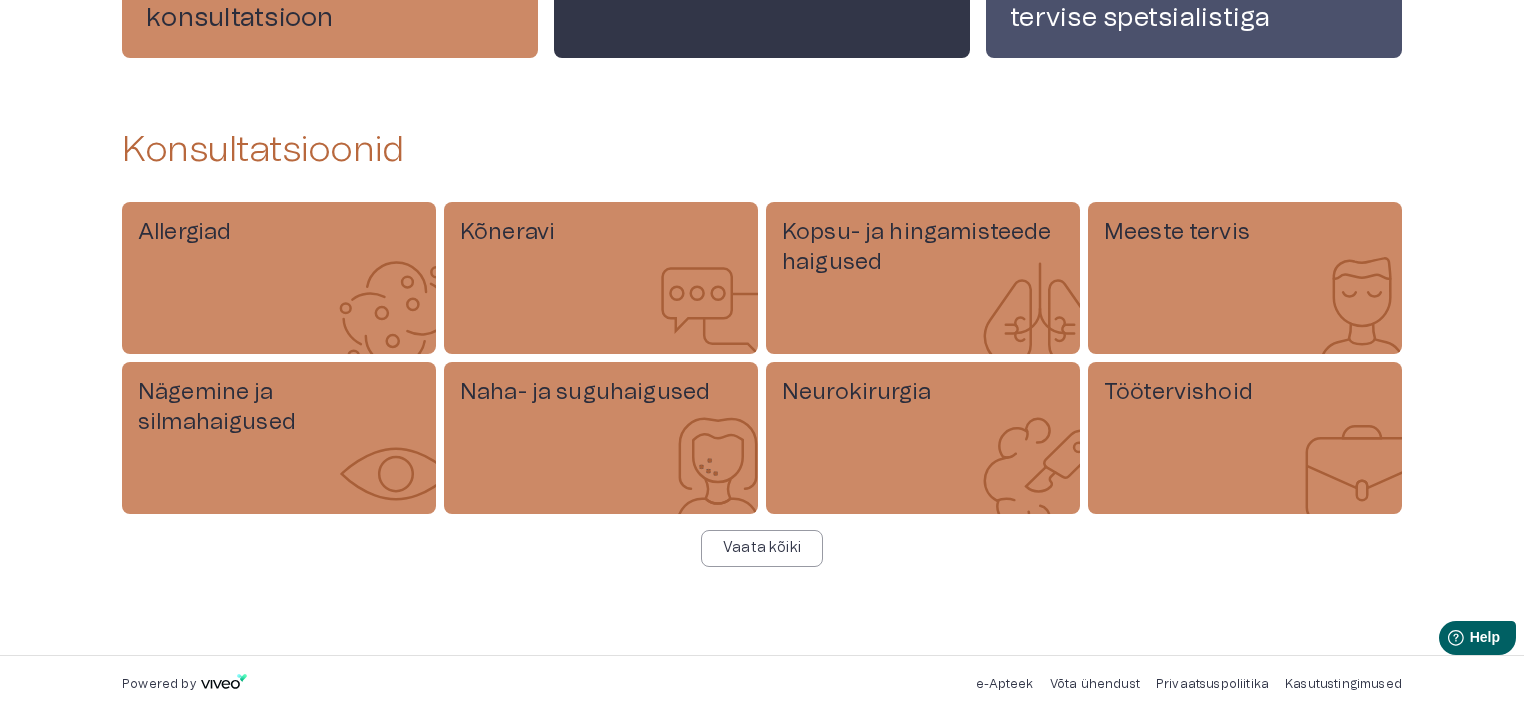 scroll, scrollTop: 808, scrollLeft: 0, axis: vertical 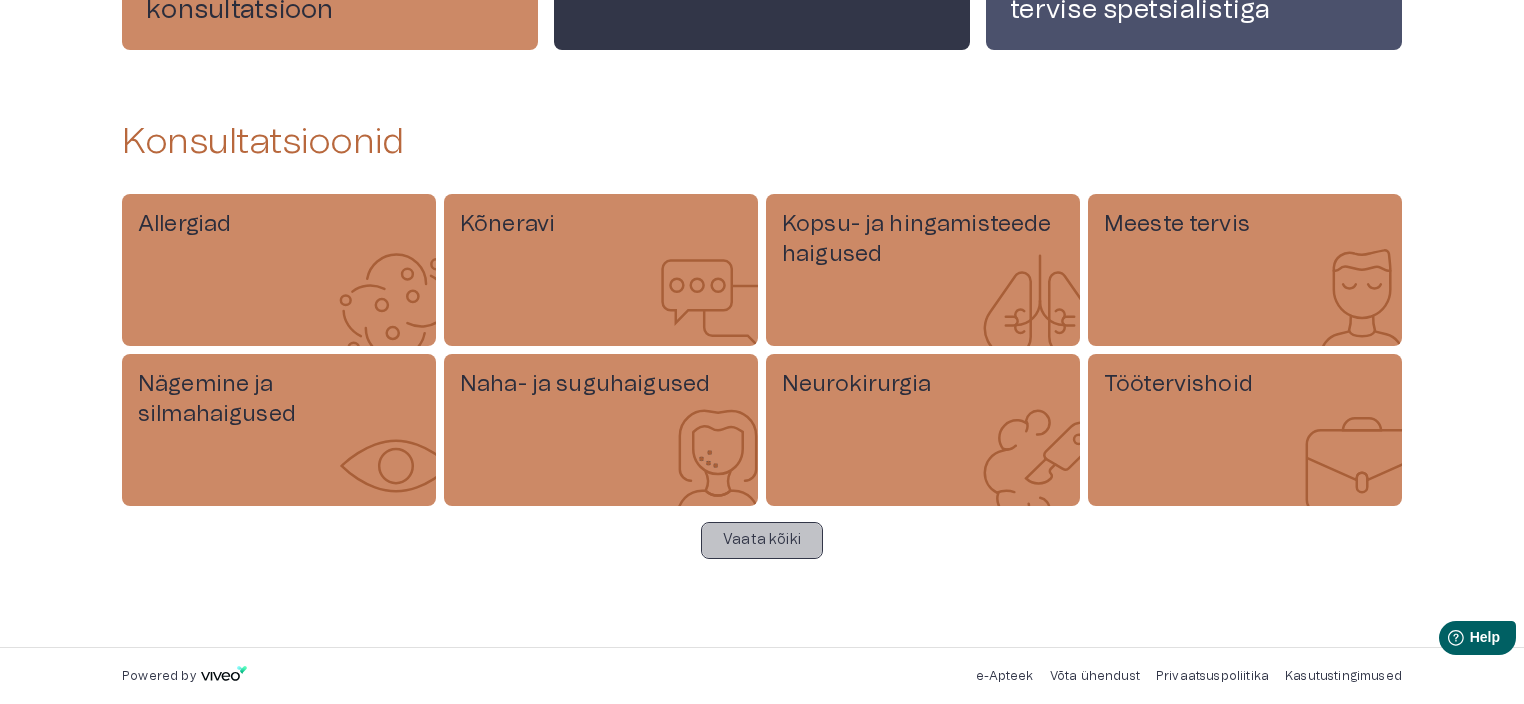 click on "Vaata kõiki" at bounding box center (762, 540) 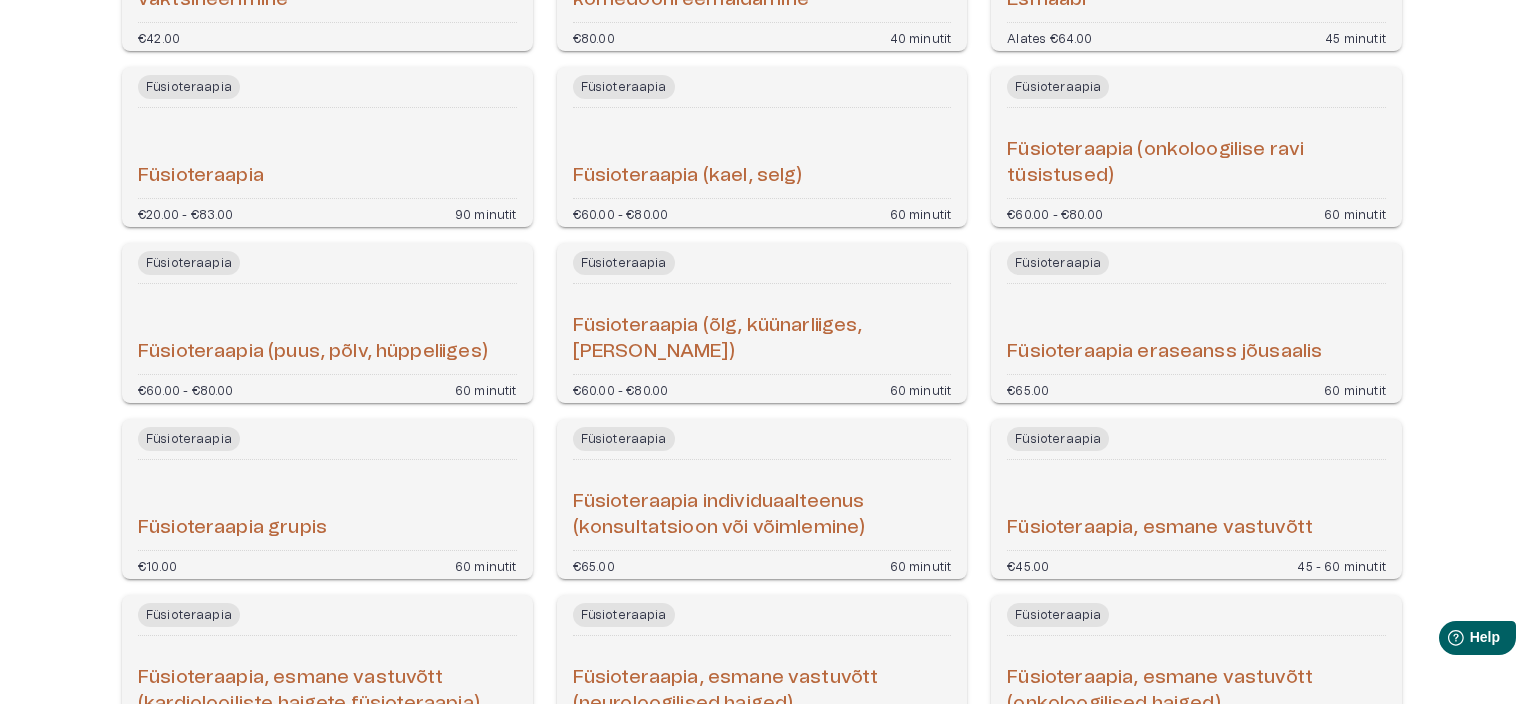 scroll, scrollTop: 5966, scrollLeft: 0, axis: vertical 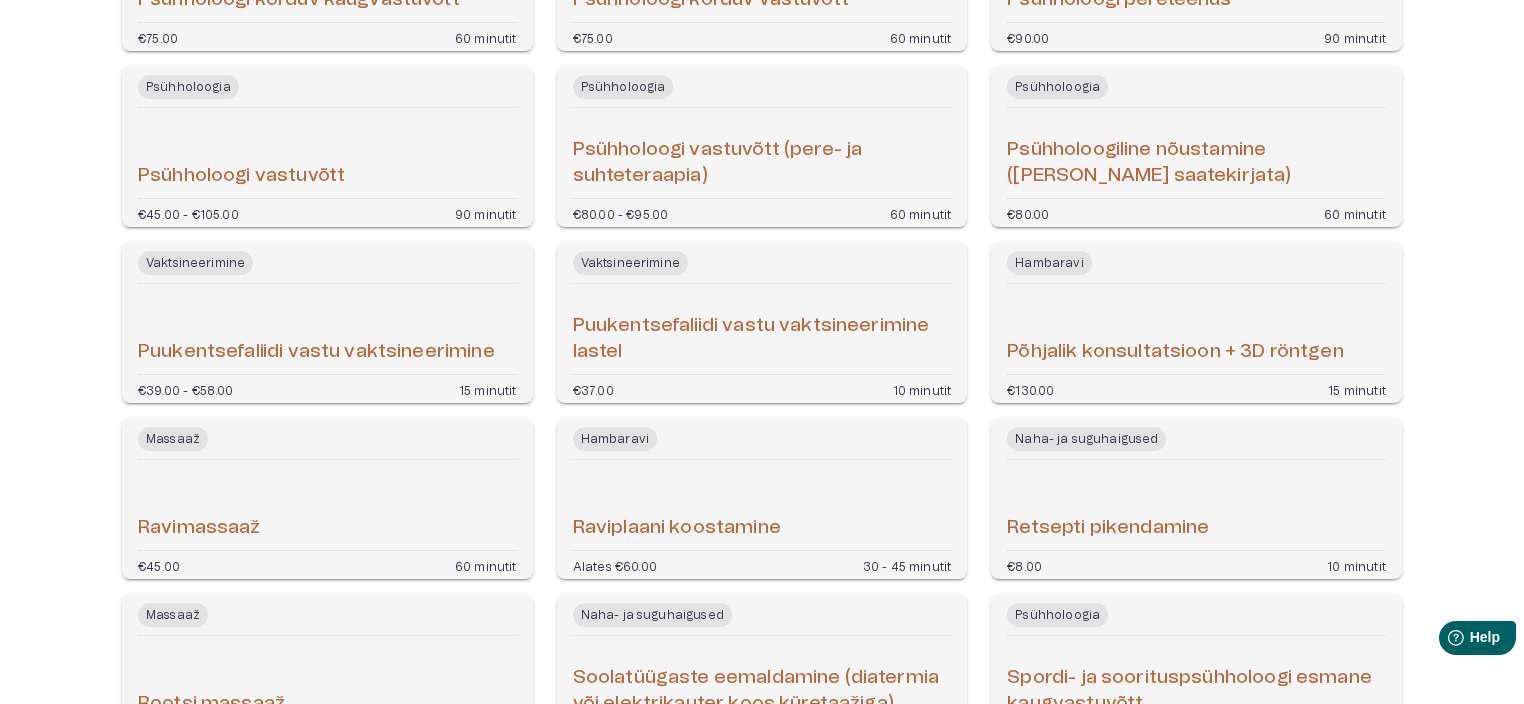 click on "Puukentsefaliidi vastu vaktsineerimine" at bounding box center [316, 352] 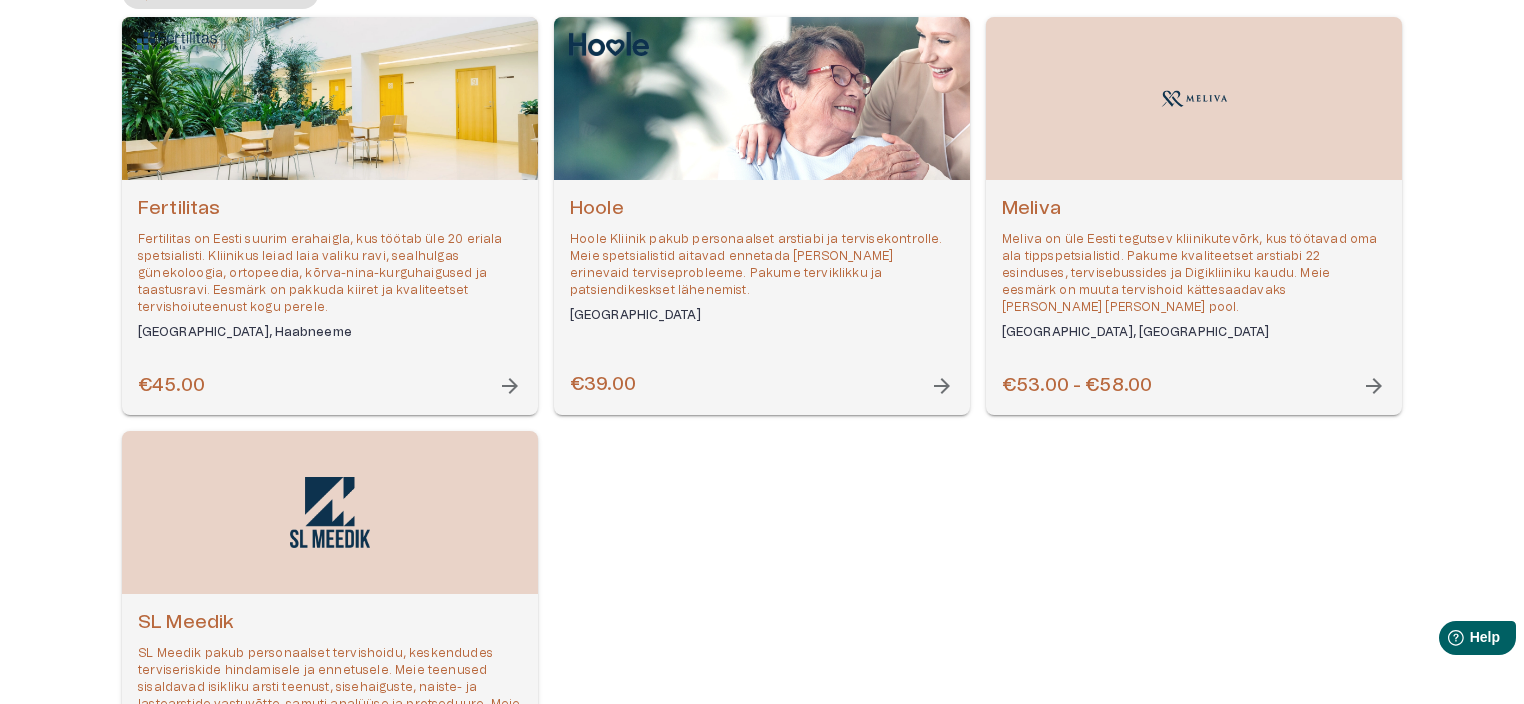 scroll, scrollTop: 280, scrollLeft: 0, axis: vertical 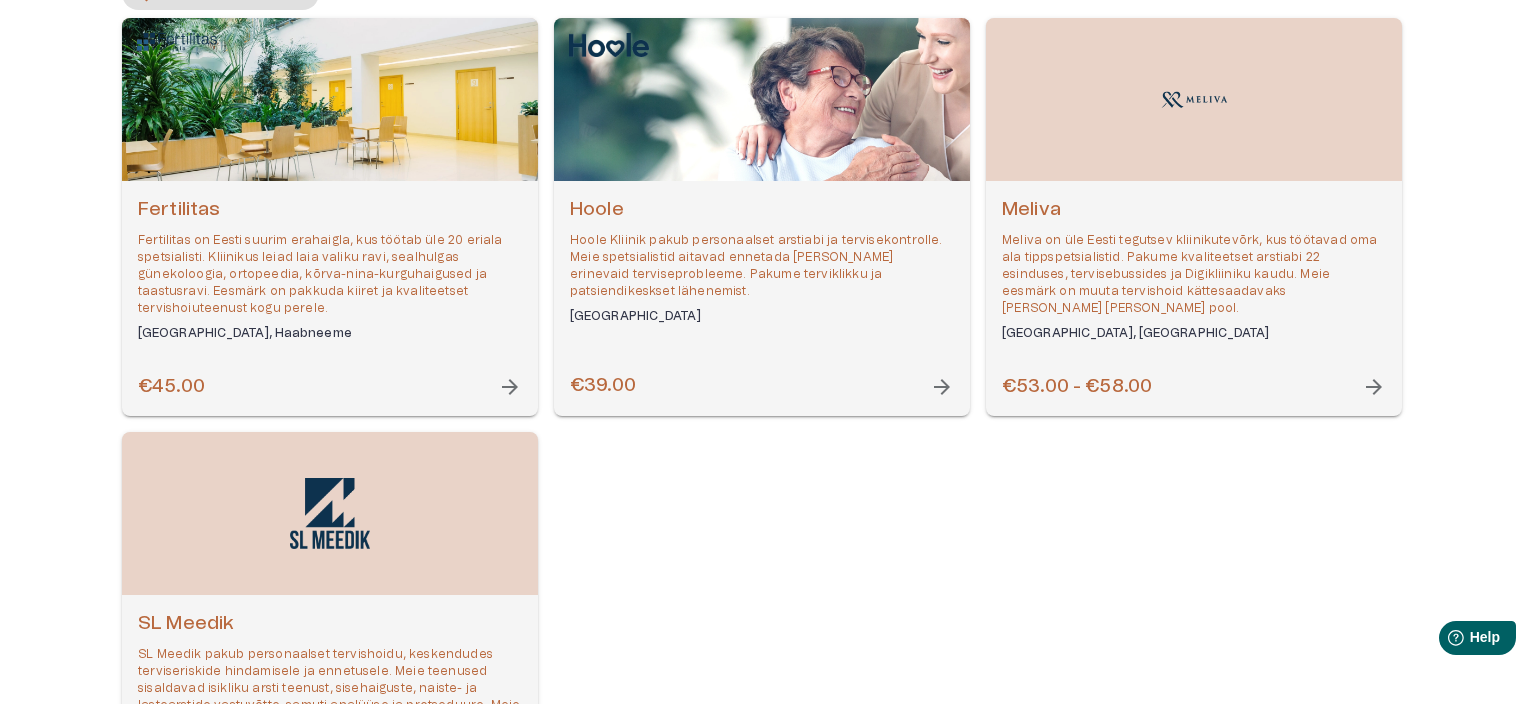 click on "Fertilitas on Eesti suurim erahaigla, kus töötab üle 20 eriala spetsialisti. Kliinikus leiad laia valiku ravi, sealhulgas günekoloogia, ortopeedia, kõrva-nina-kurguhaigused ja taastusravi. Eesmärk on pakkuda kiiret ja kvaliteetset tervishoiuteenust kogu perele." at bounding box center [330, 275] 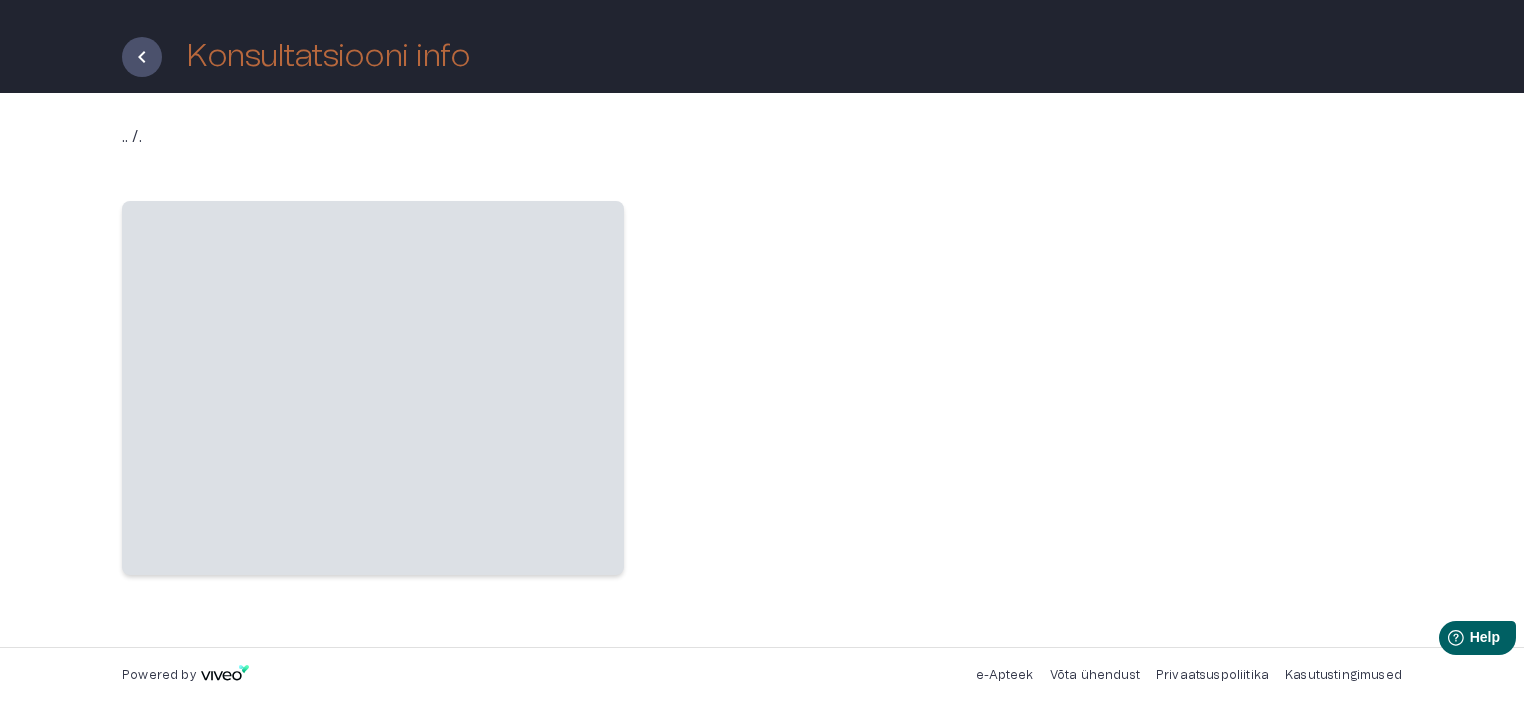scroll, scrollTop: 0, scrollLeft: 0, axis: both 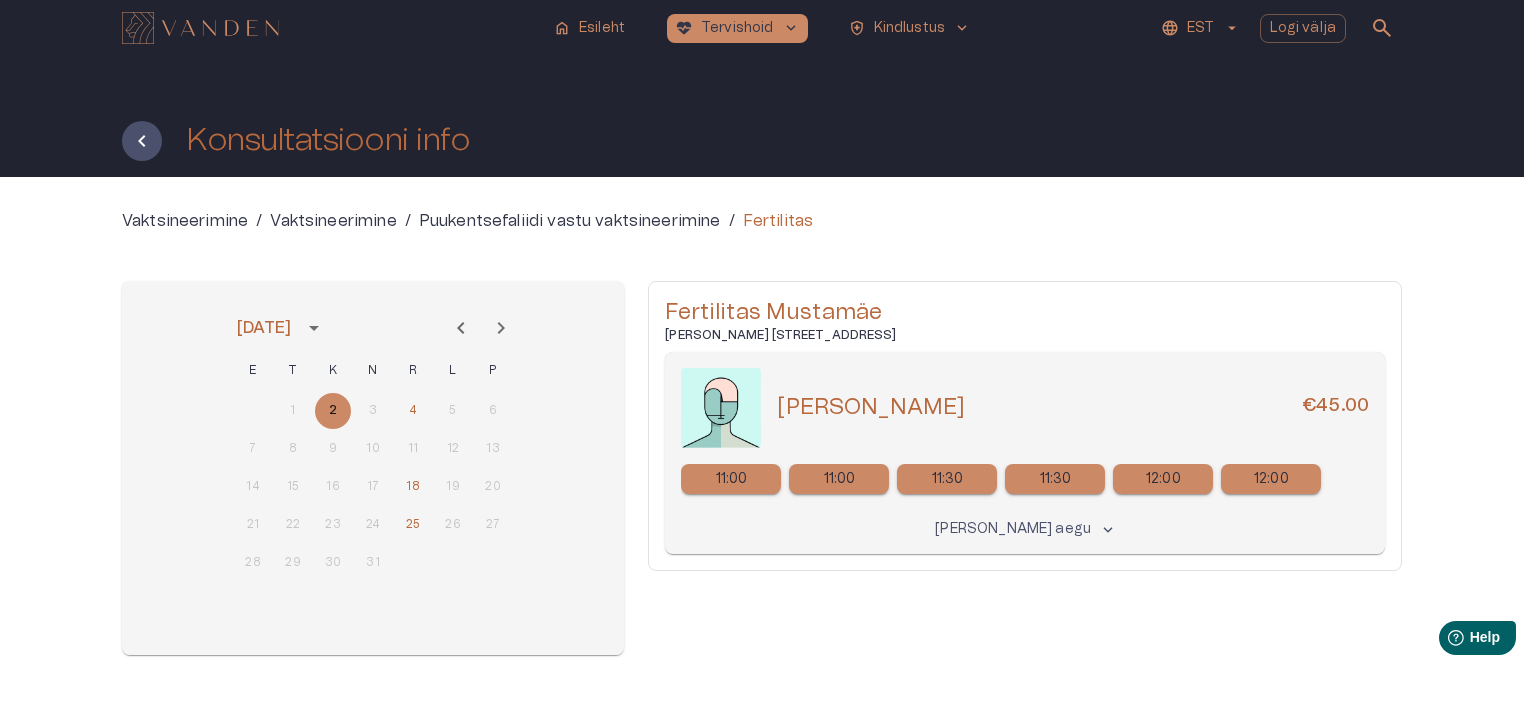 click on "[PERSON_NAME] aegu keyboard_arrow_down" at bounding box center [1025, 529] 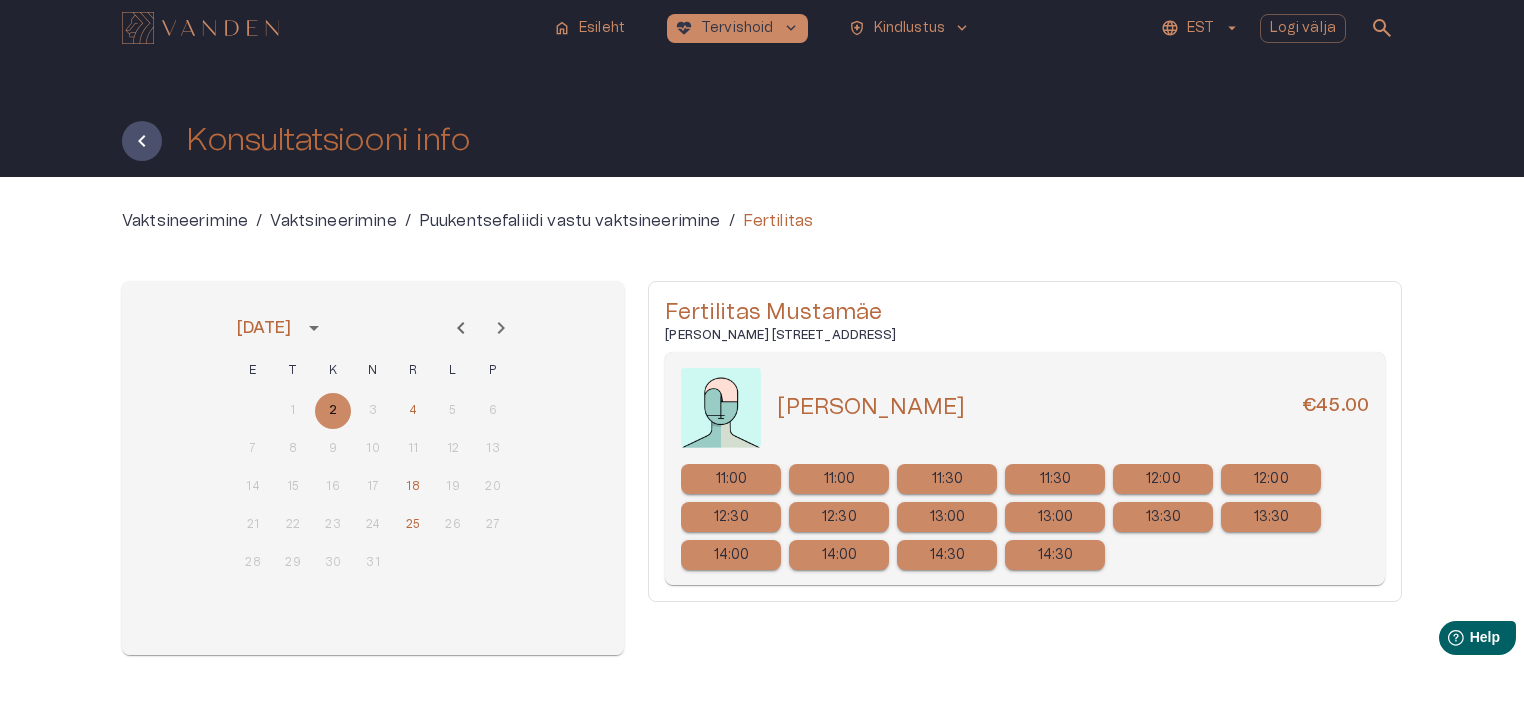 click on "Vaktsineerimine" at bounding box center (333, 221) 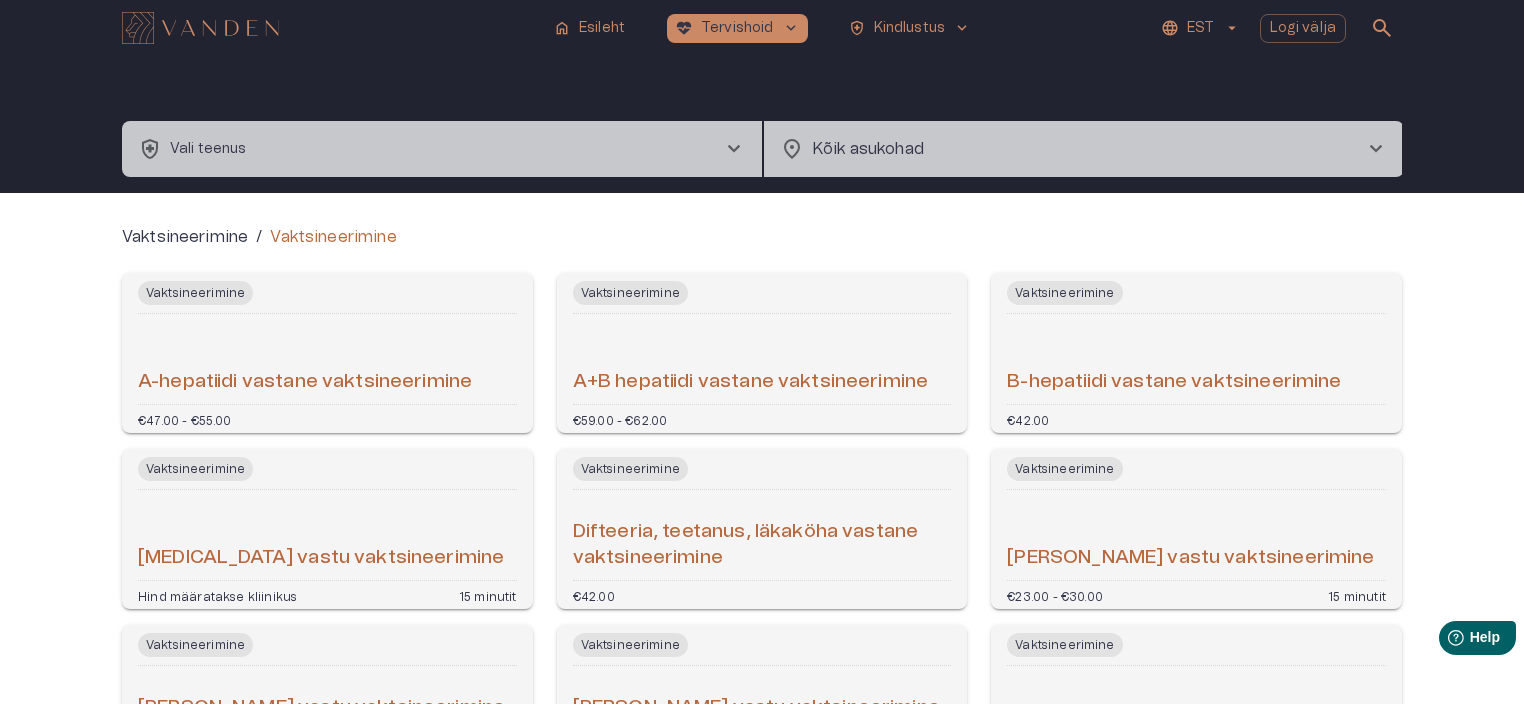 click on "chevron_right" at bounding box center [734, 149] 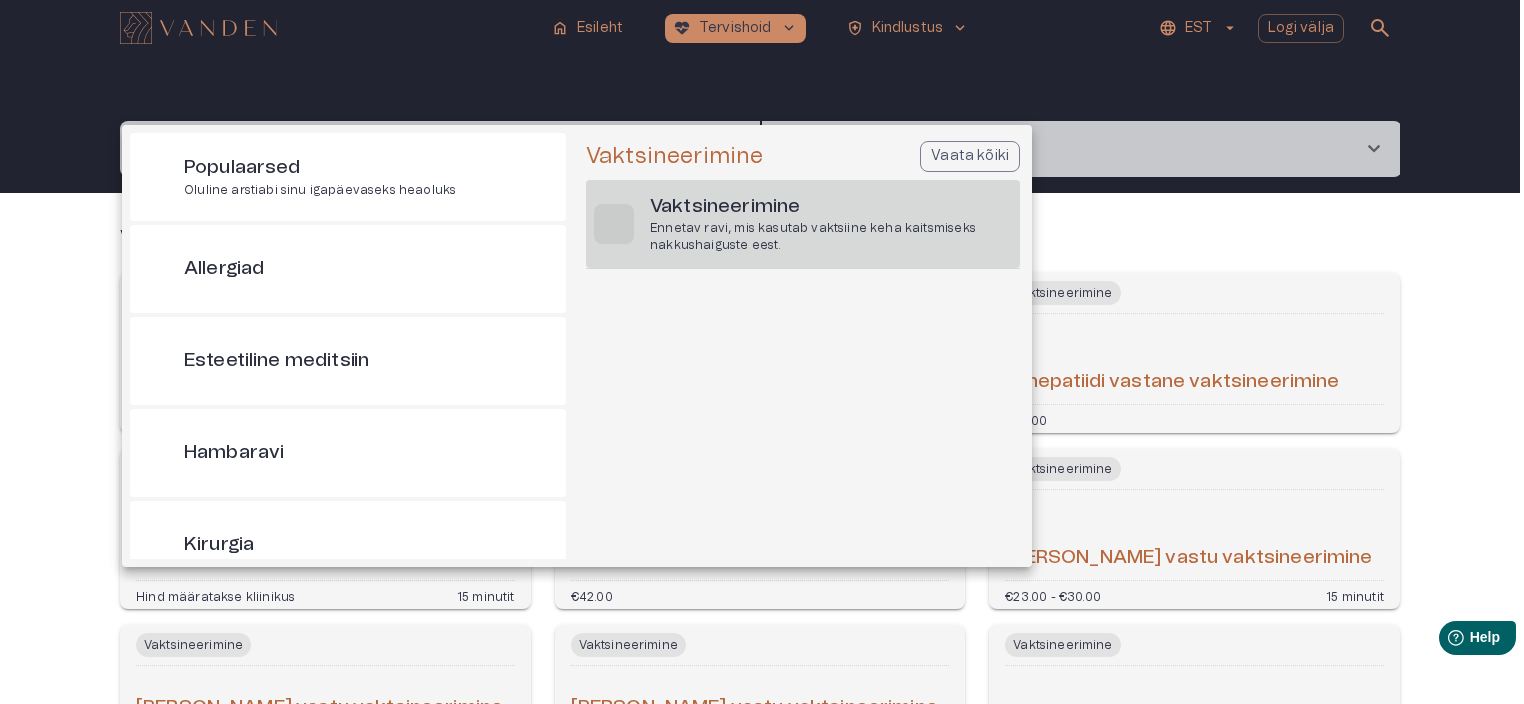scroll, scrollTop: 56, scrollLeft: 0, axis: vertical 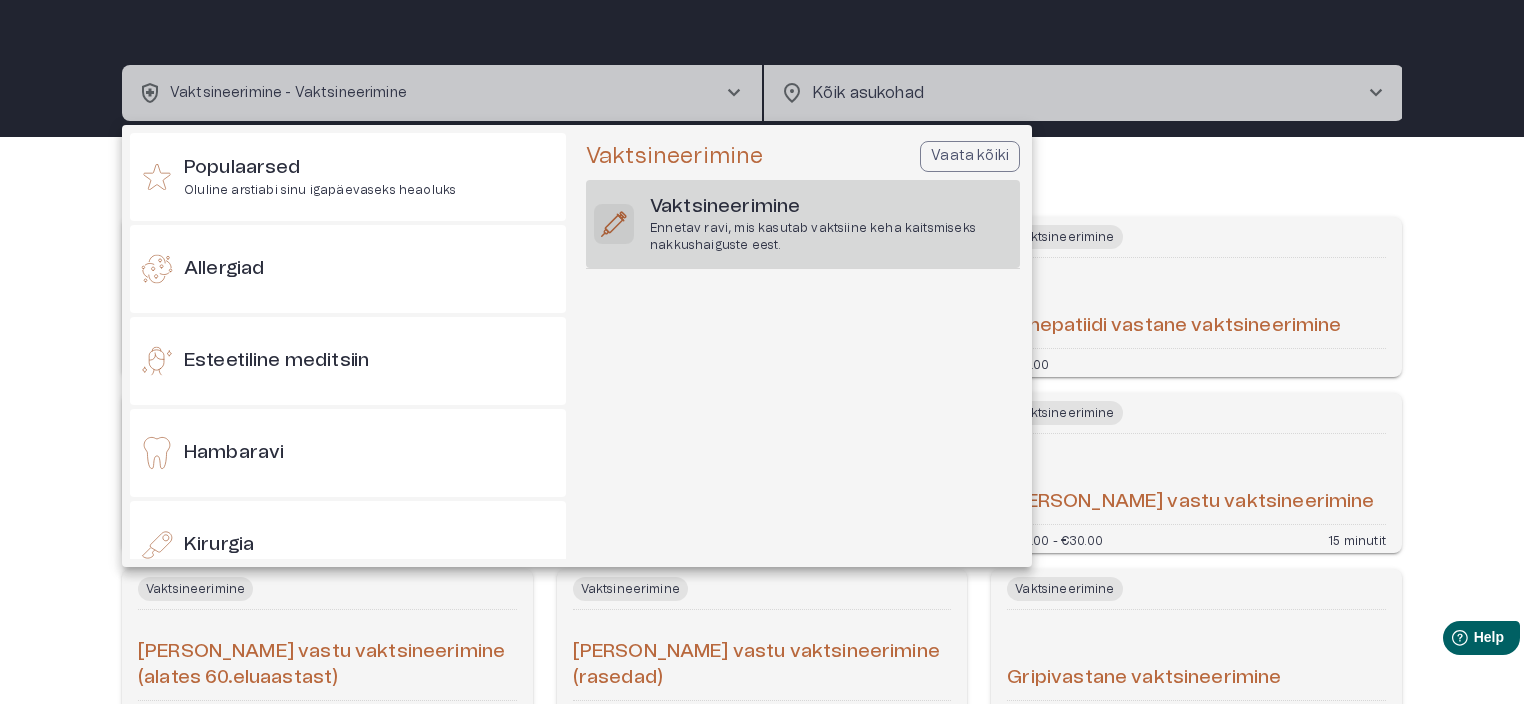 click at bounding box center (764, 352) 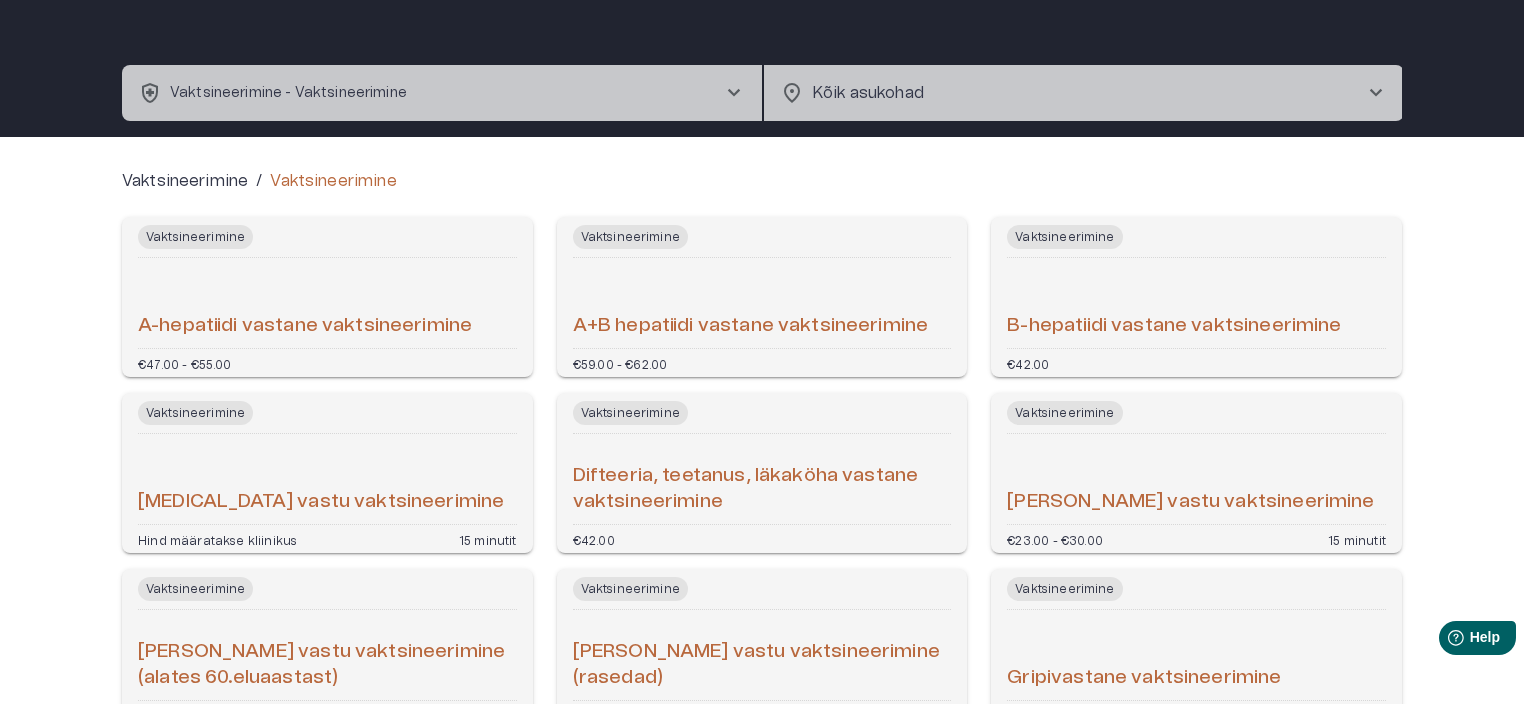 type 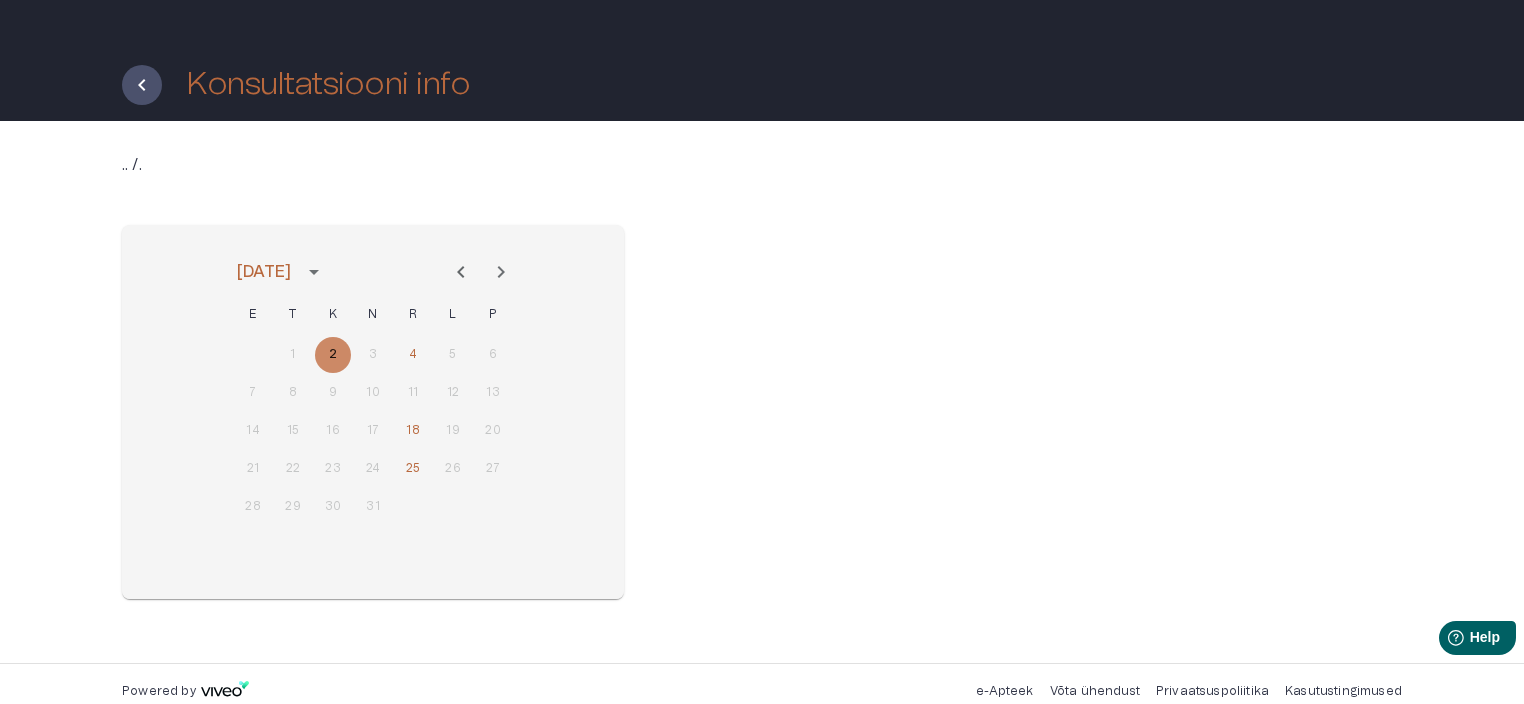 scroll, scrollTop: 0, scrollLeft: 0, axis: both 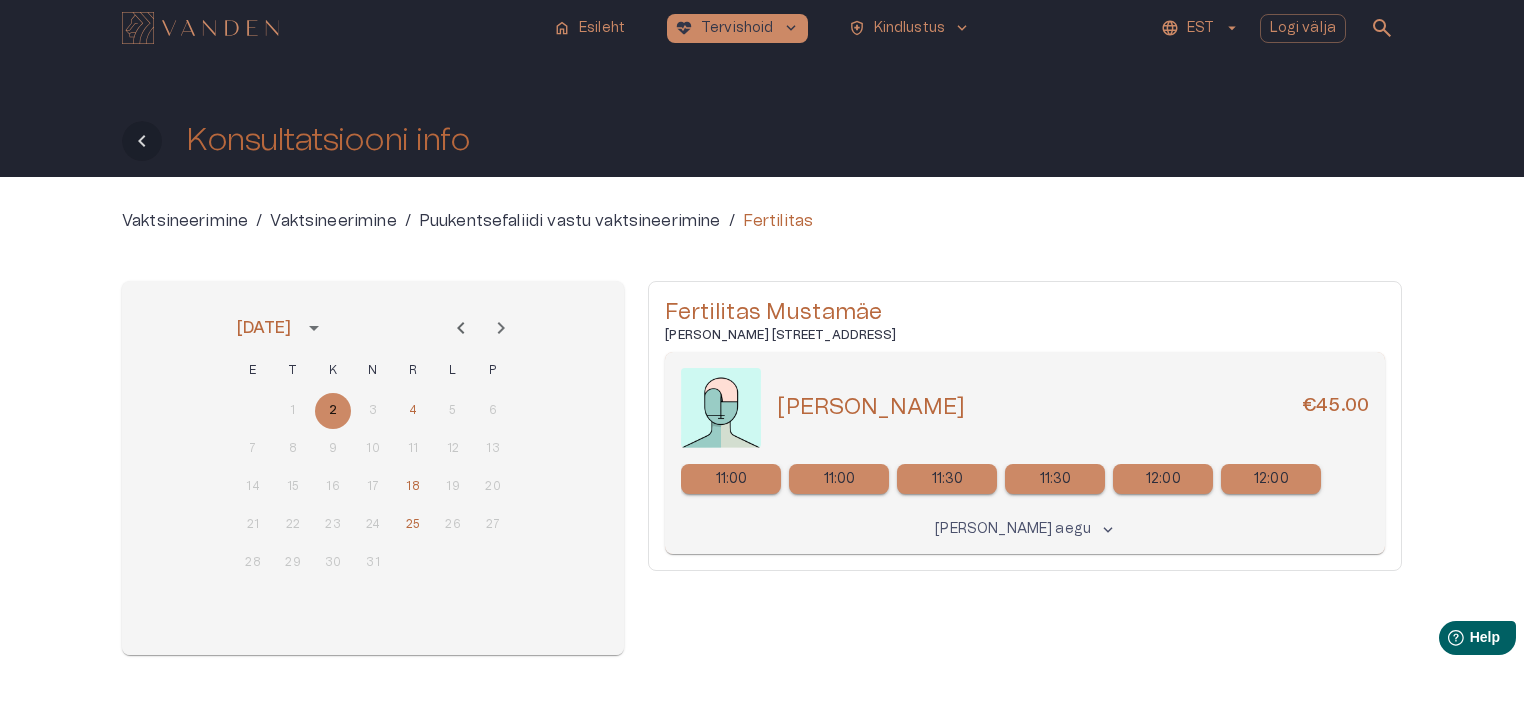 click 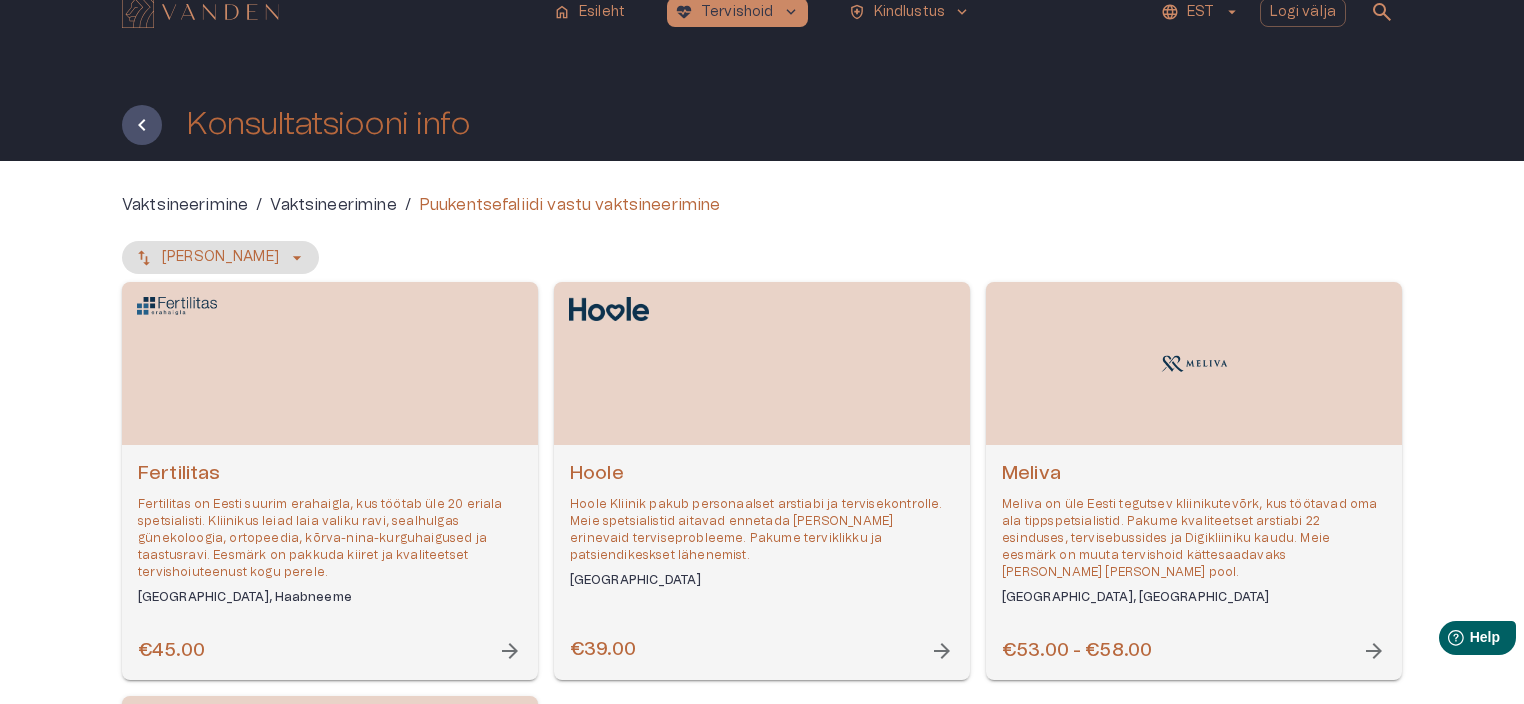 scroll, scrollTop: 0, scrollLeft: 0, axis: both 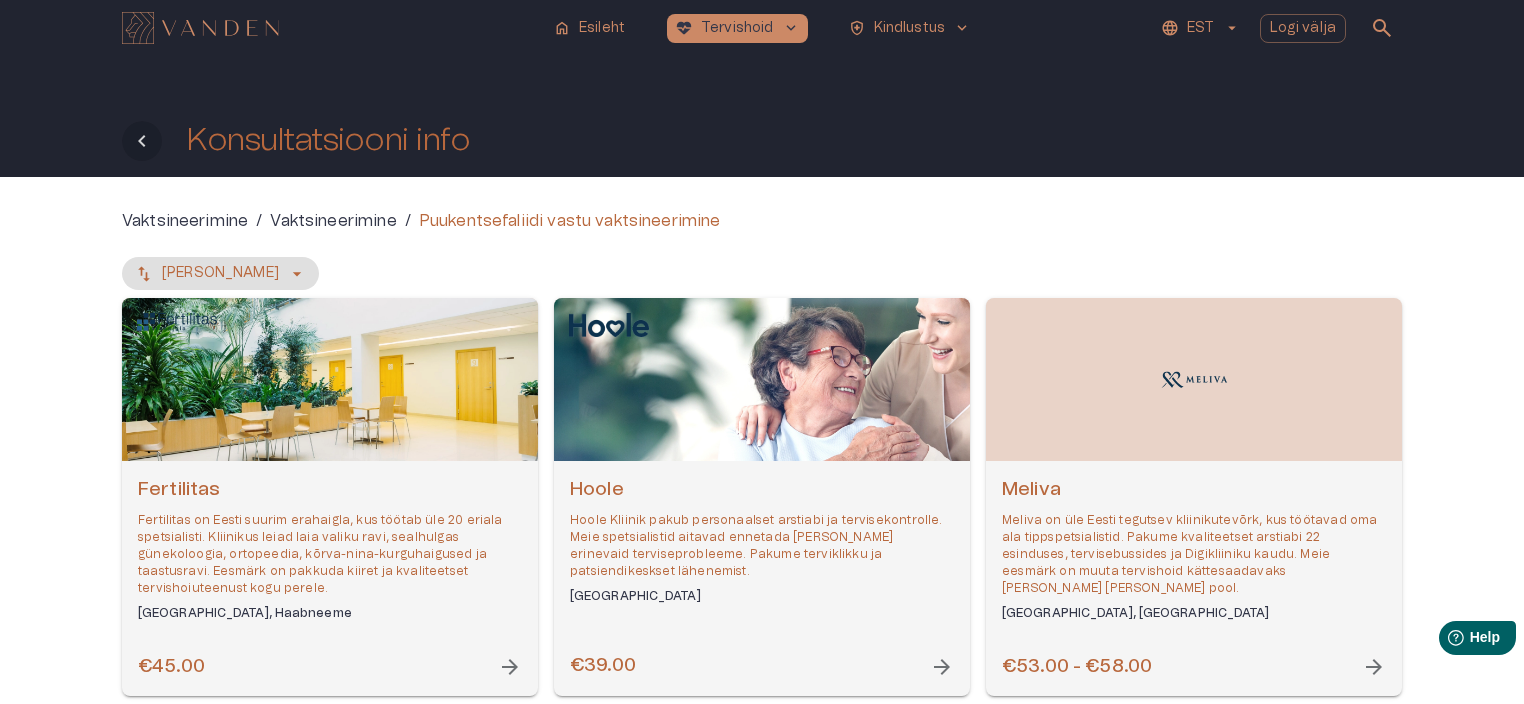 click 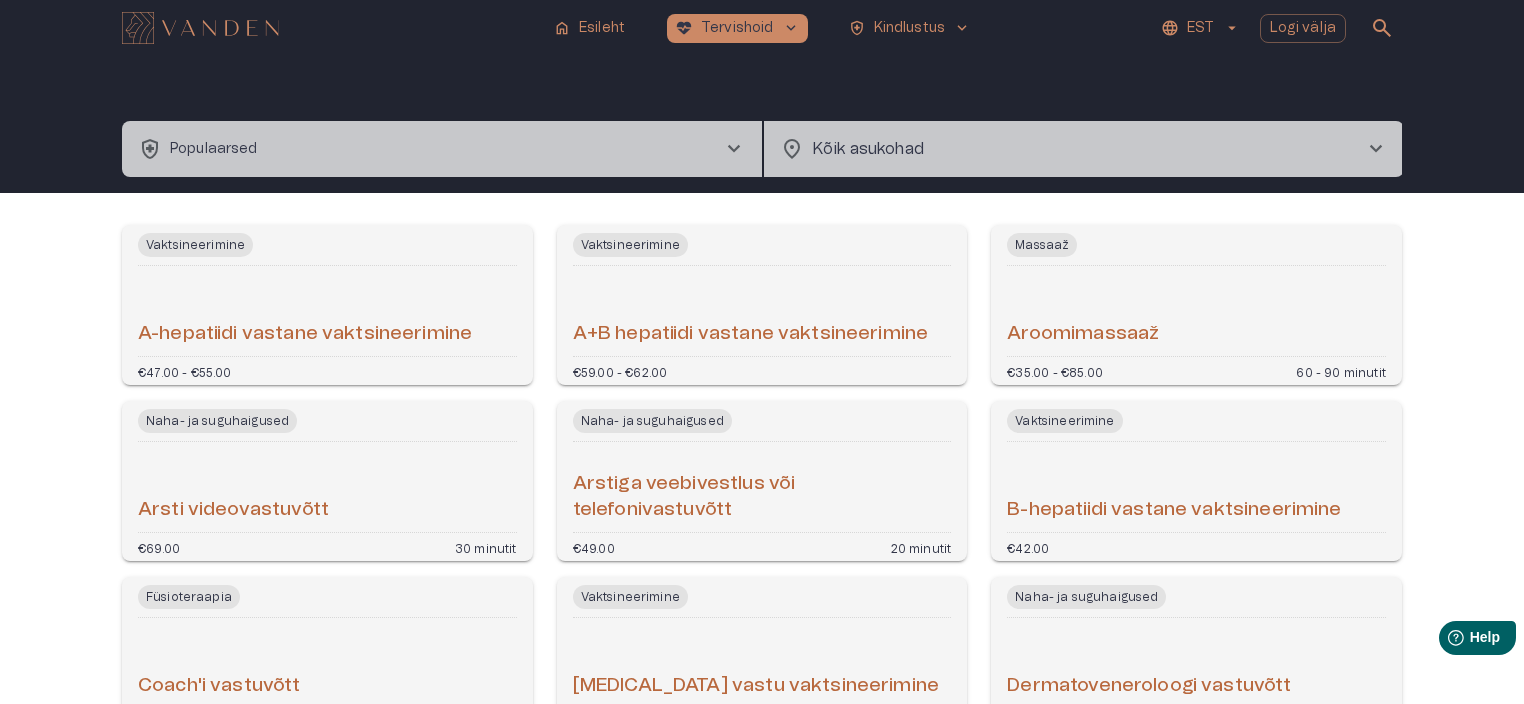 click on "Arsti videovastuvõtt" at bounding box center (233, 510) 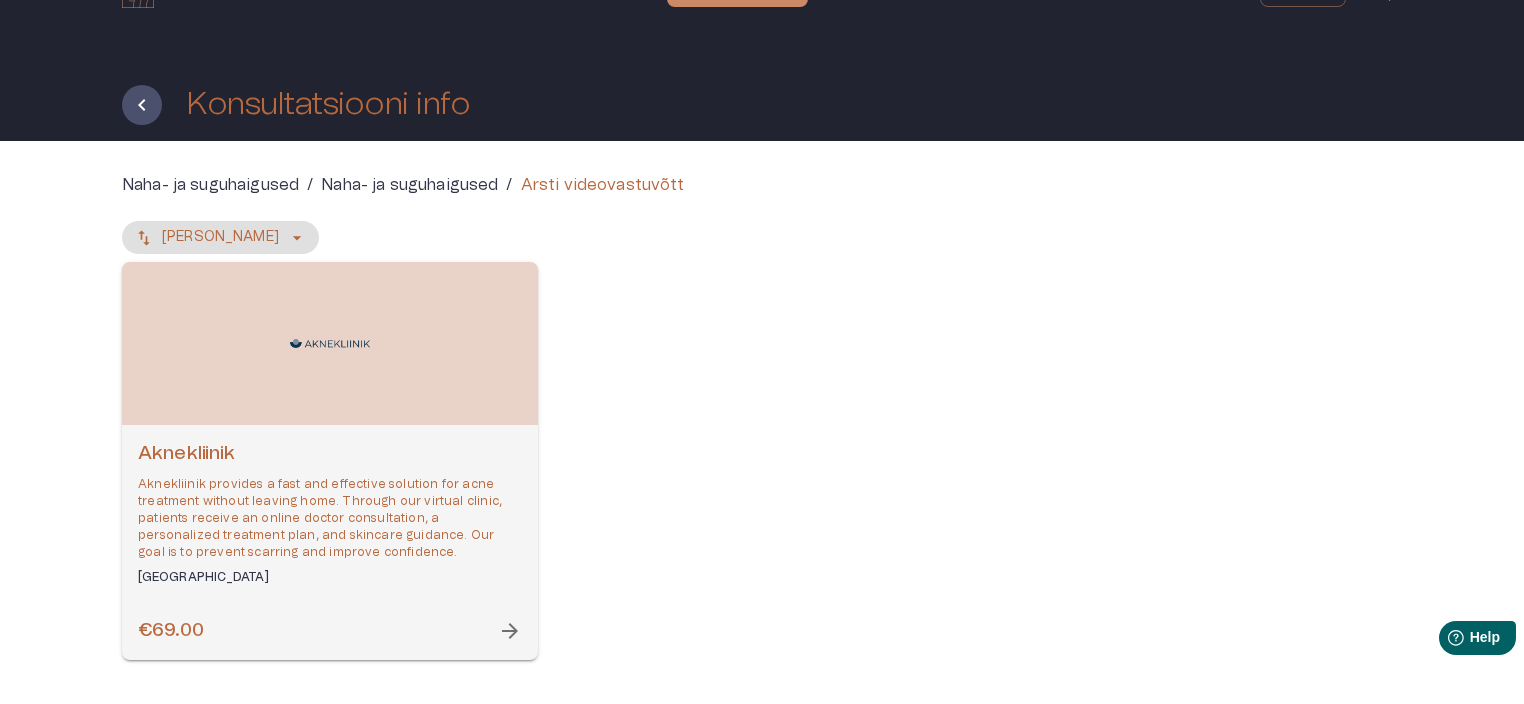 scroll, scrollTop: 40, scrollLeft: 0, axis: vertical 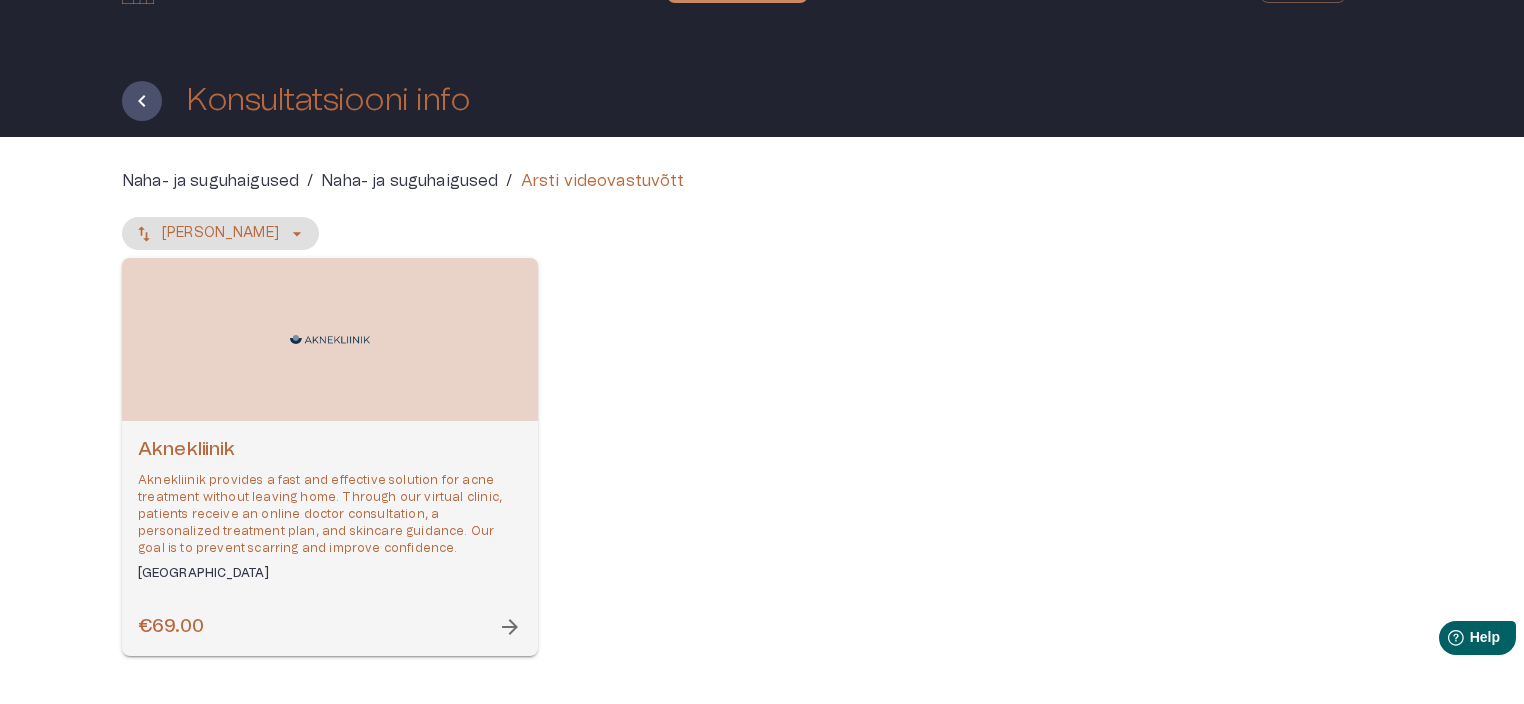 click on "Aknekliinik provides a fast and effective solution for acne treatment without leaving home. Through our virtual clinic, patients receive an online doctor consultation, a personalized treatment plan, and skincare guidance. Our goal is to prevent scarring and improve confidence." at bounding box center [330, 515] 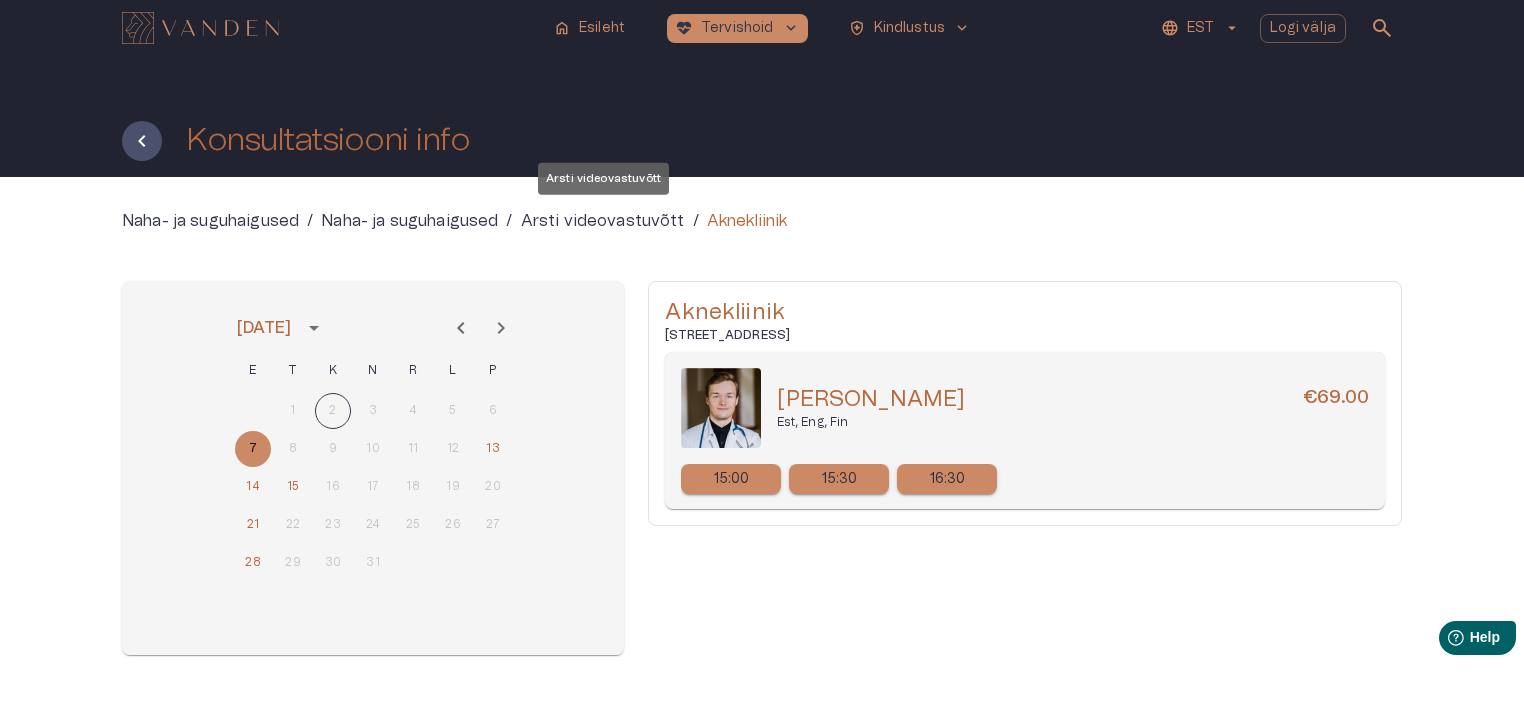 click on "Arsti videovastuvõtt" at bounding box center [603, 221] 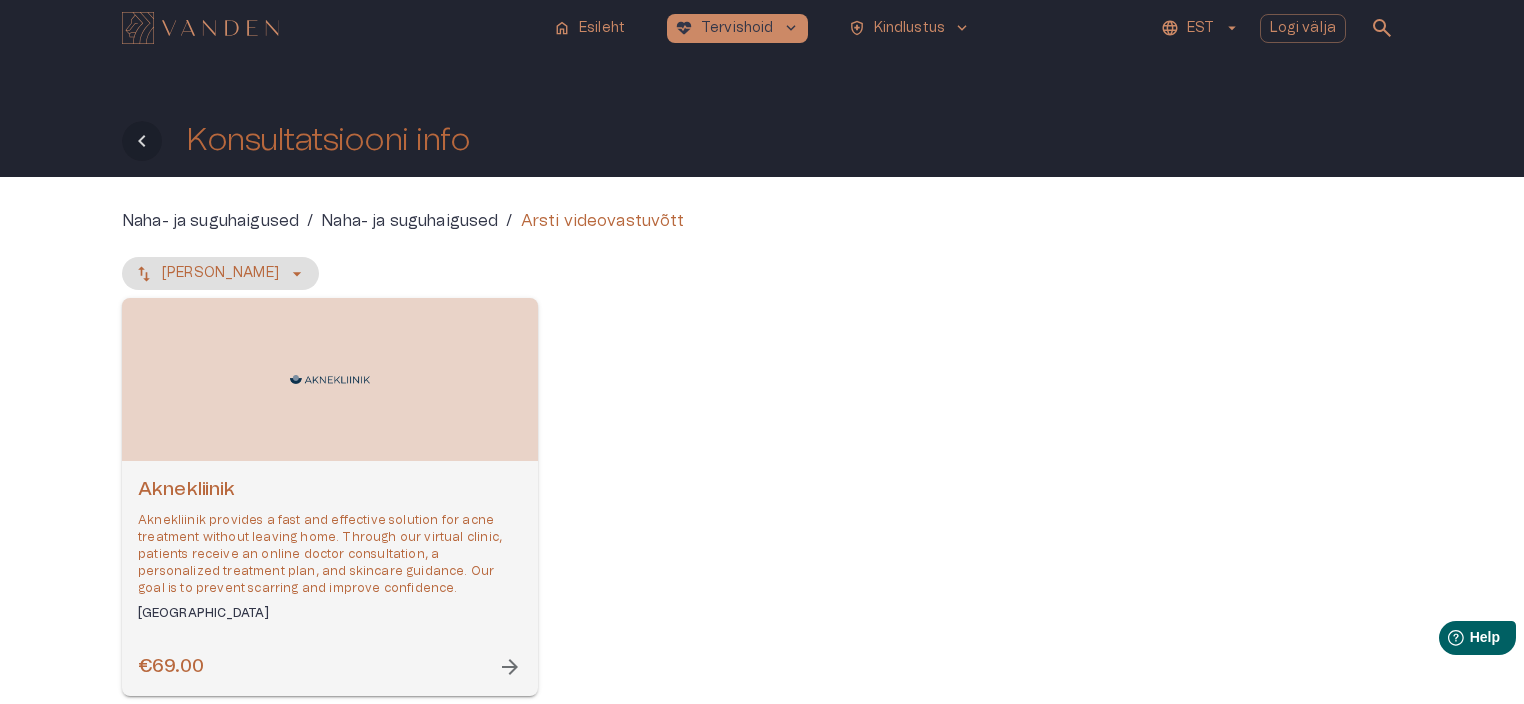 click 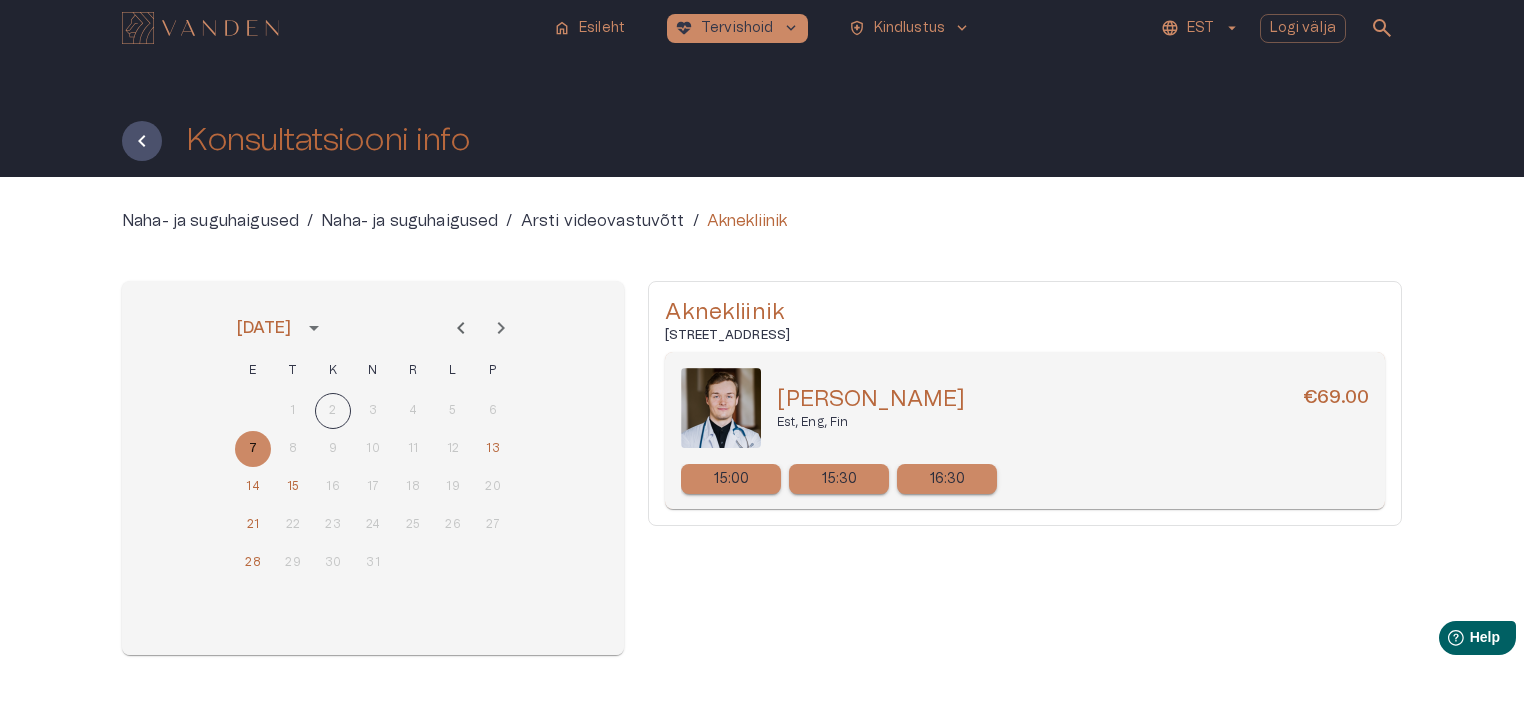 click at bounding box center [200, 28] 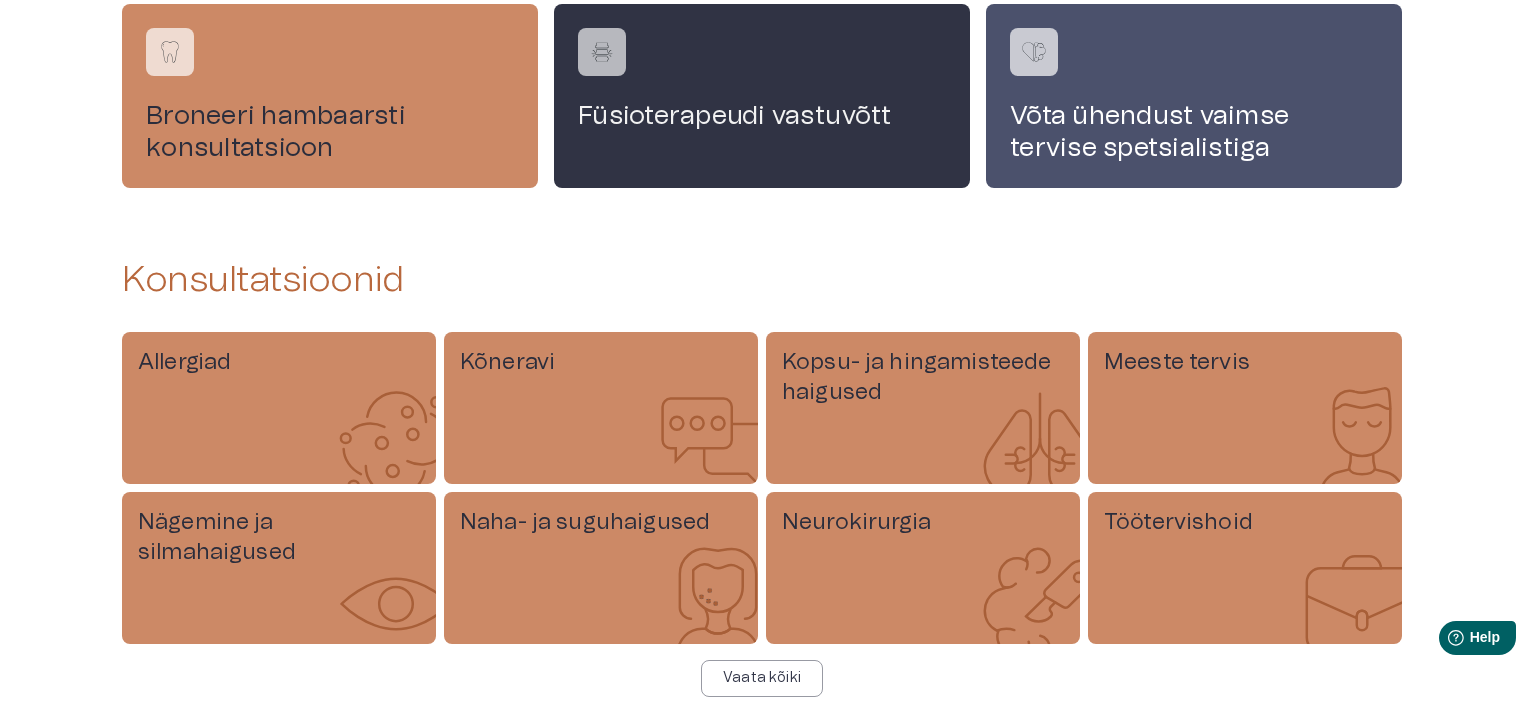 scroll, scrollTop: 720, scrollLeft: 0, axis: vertical 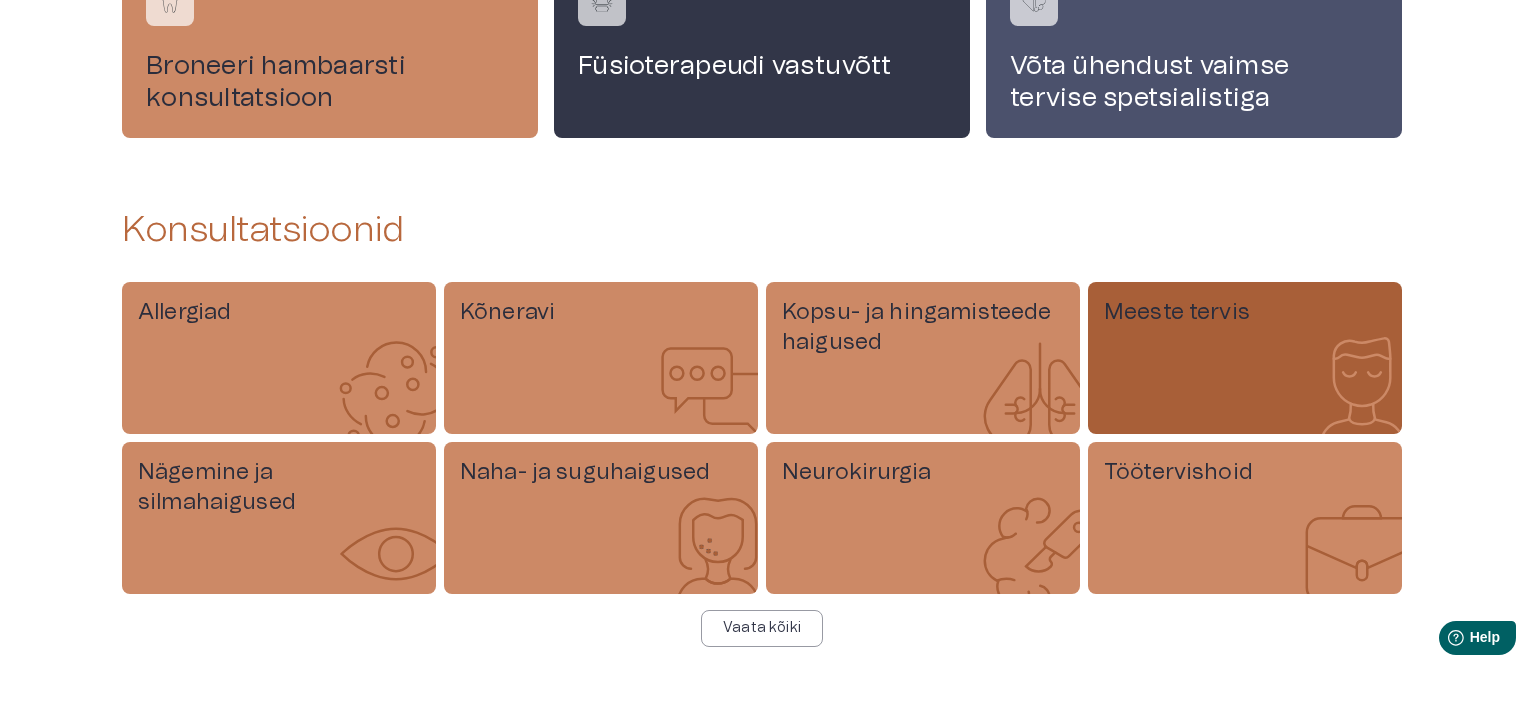 click on "Meeste tervis" at bounding box center [1245, 358] 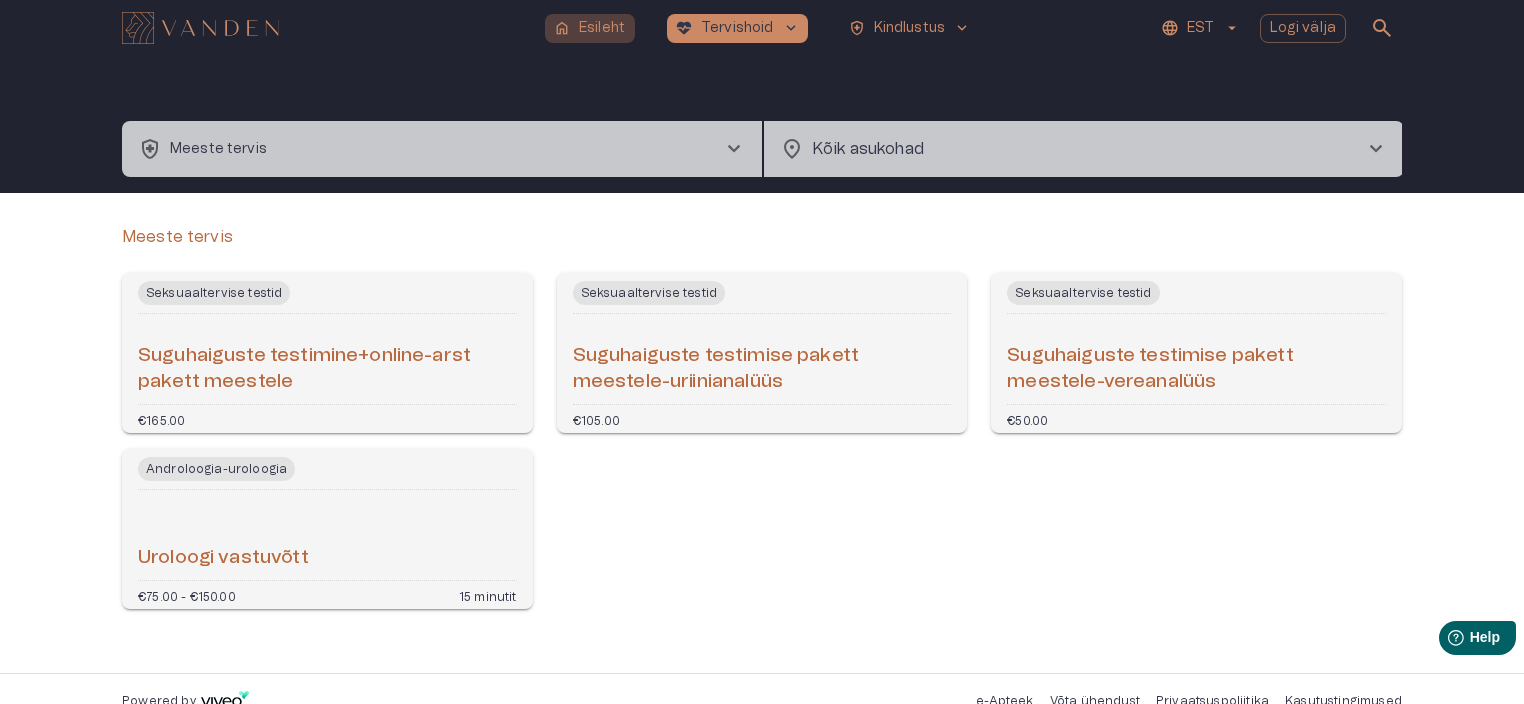 click on "Esileht" at bounding box center (602, 28) 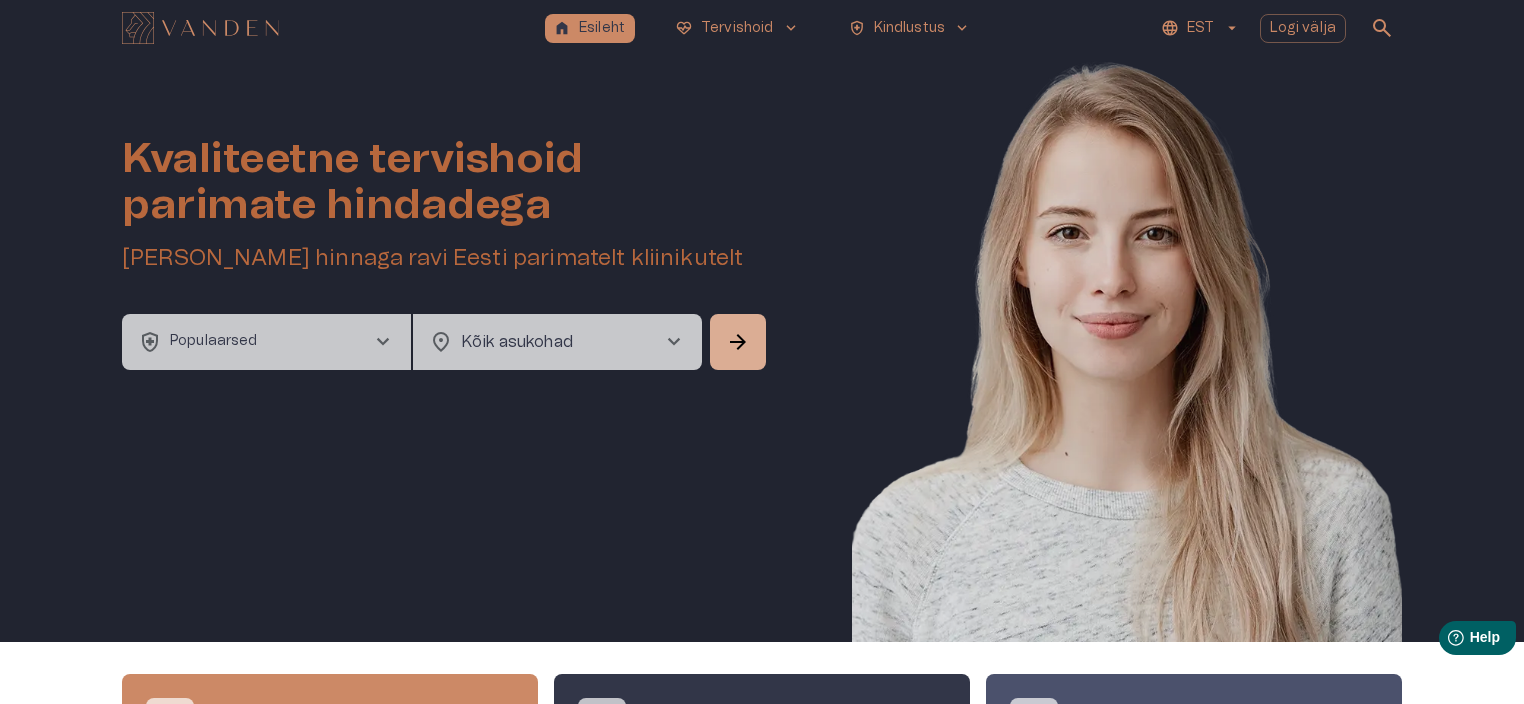 type 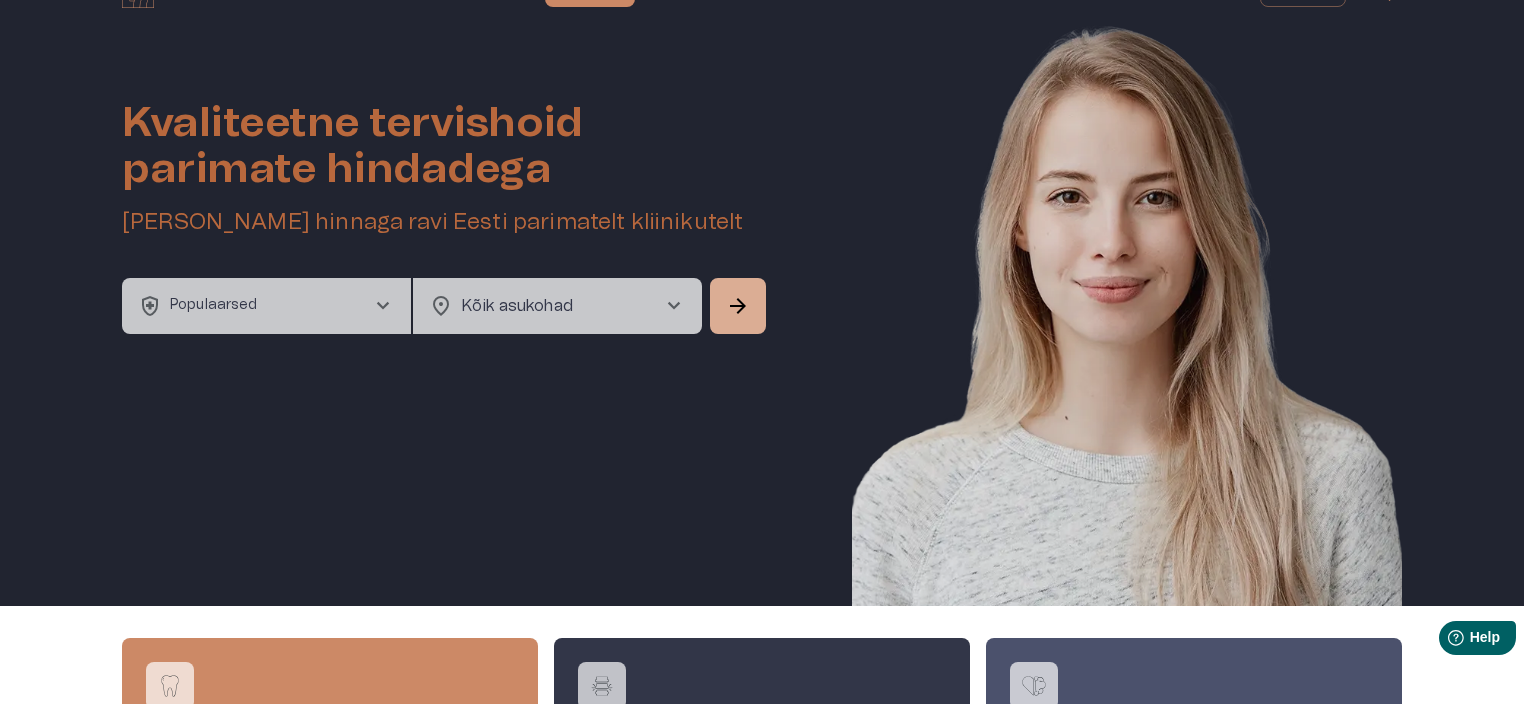 scroll, scrollTop: 40, scrollLeft: 0, axis: vertical 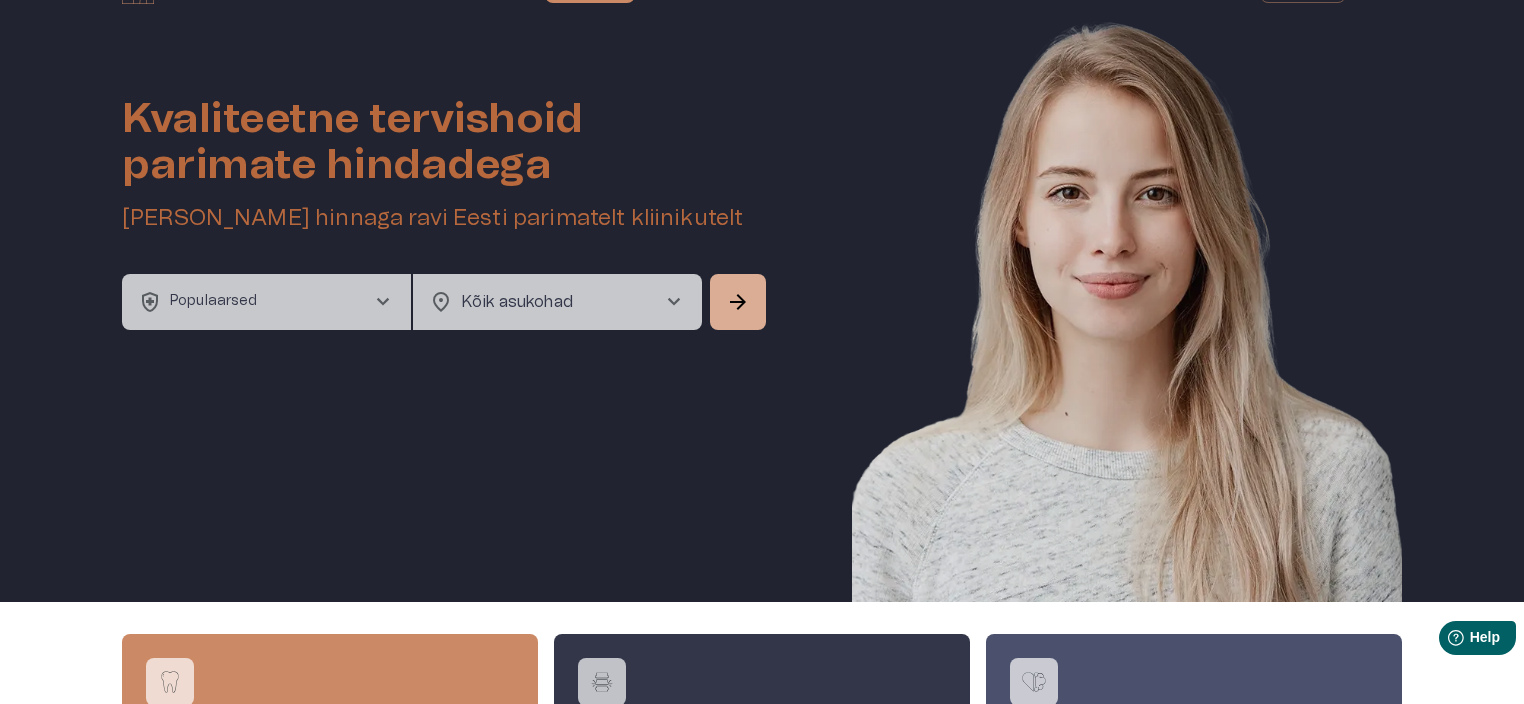 click on "health_and_safety Populaarsed chevron_right" at bounding box center (266, 302) 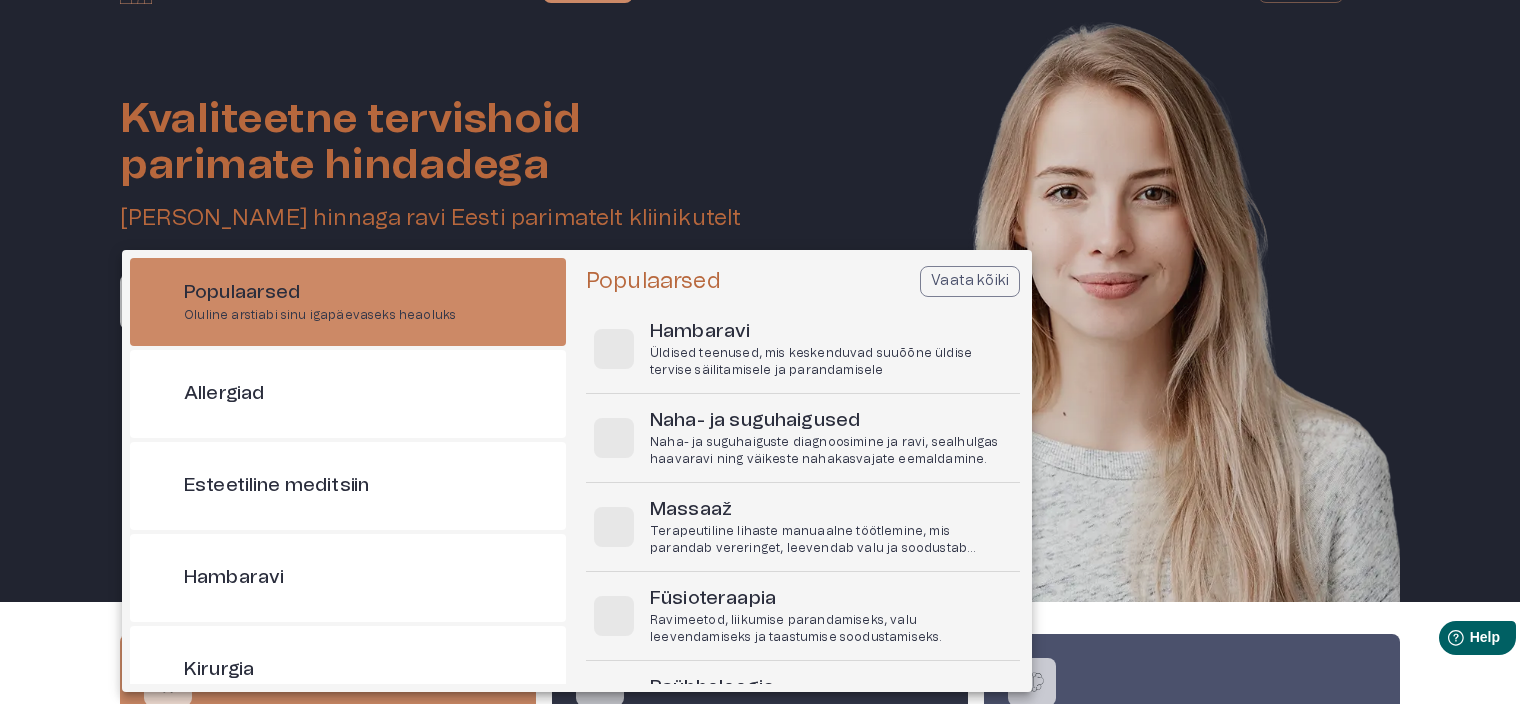 scroll, scrollTop: 56, scrollLeft: 0, axis: vertical 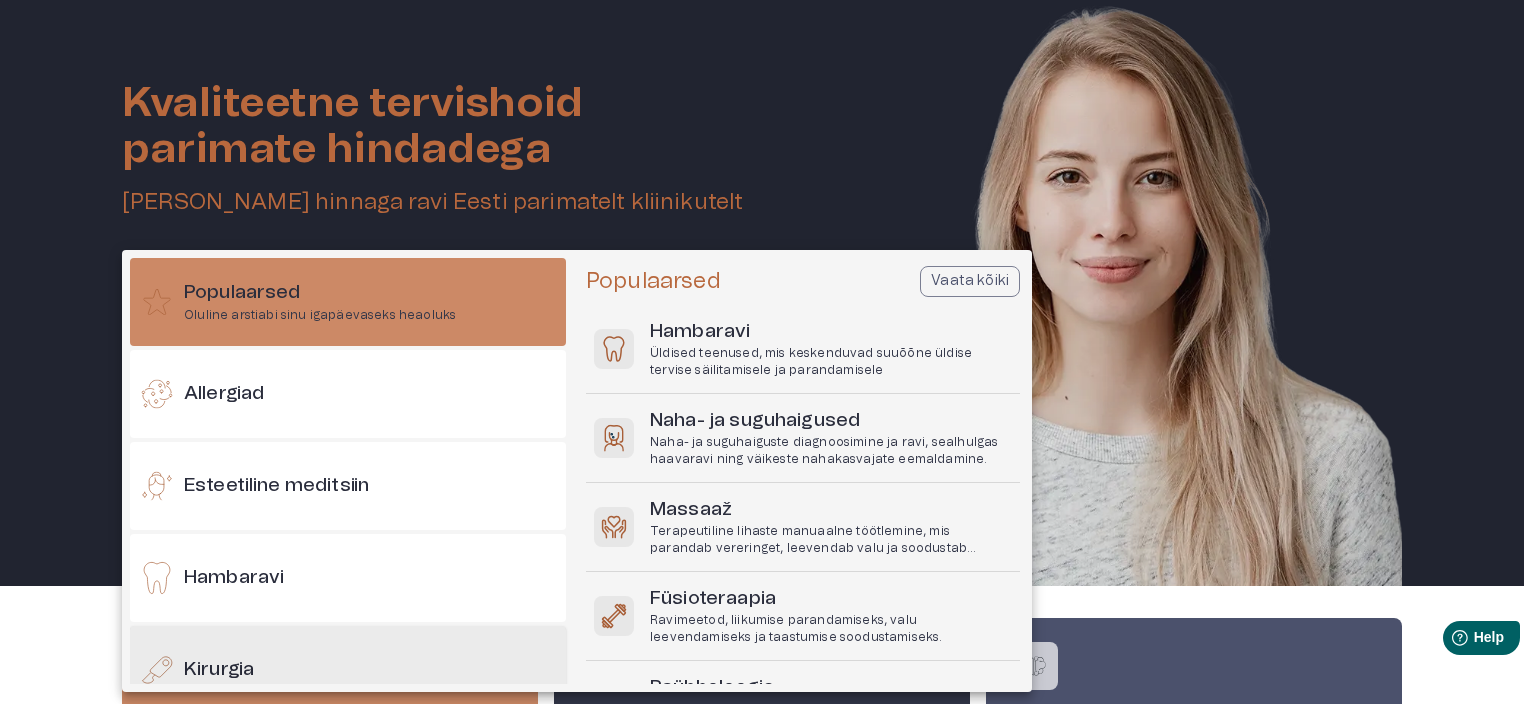 click on "Kirurgia" at bounding box center (219, 670) 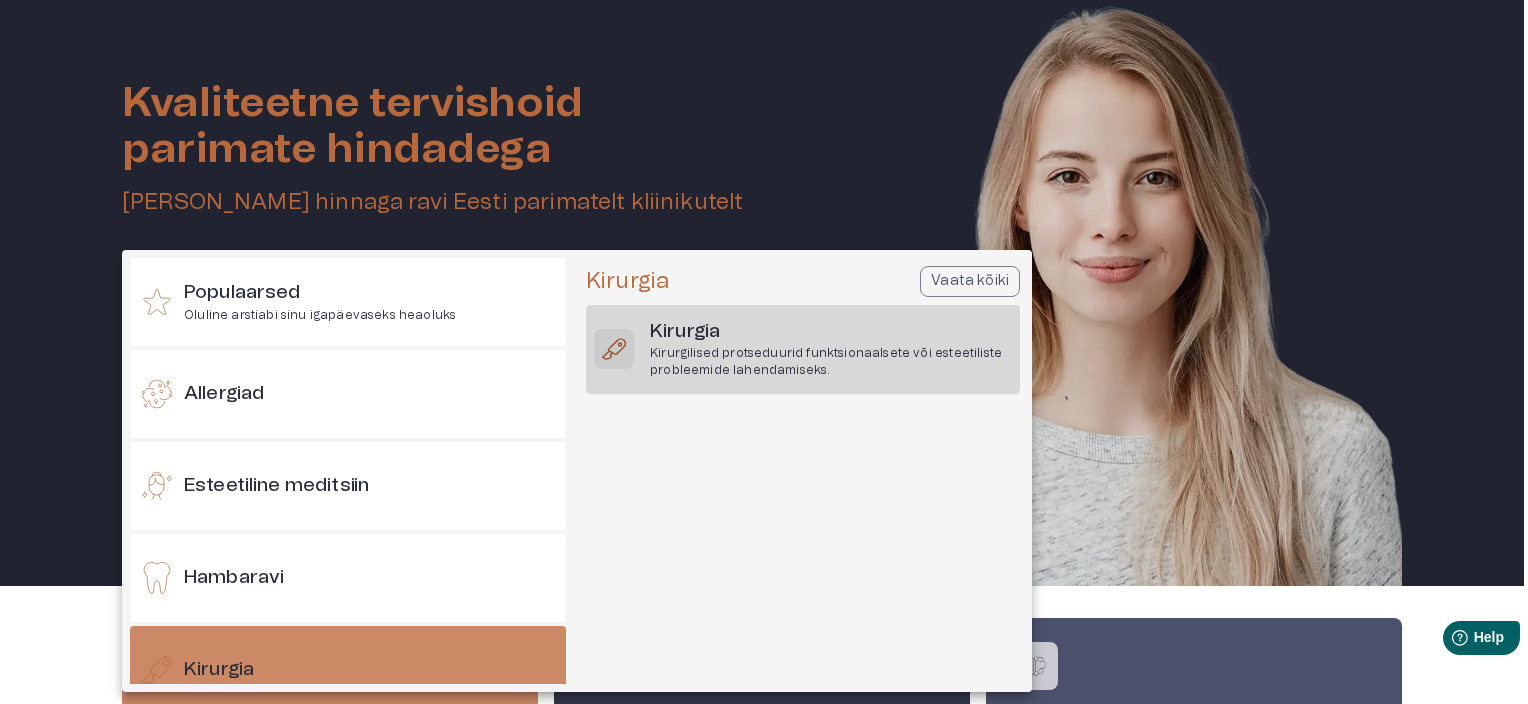 click on "Kirurgilised protseduurid funktsionaalsete või esteetiliste probleemide lahendamiseks." at bounding box center (831, 362) 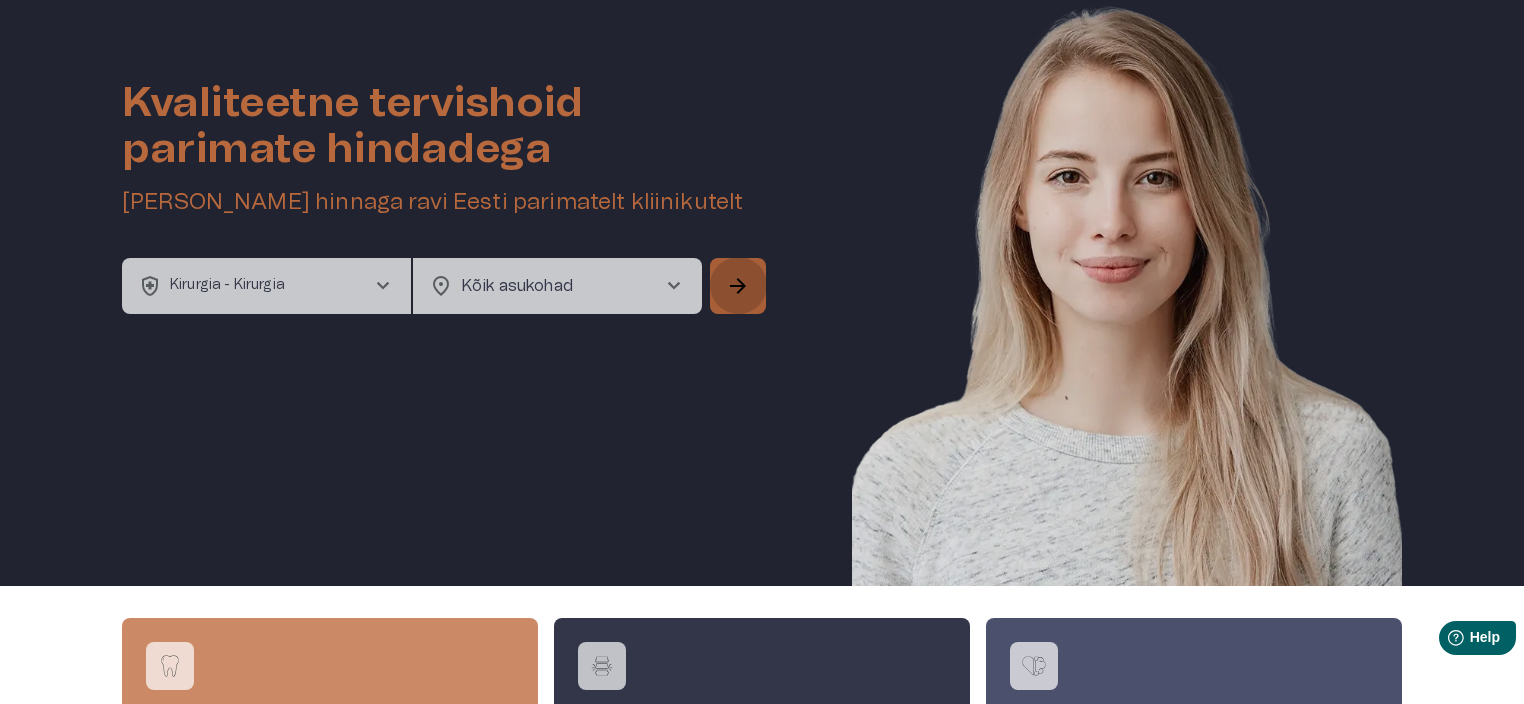 click on "arrow_forward" at bounding box center (738, 286) 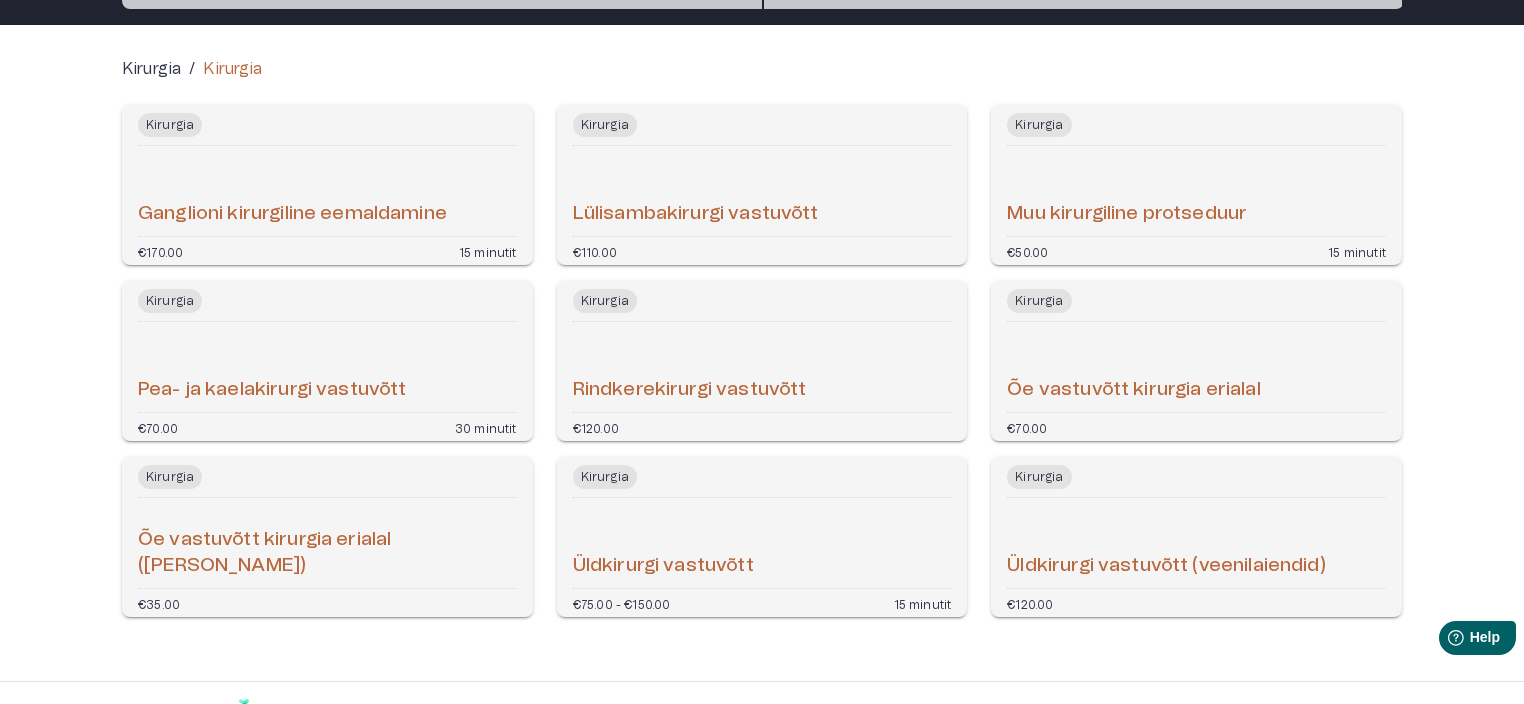 scroll, scrollTop: 201, scrollLeft: 0, axis: vertical 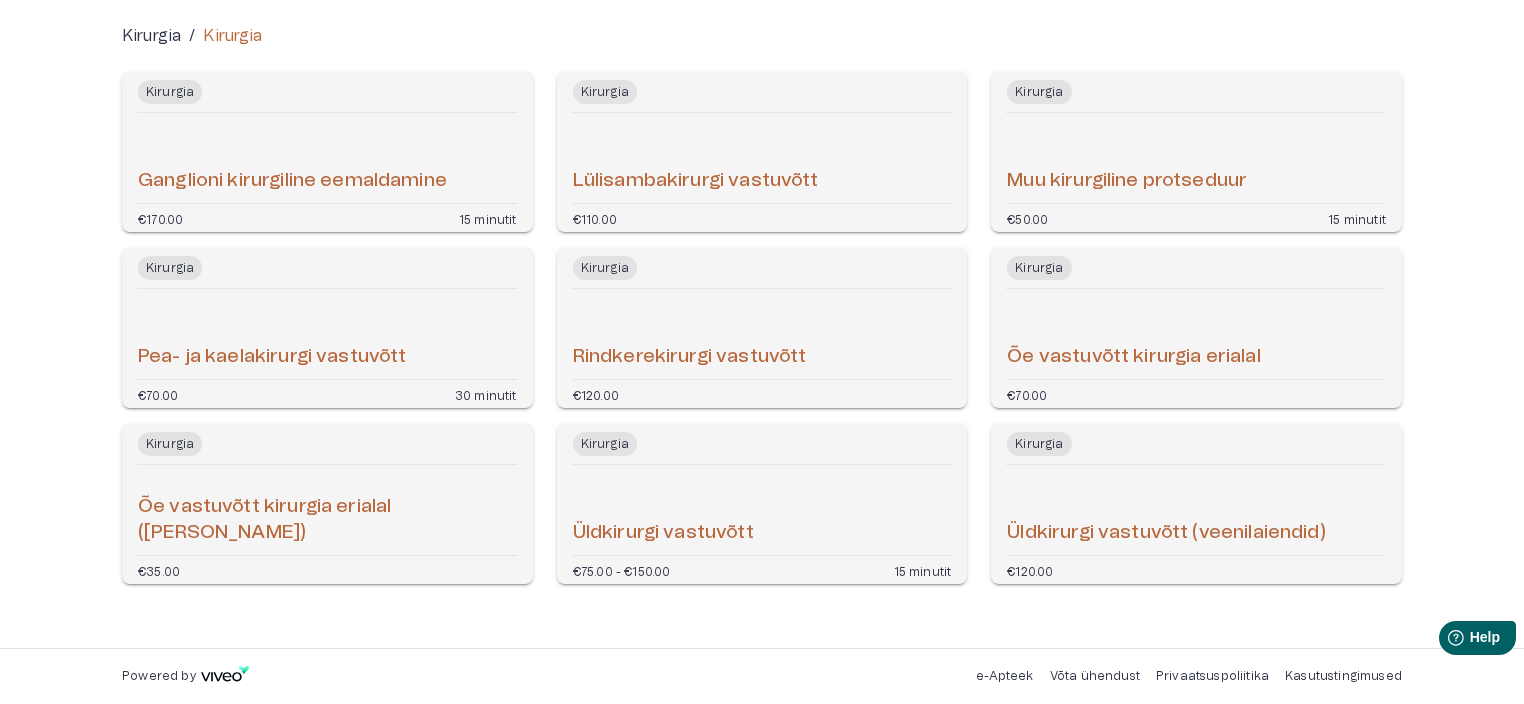 click on "Üldkirurgi vastuvõtt" at bounding box center (663, 533) 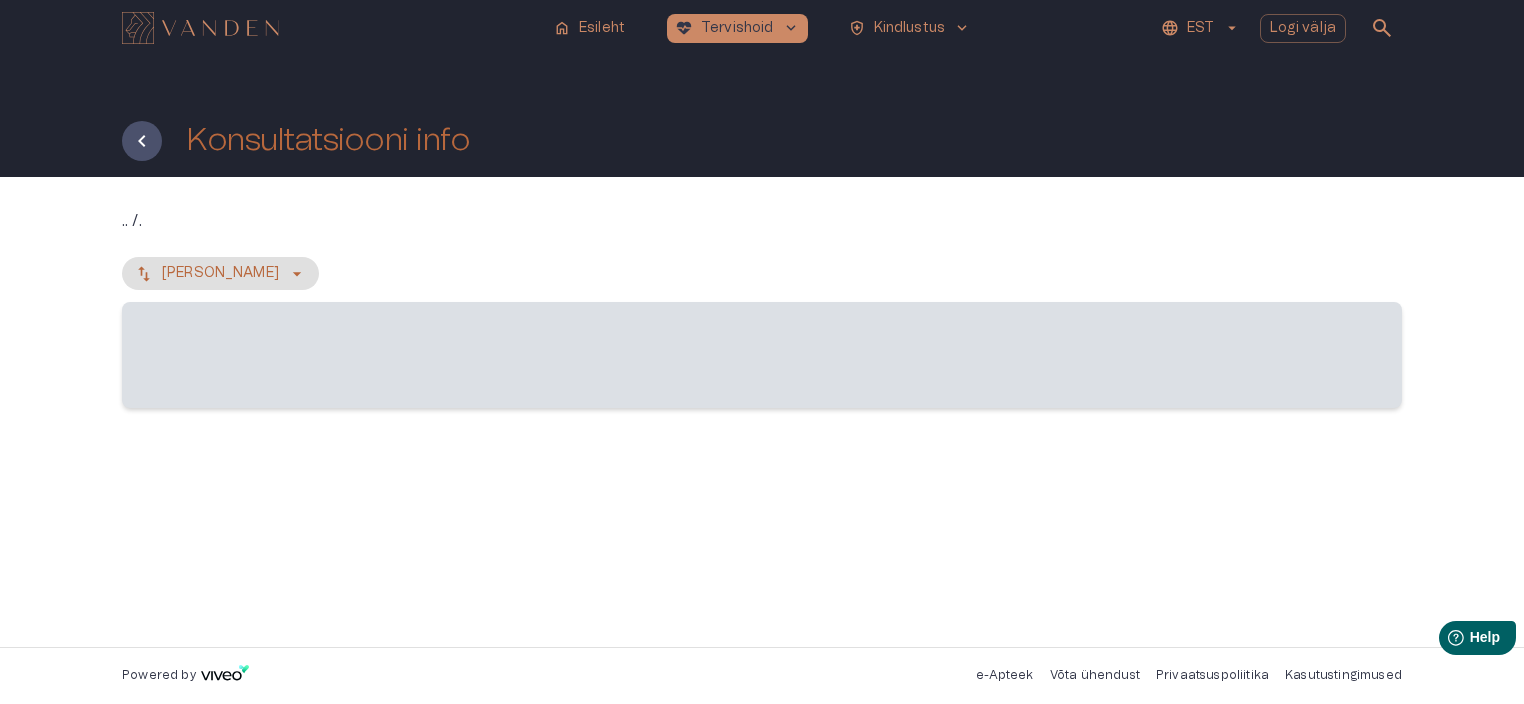 scroll, scrollTop: 0, scrollLeft: 0, axis: both 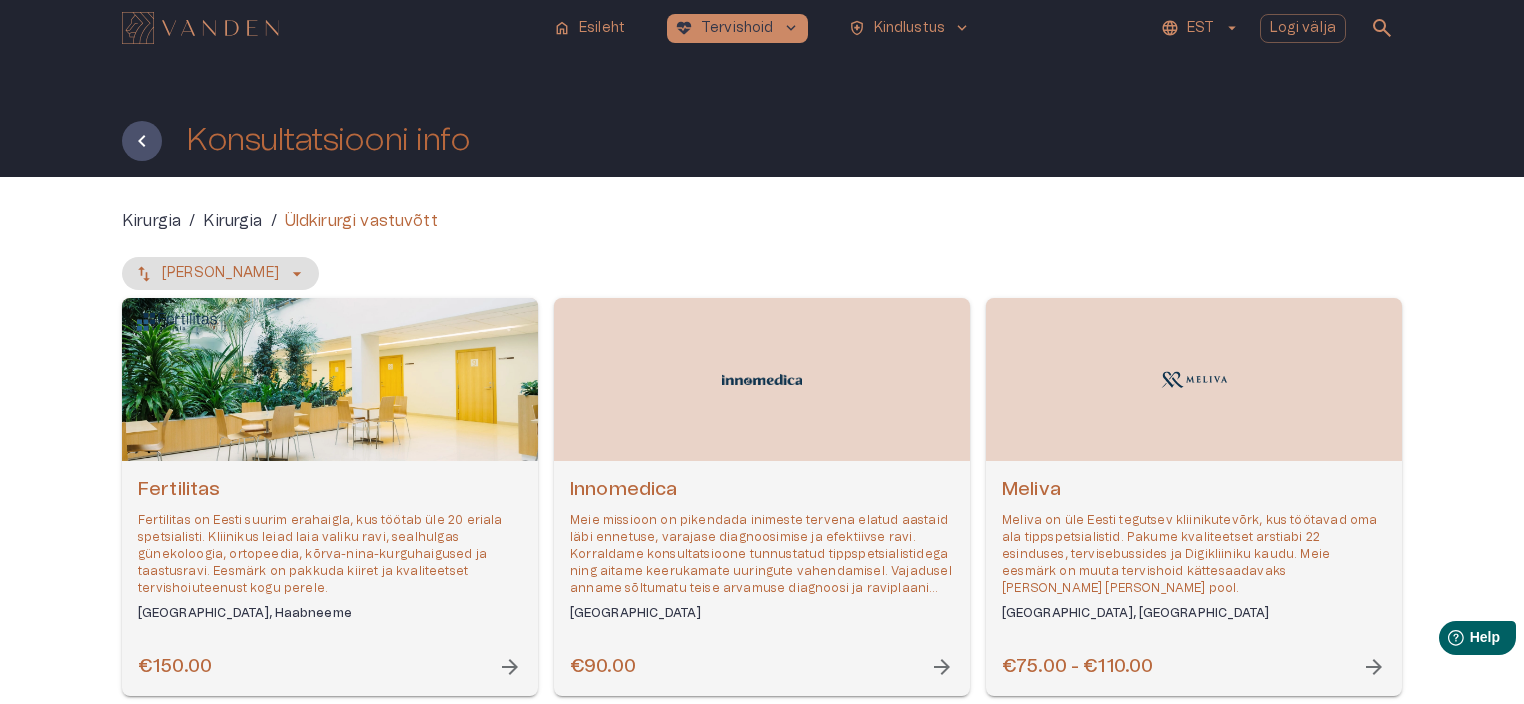 click on "Fertilitas" at bounding box center [330, 490] 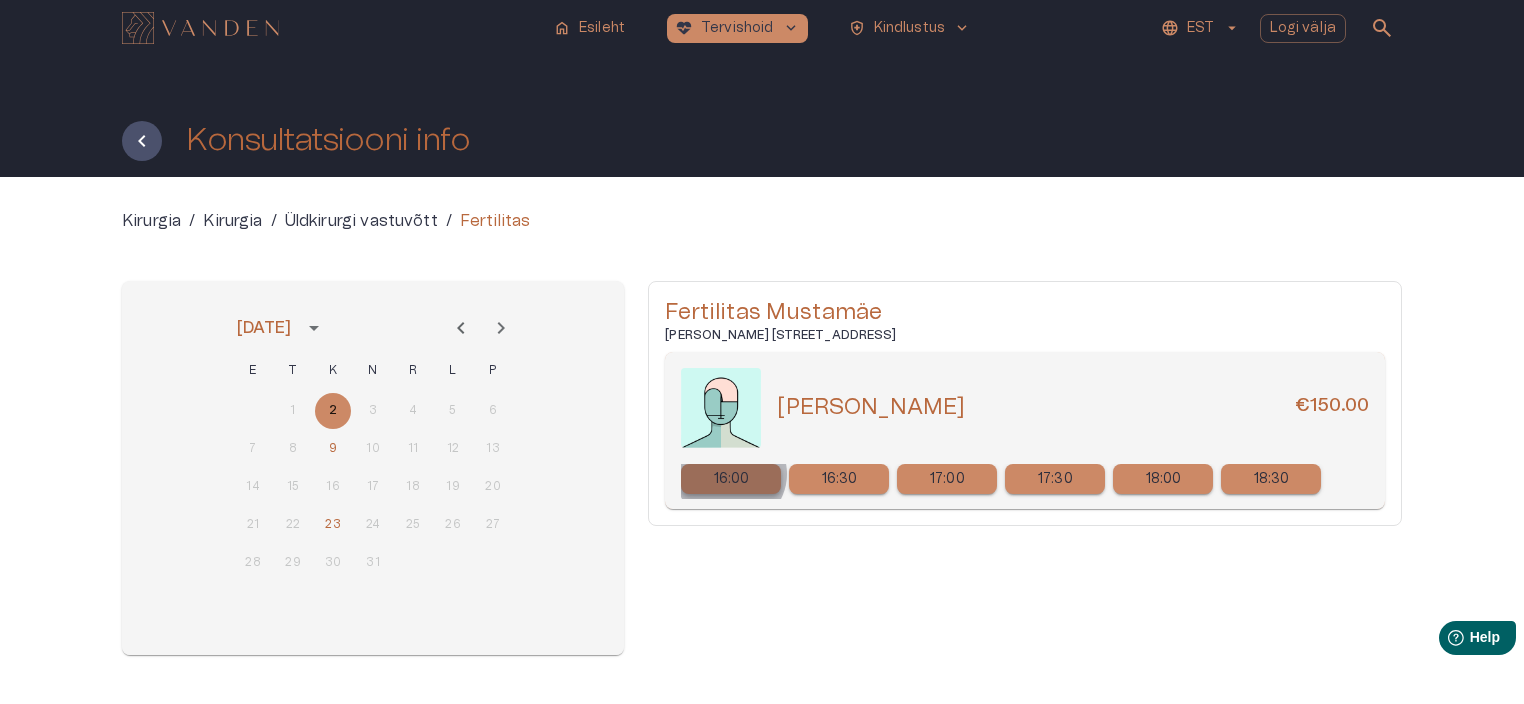 click on "16:00" at bounding box center (732, 479) 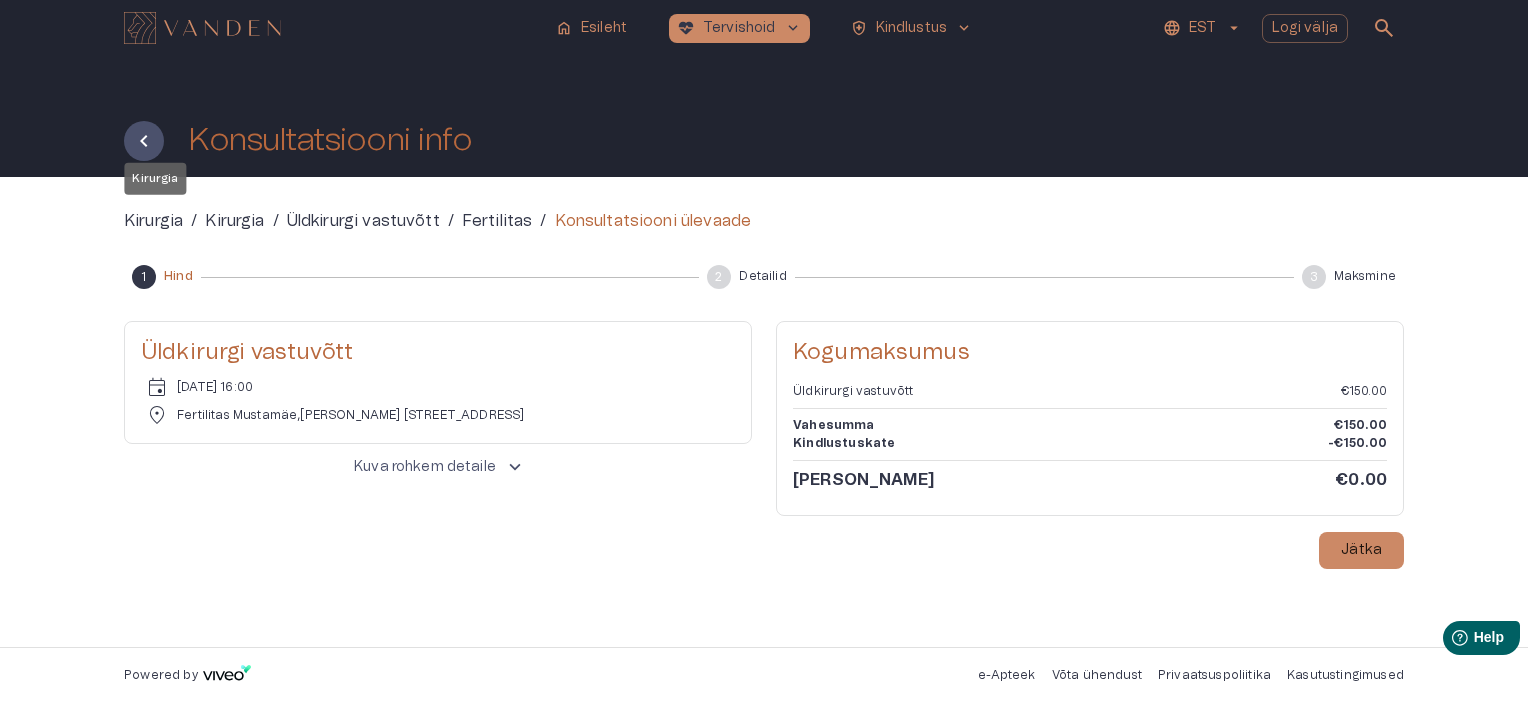 click on "Kirurgia" at bounding box center [153, 221] 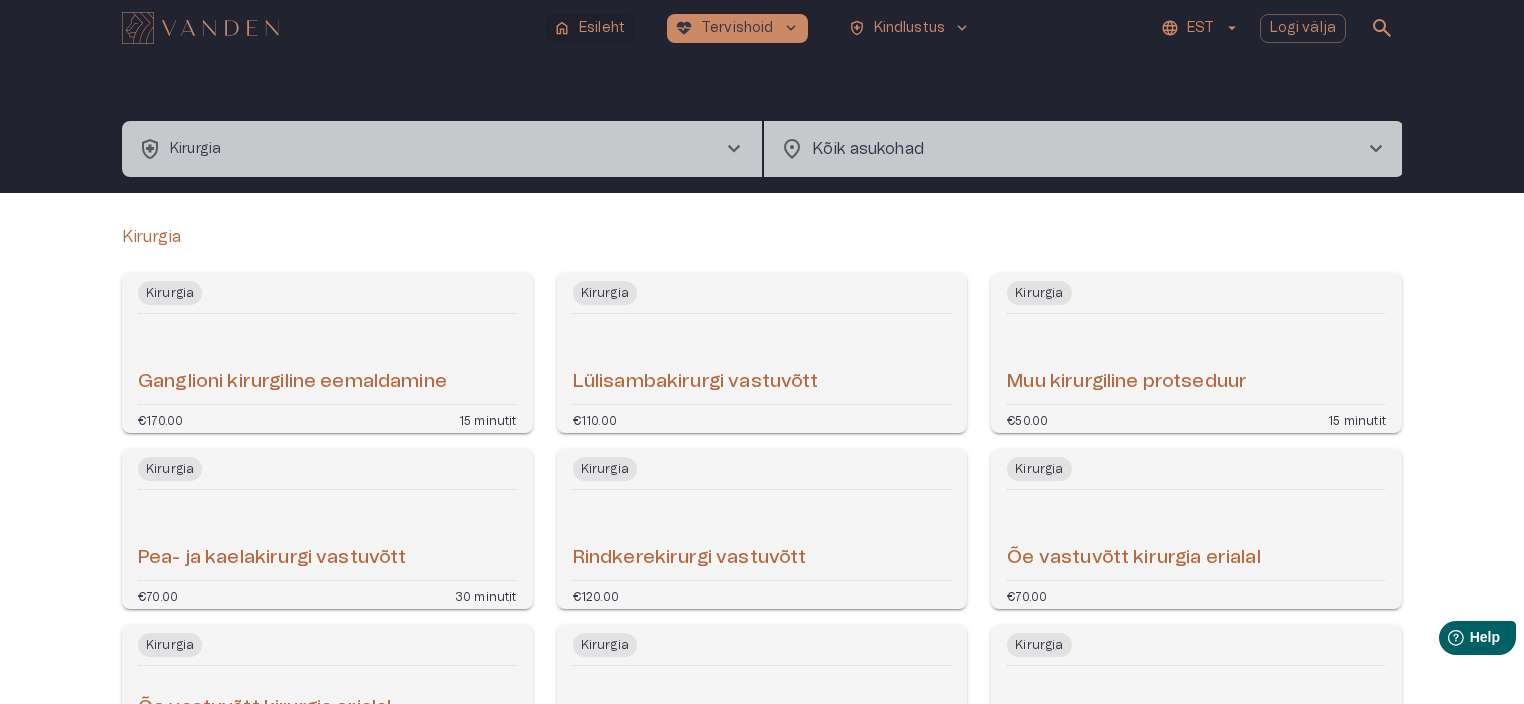 click on "Esileht" at bounding box center [602, 28] 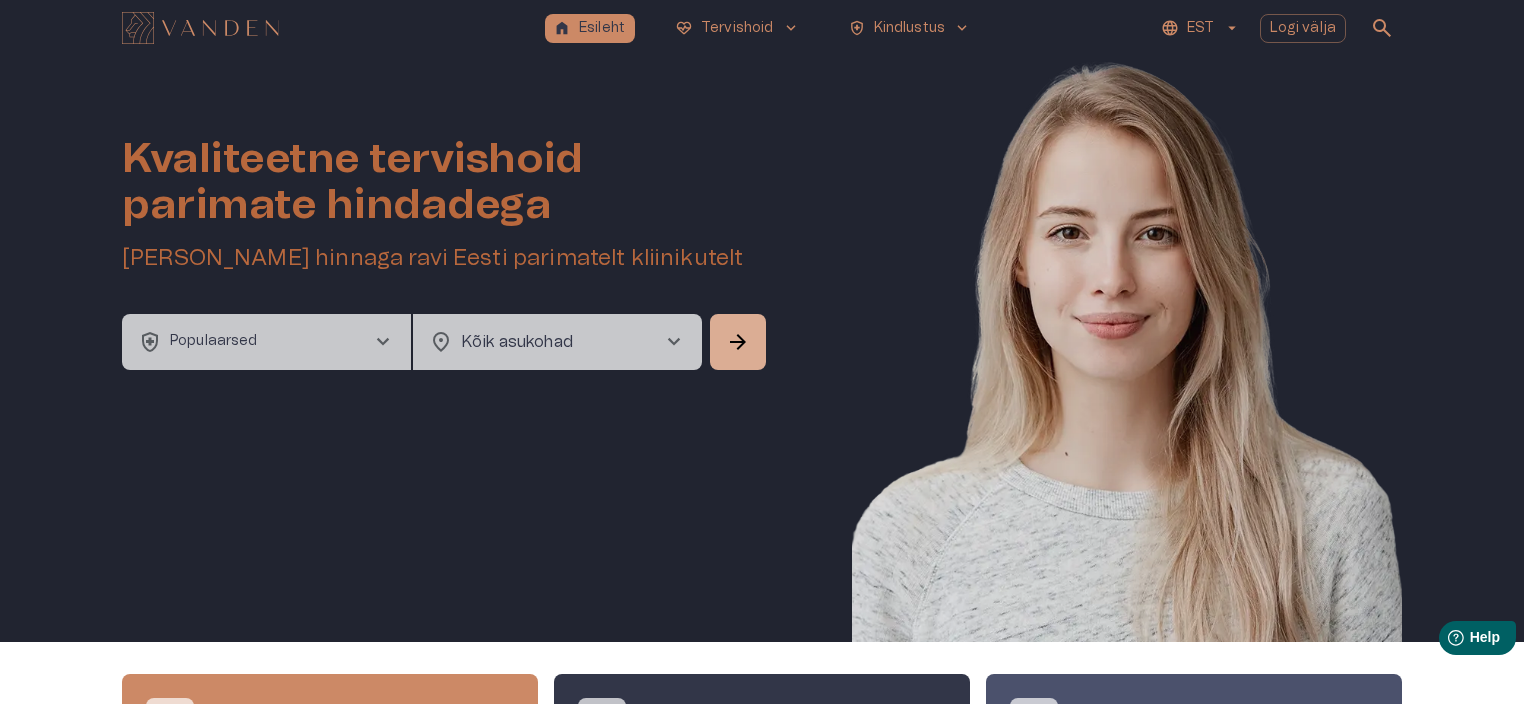click on "health_and_safety Populaarsed chevron_right" at bounding box center (266, 342) 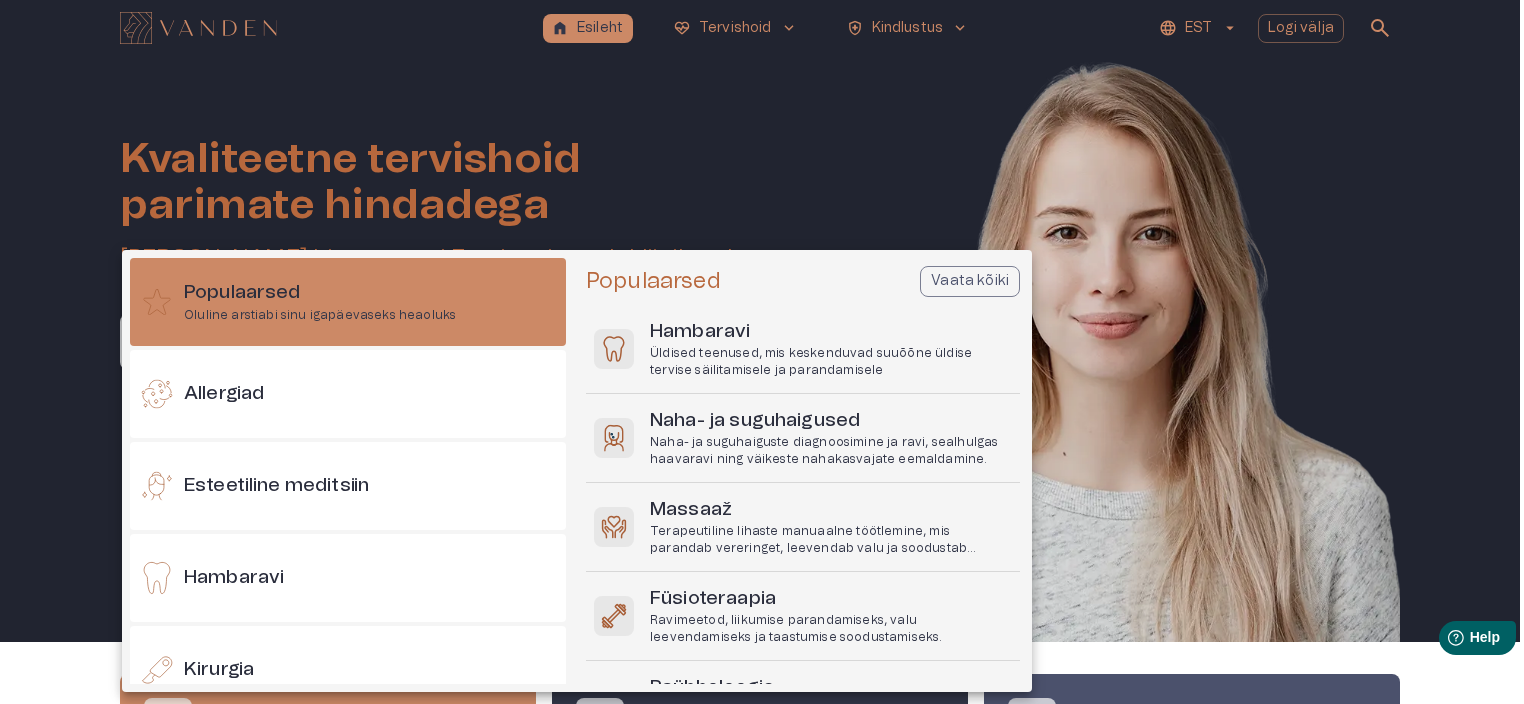 scroll, scrollTop: 56, scrollLeft: 0, axis: vertical 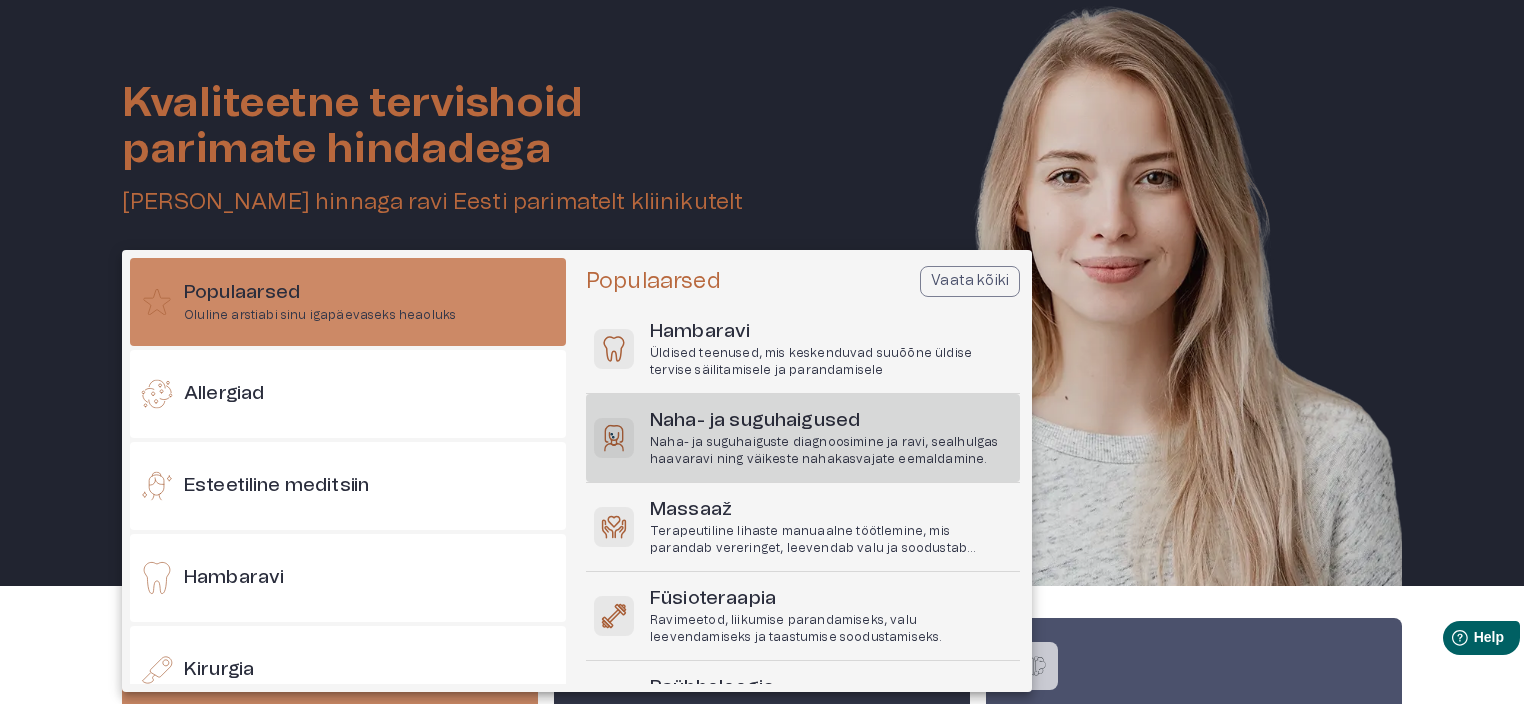click on "Naha- ja suguhaigused" at bounding box center (831, 421) 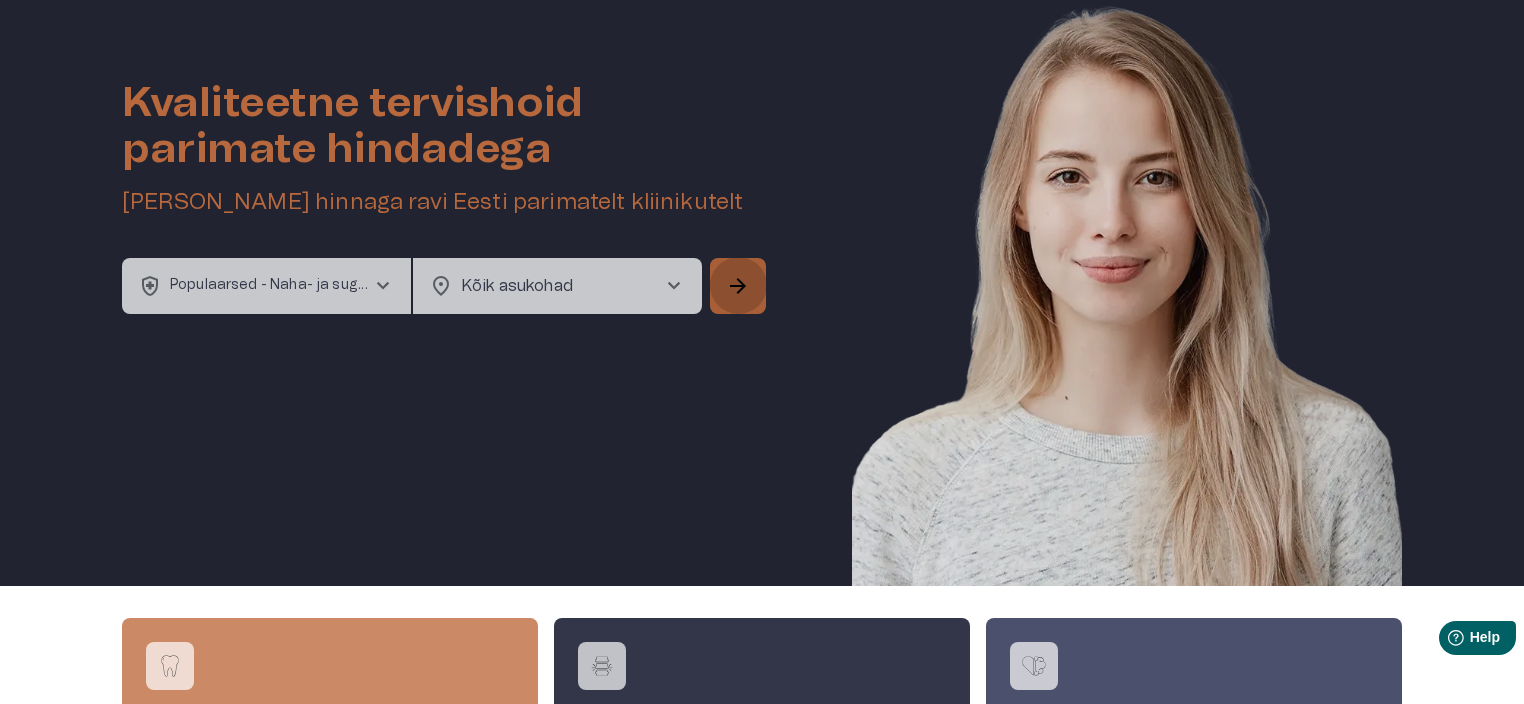 click on "arrow_forward" at bounding box center [738, 286] 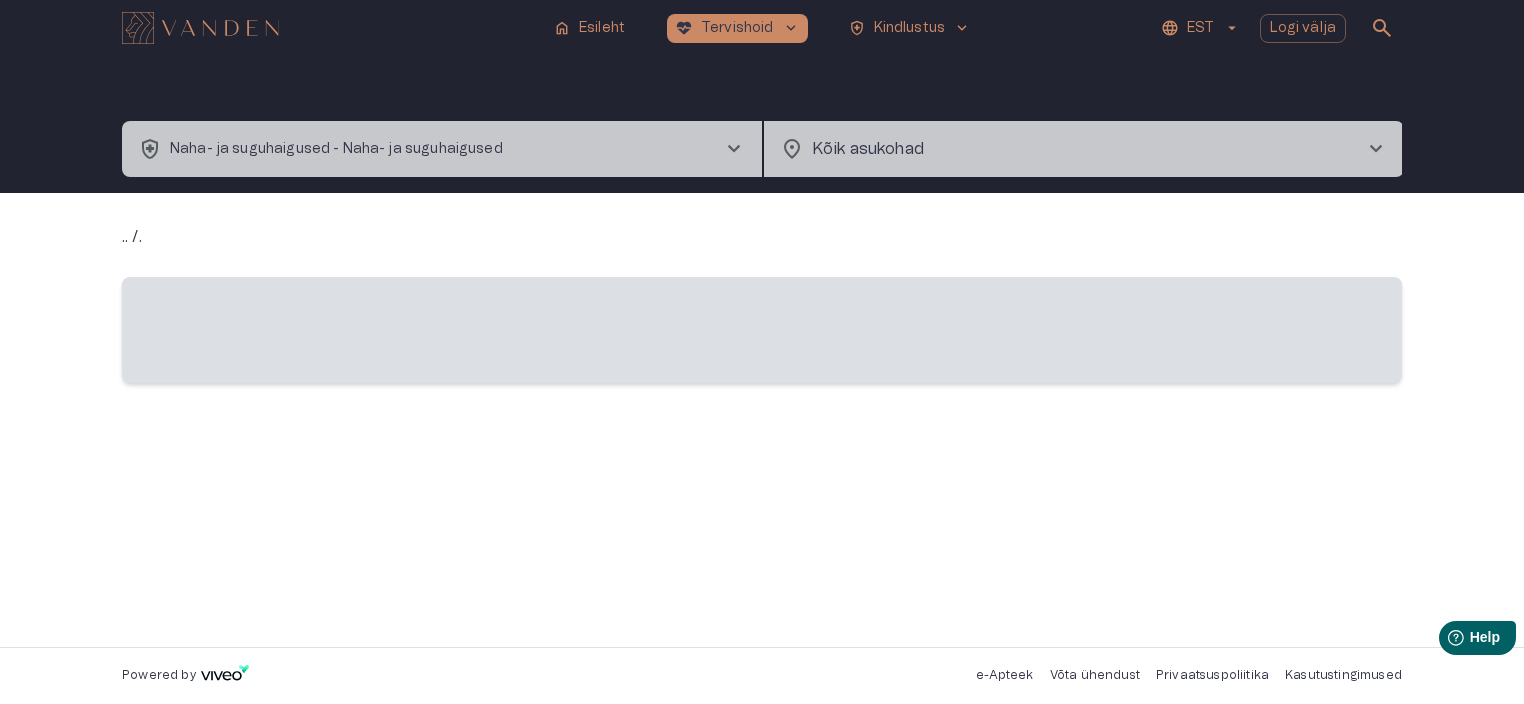 scroll, scrollTop: 0, scrollLeft: 0, axis: both 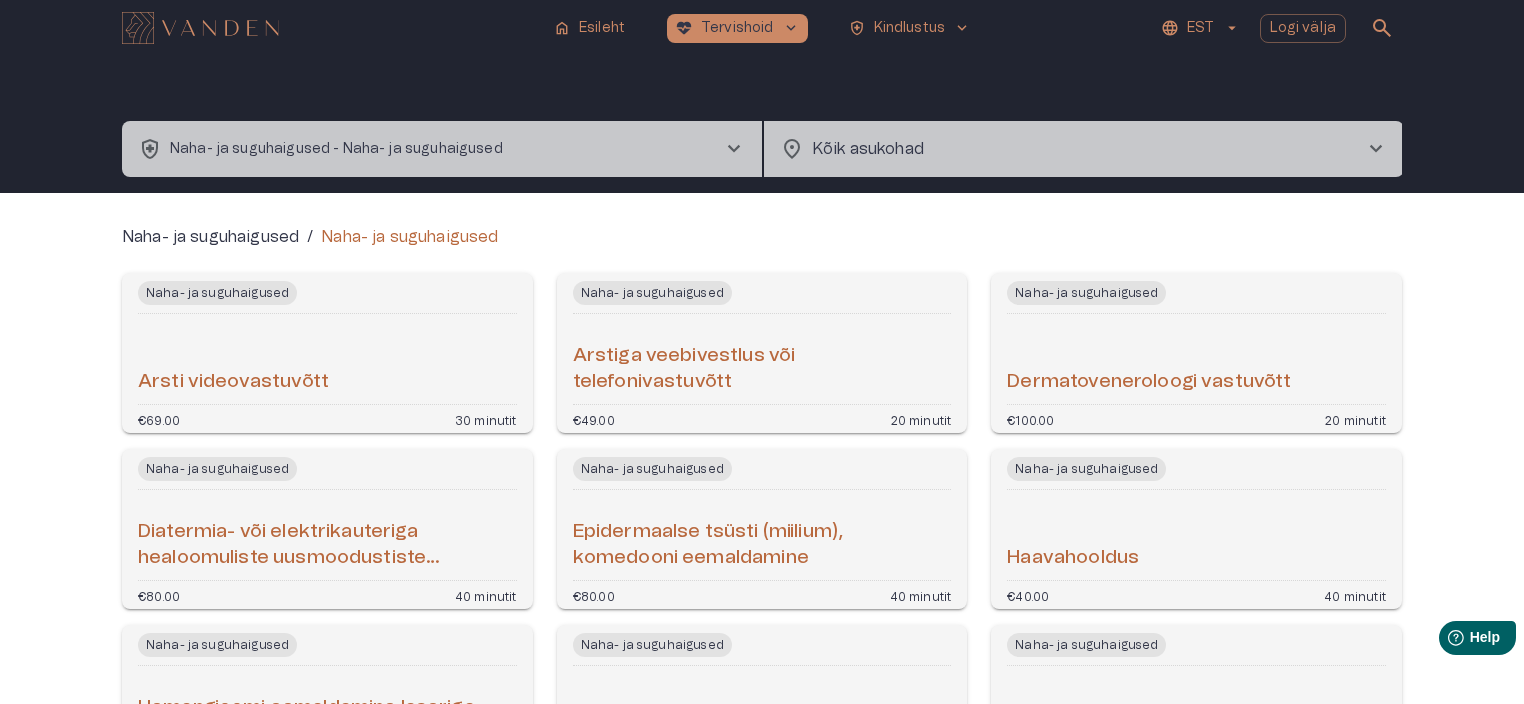 click on "Arstiga veebivestlus või telefonivastuvõtt" at bounding box center (762, 369) 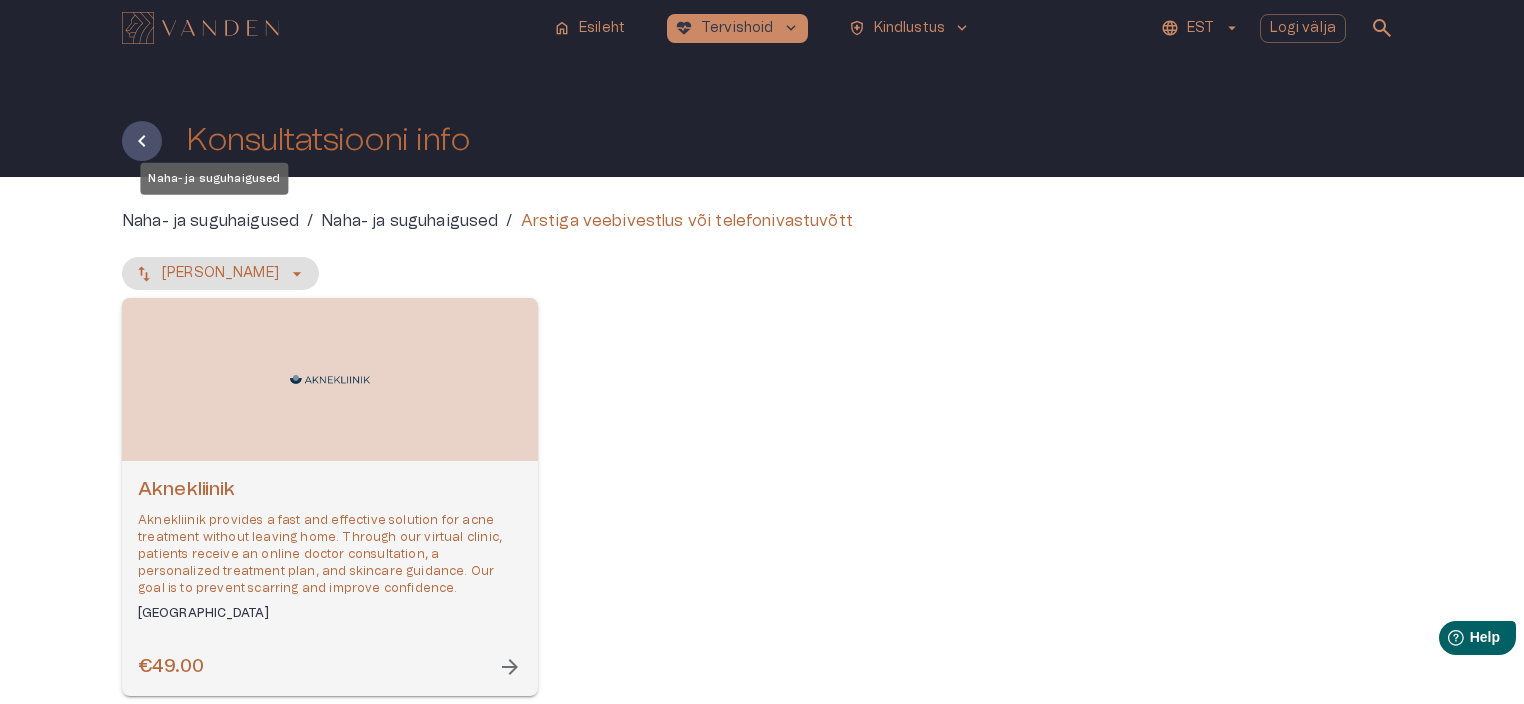 click on "Naha- ja suguhaigused" at bounding box center [210, 221] 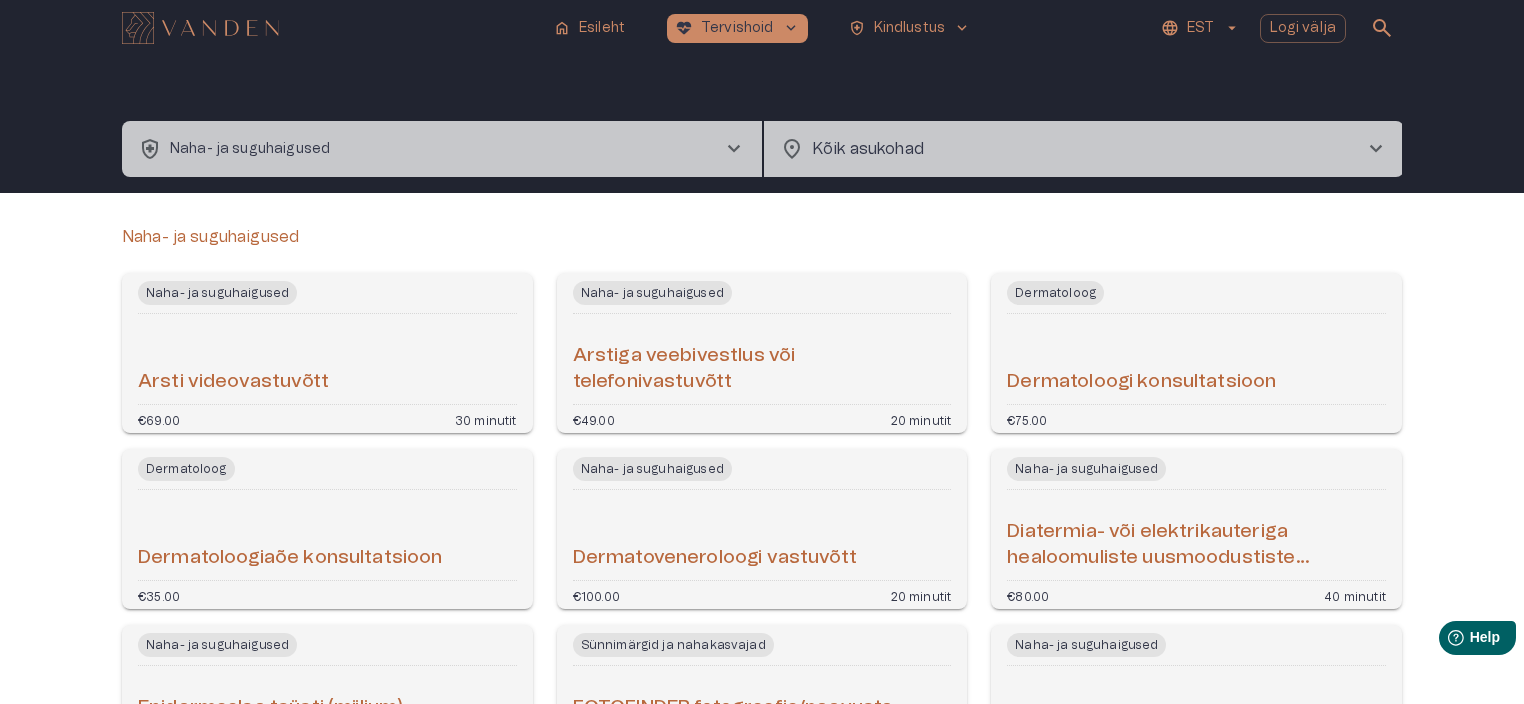 click on "Arstiga veebivestlus või telefonivastuvõtt" at bounding box center (762, 369) 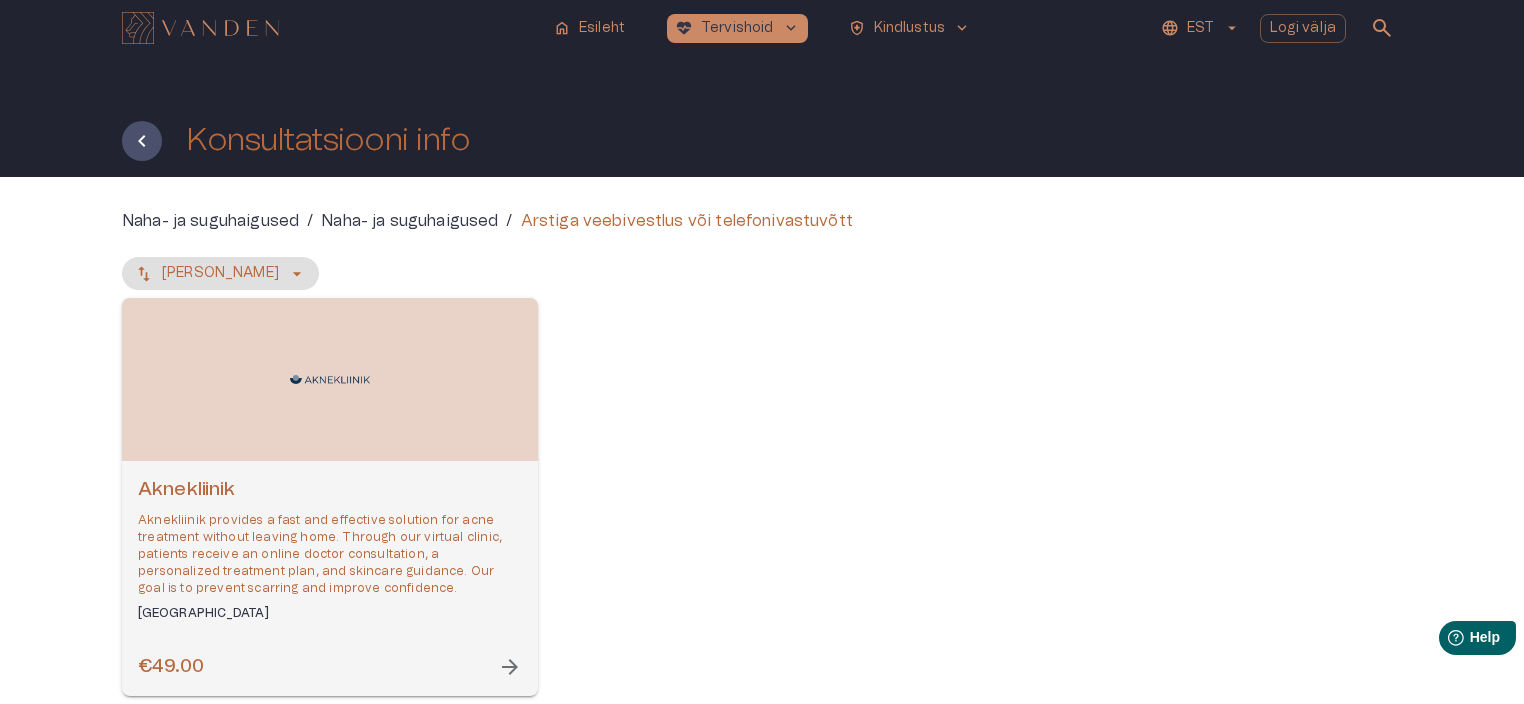 click on "Aknekliinik" at bounding box center (330, 490) 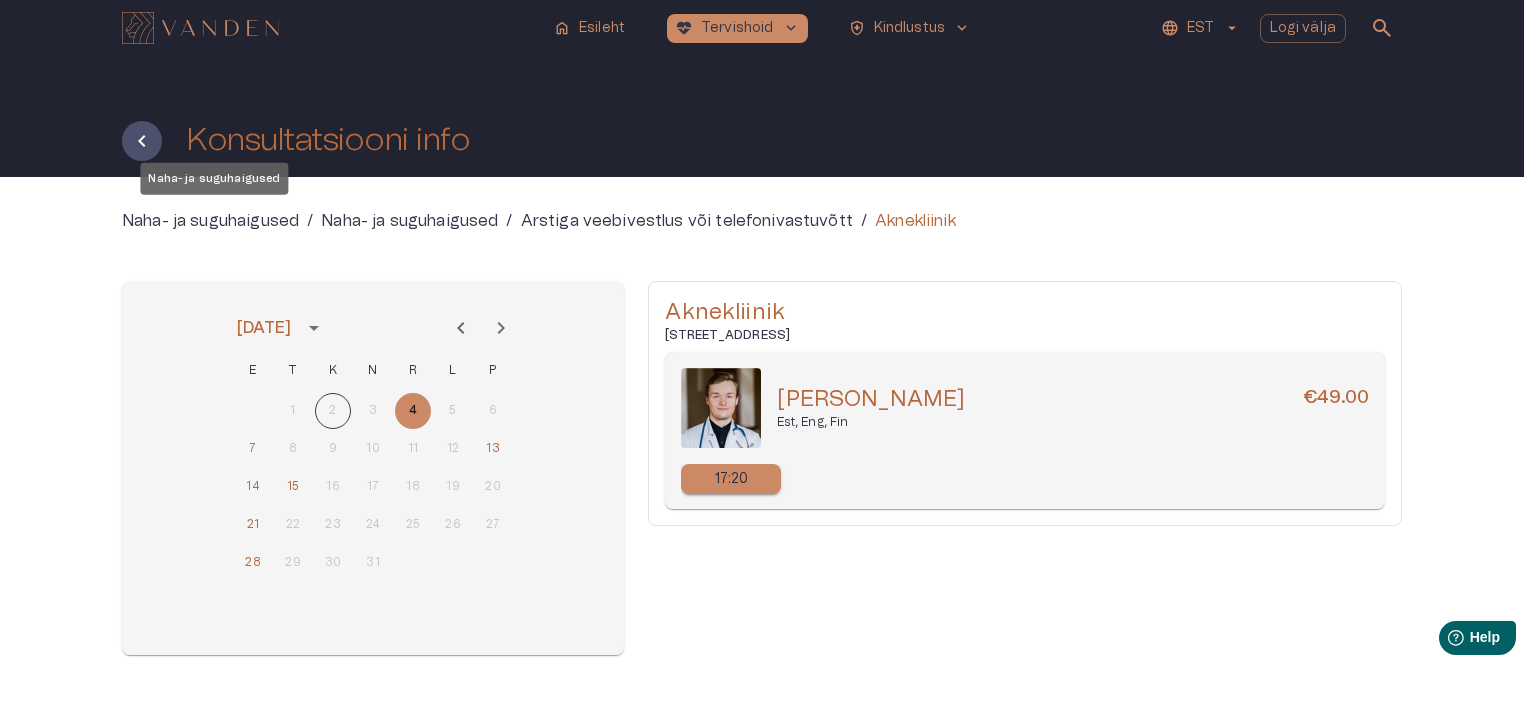 click on "Naha- ja suguhaigused" at bounding box center (210, 221) 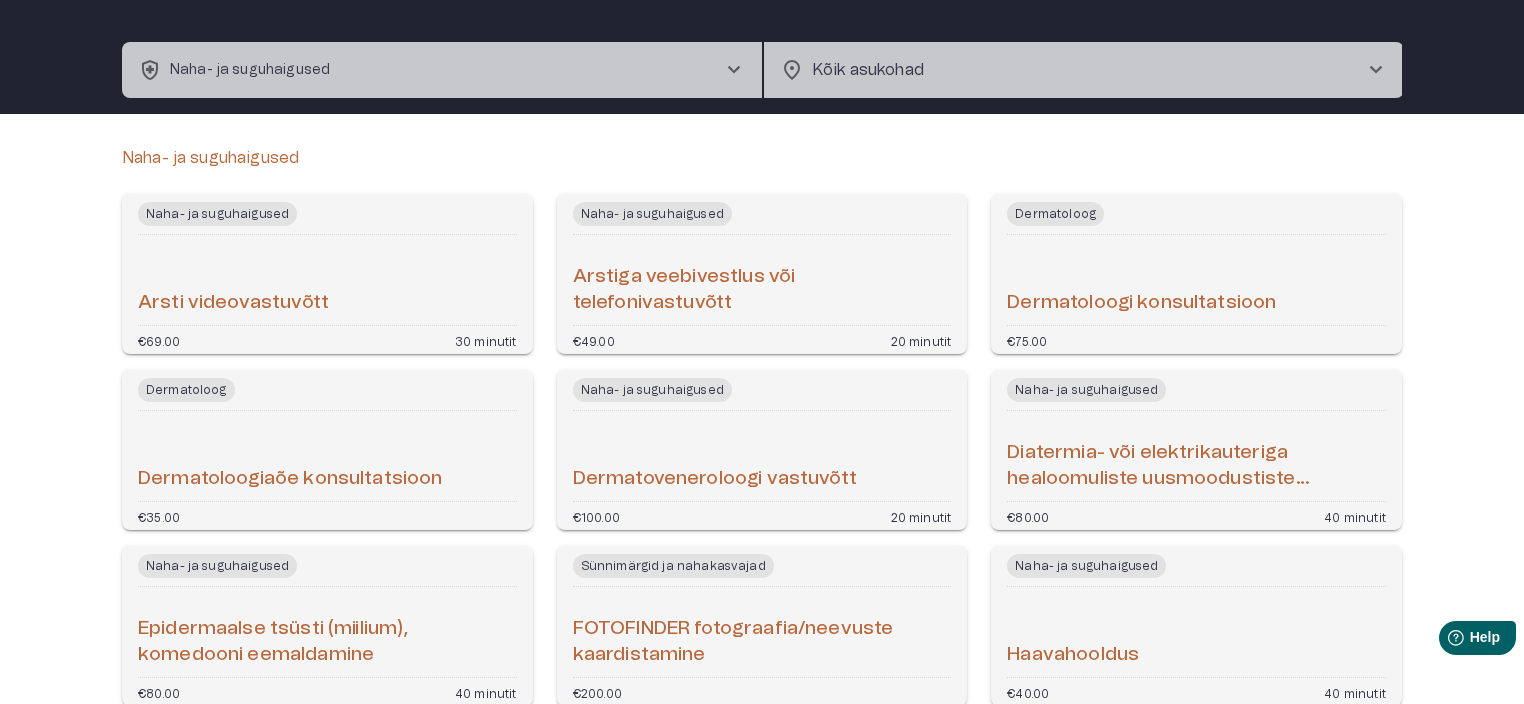 scroll, scrollTop: 80, scrollLeft: 0, axis: vertical 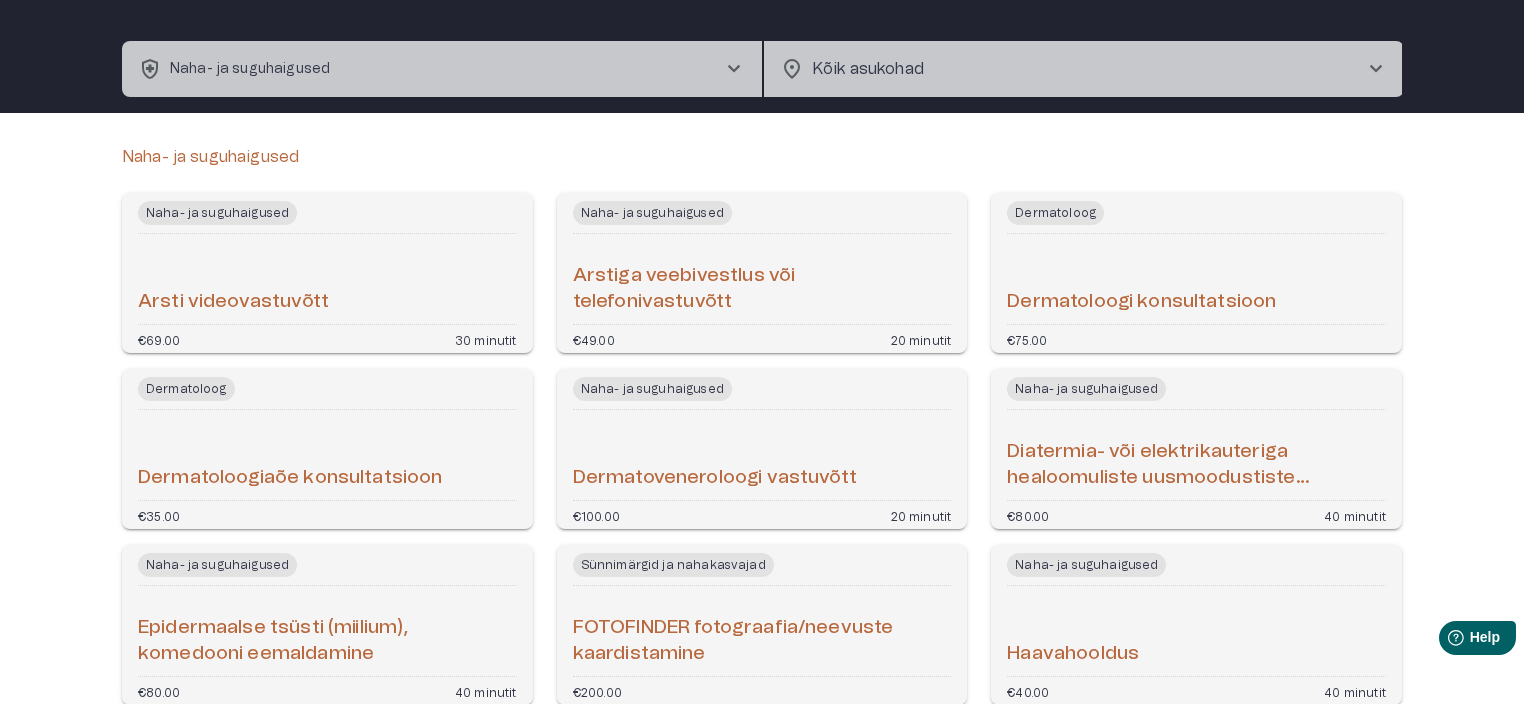 click on "Dermatoloogi konsultatsioon" at bounding box center (1141, 302) 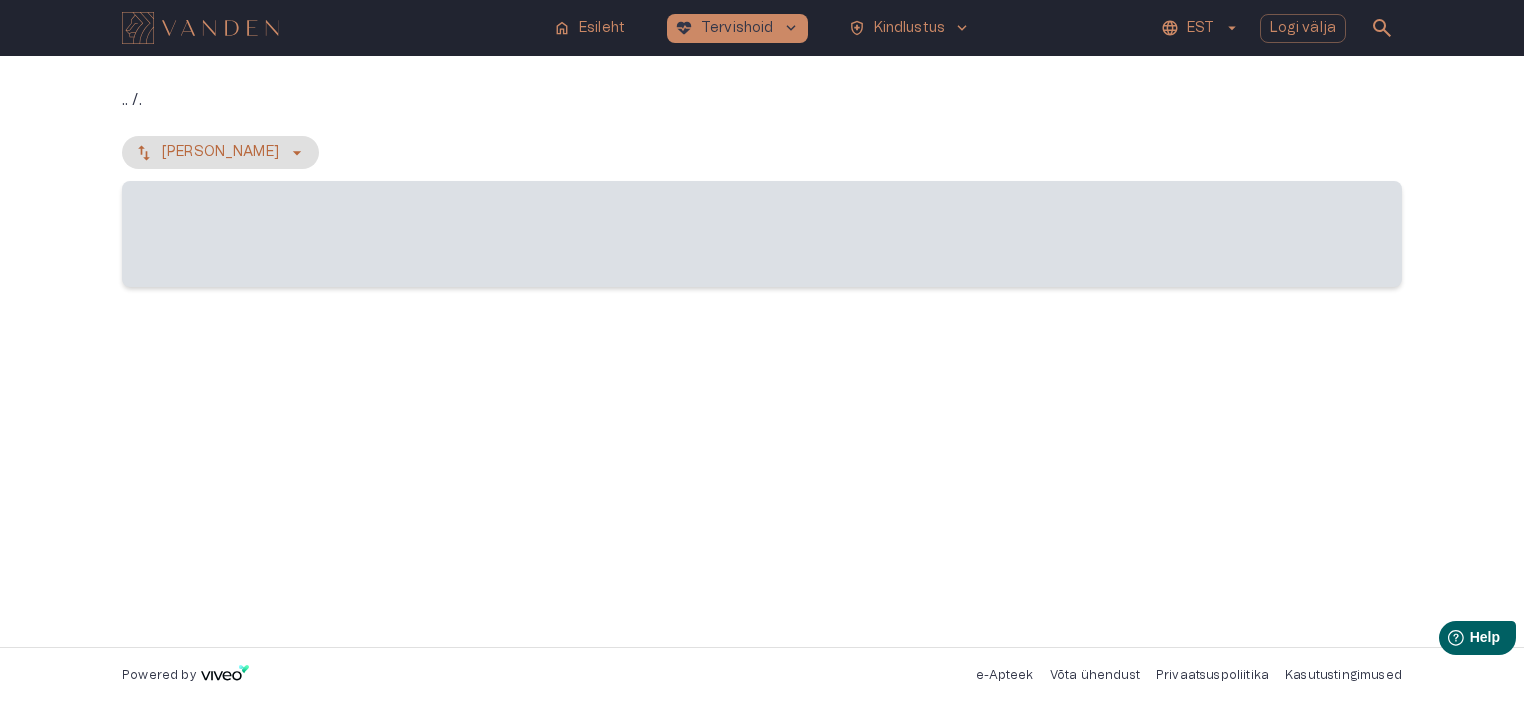 scroll, scrollTop: 0, scrollLeft: 0, axis: both 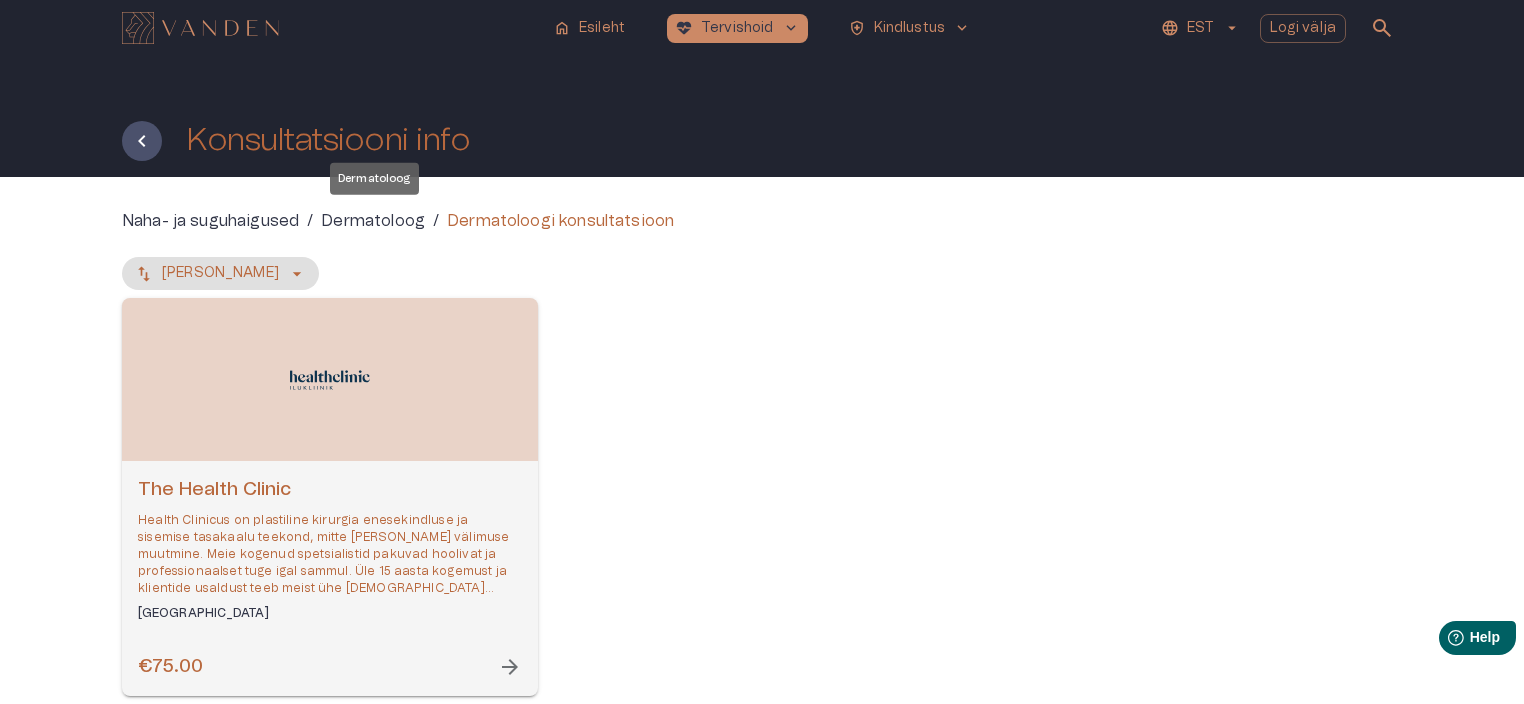 click on "Dermatoloog" at bounding box center (373, 221) 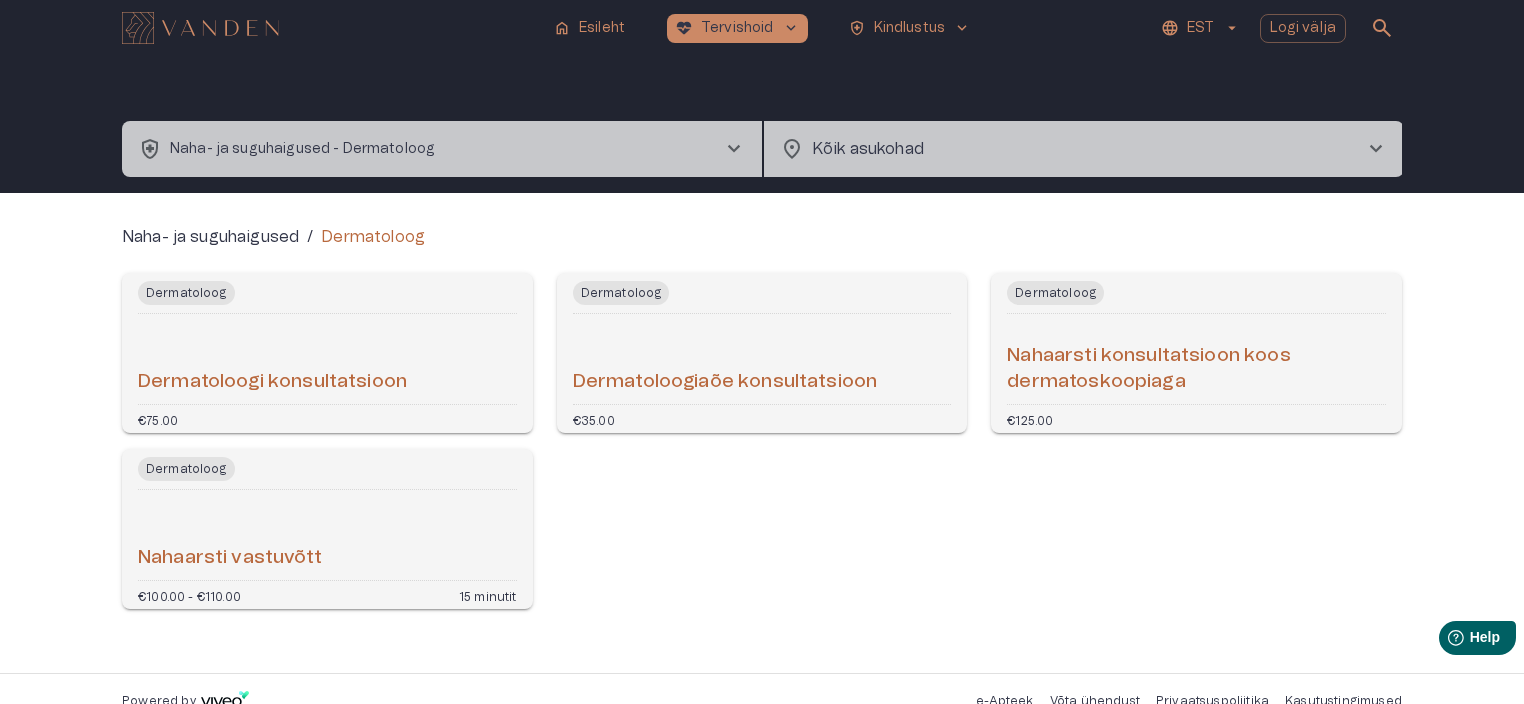 scroll, scrollTop: 25, scrollLeft: 0, axis: vertical 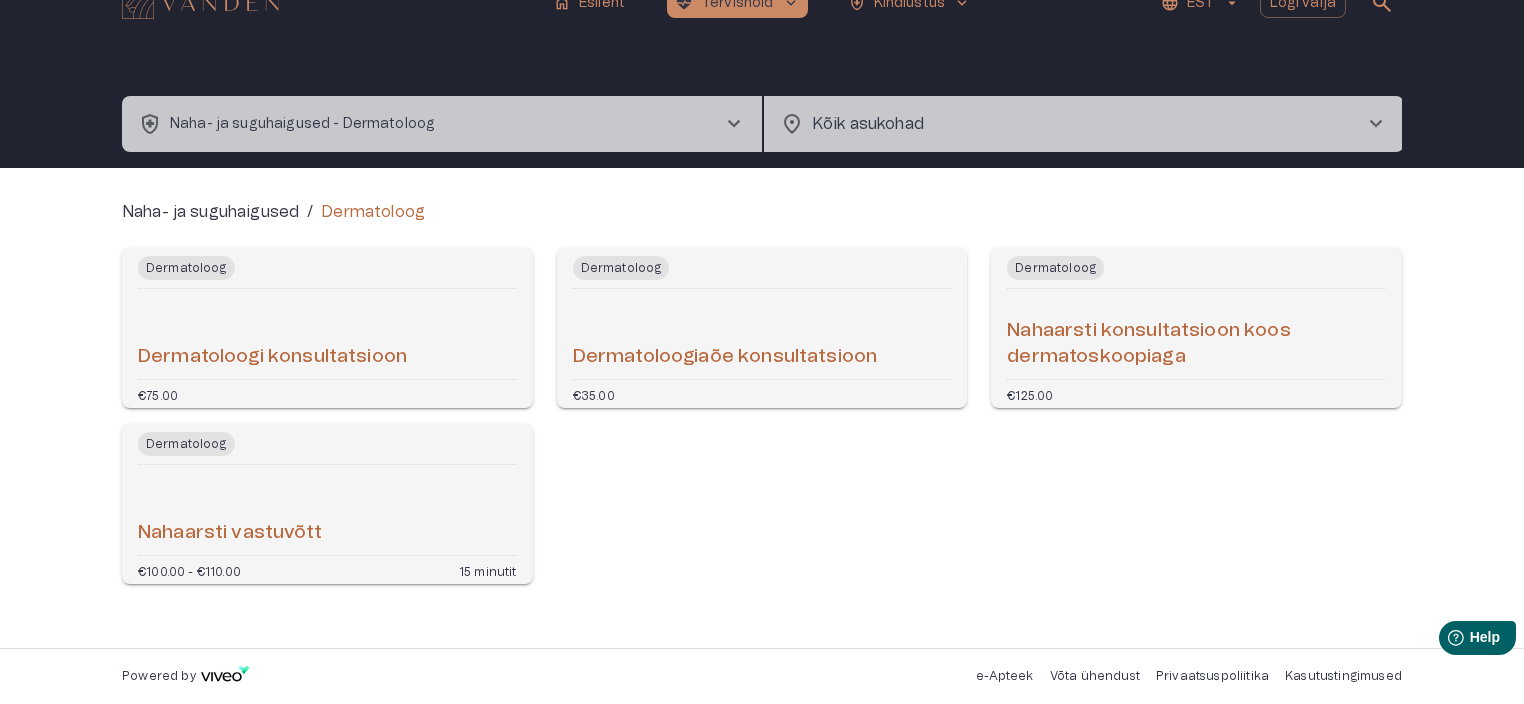 click on "Nahaarsti vastuvõtt" at bounding box center (230, 533) 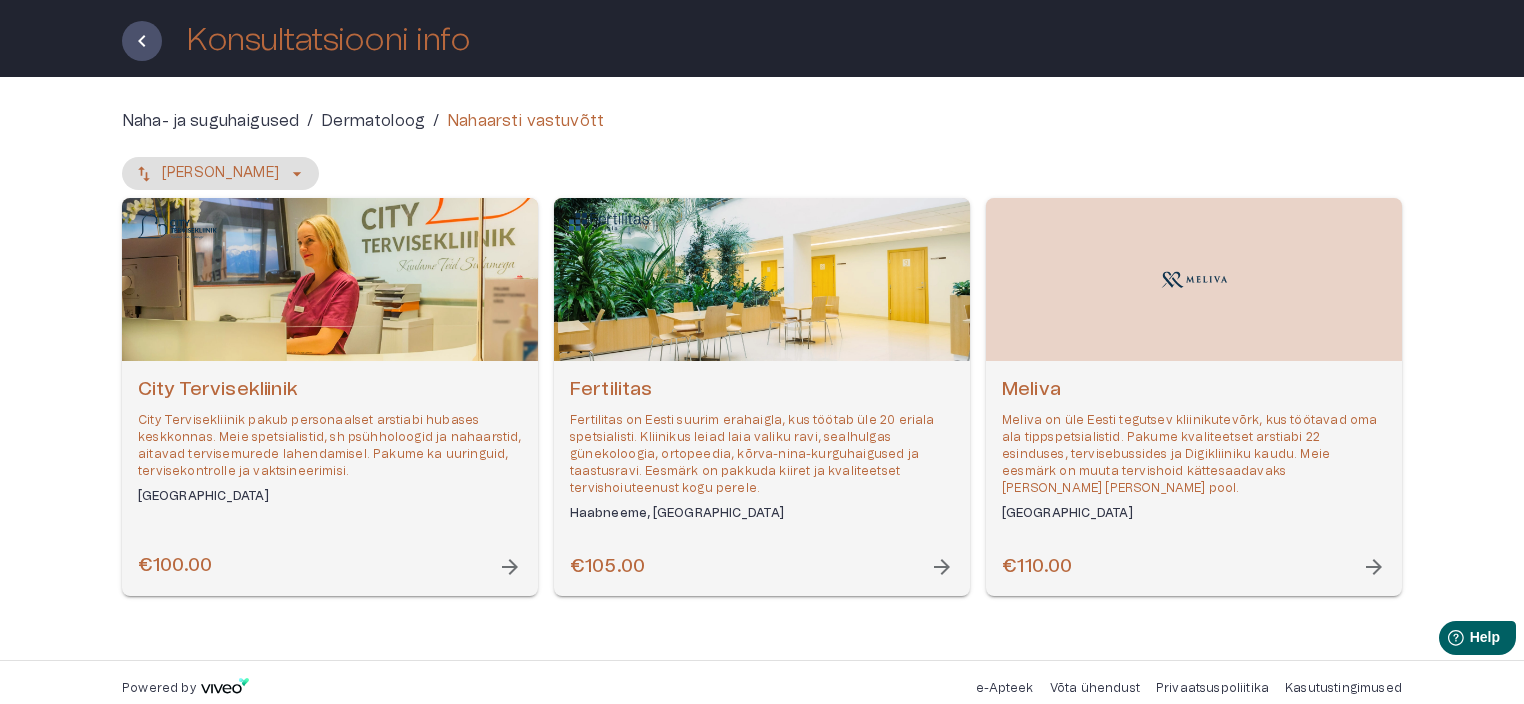 scroll, scrollTop: 112, scrollLeft: 0, axis: vertical 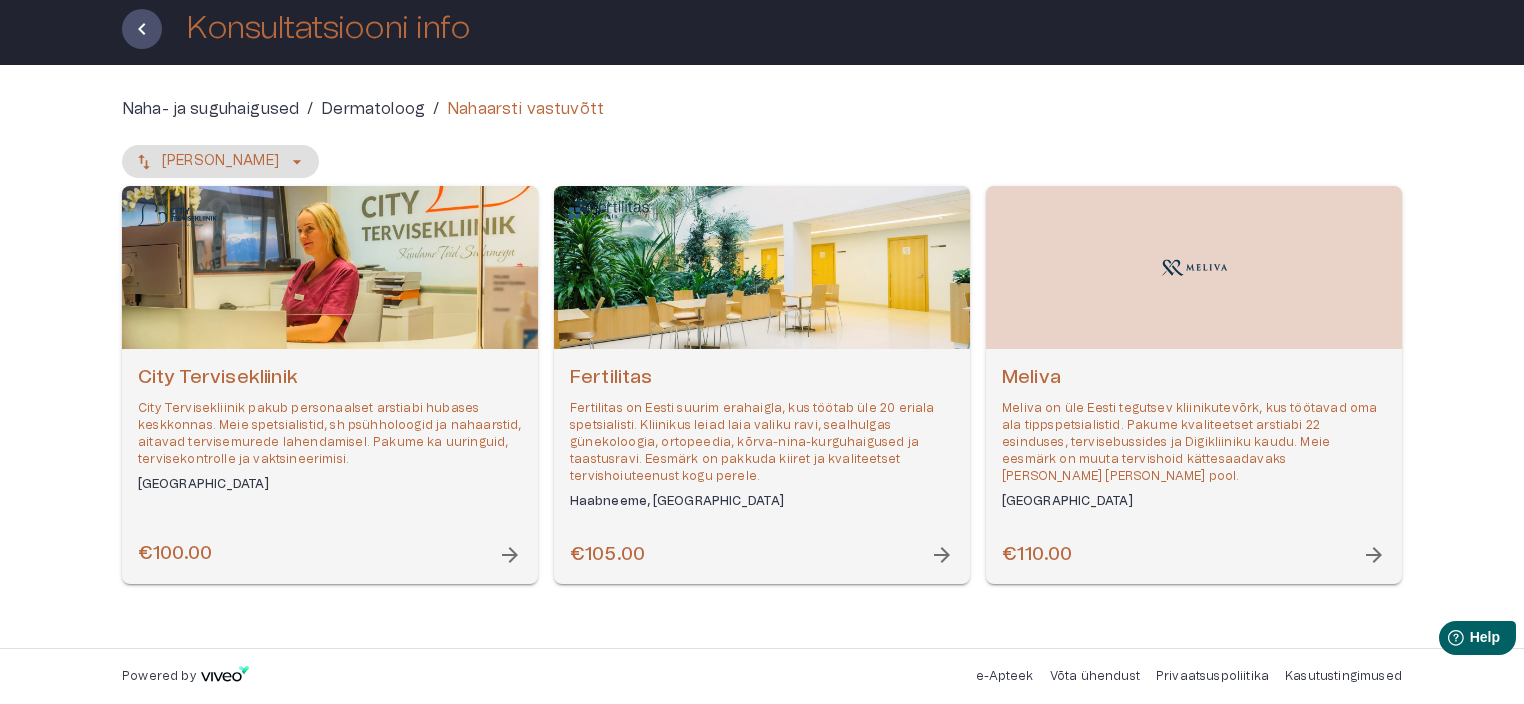 click on "Meliva" at bounding box center [1194, 378] 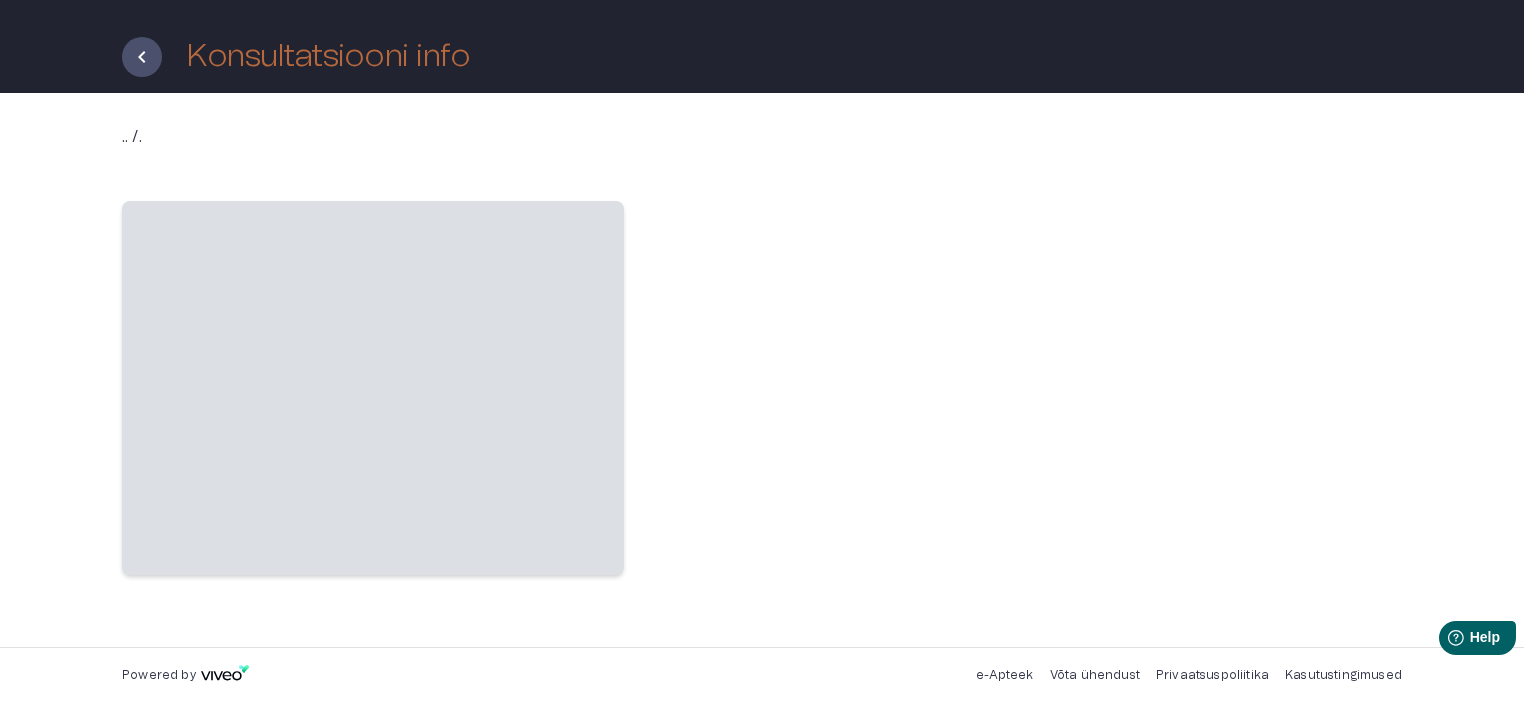 scroll, scrollTop: 0, scrollLeft: 0, axis: both 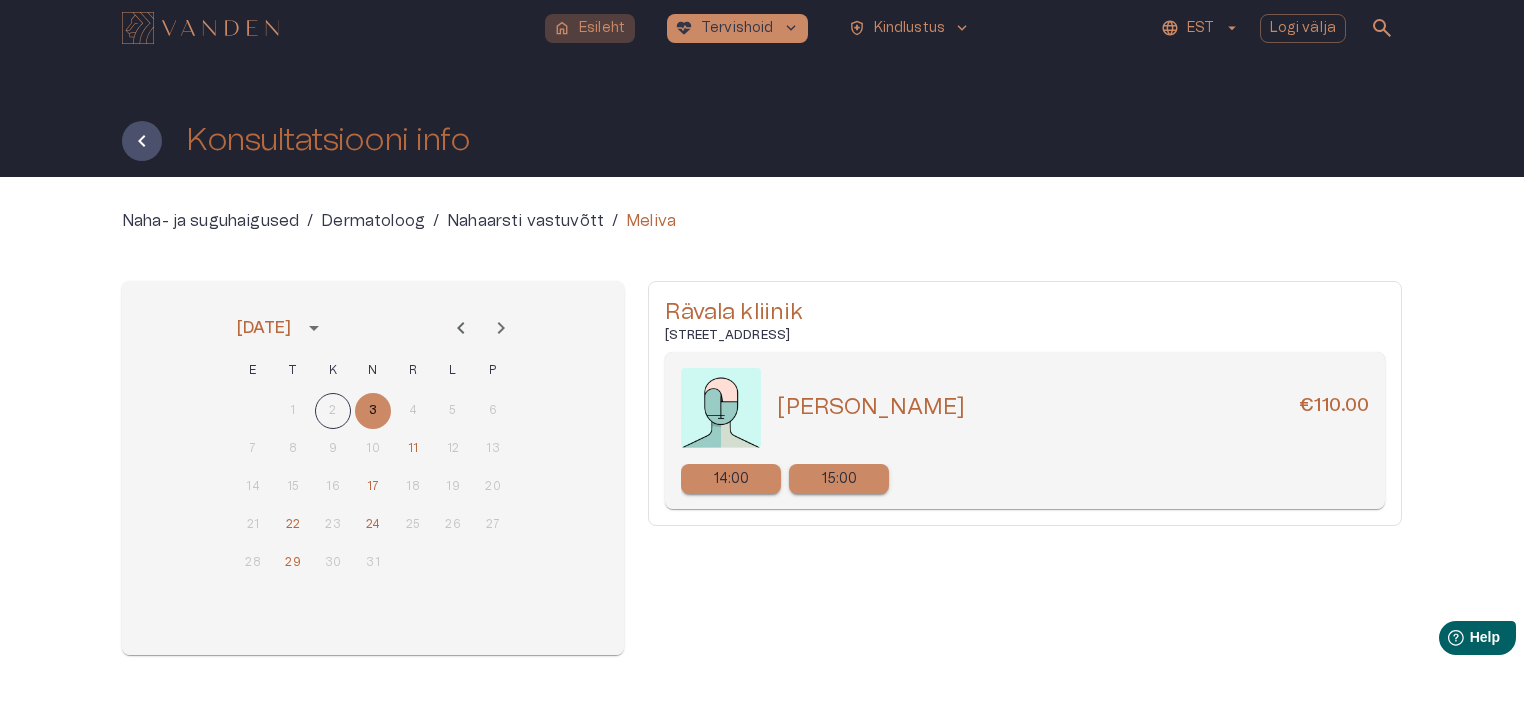 click on "Esileht" at bounding box center (602, 28) 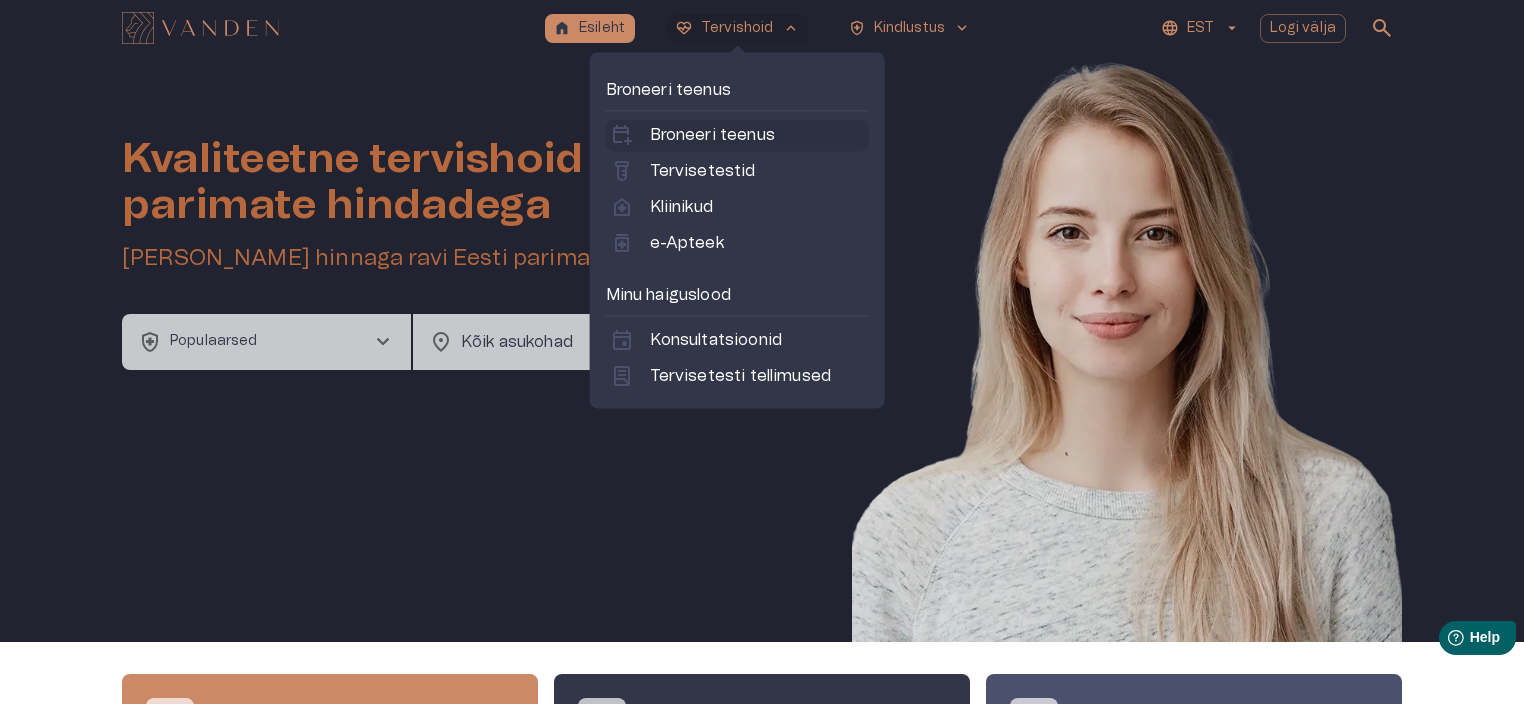 click on "Broneeri teenus" at bounding box center (712, 135) 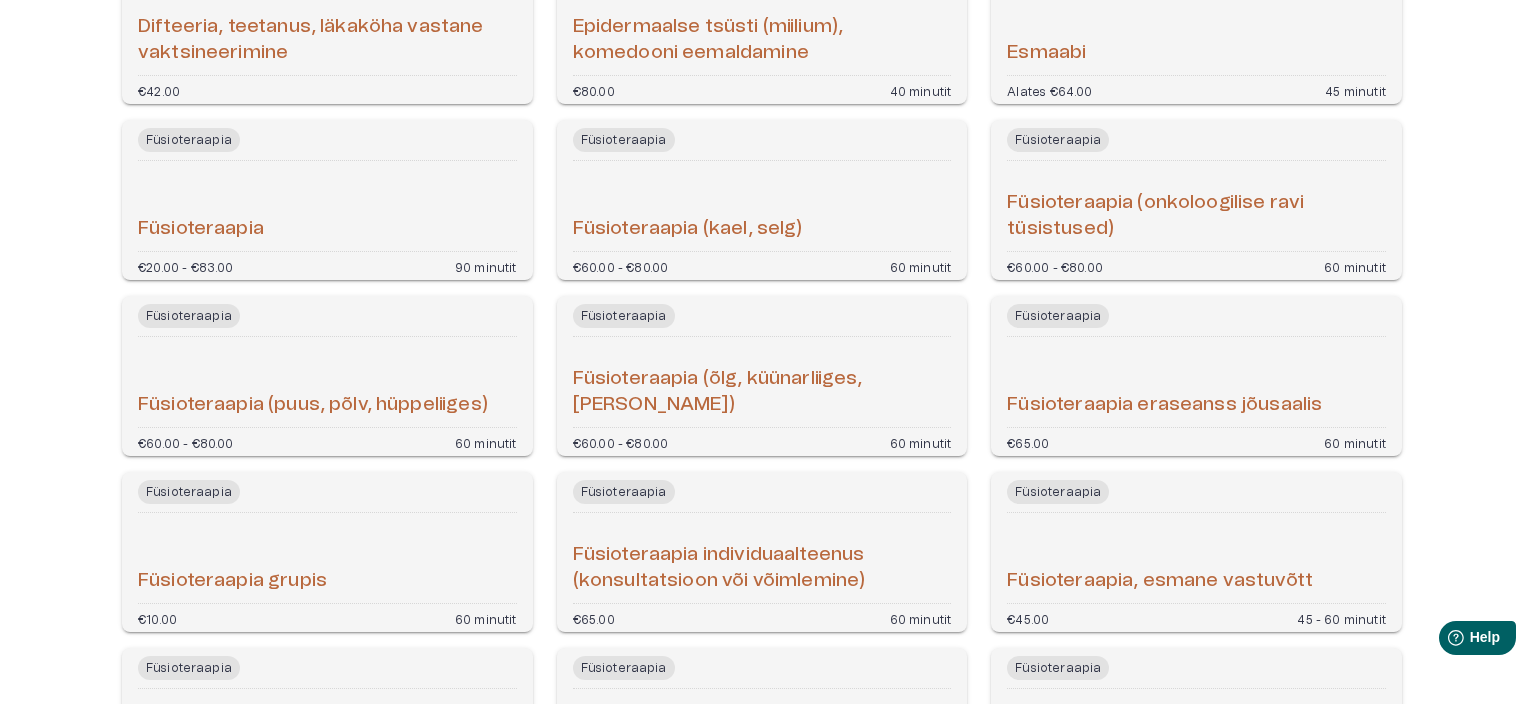 scroll, scrollTop: 0, scrollLeft: 0, axis: both 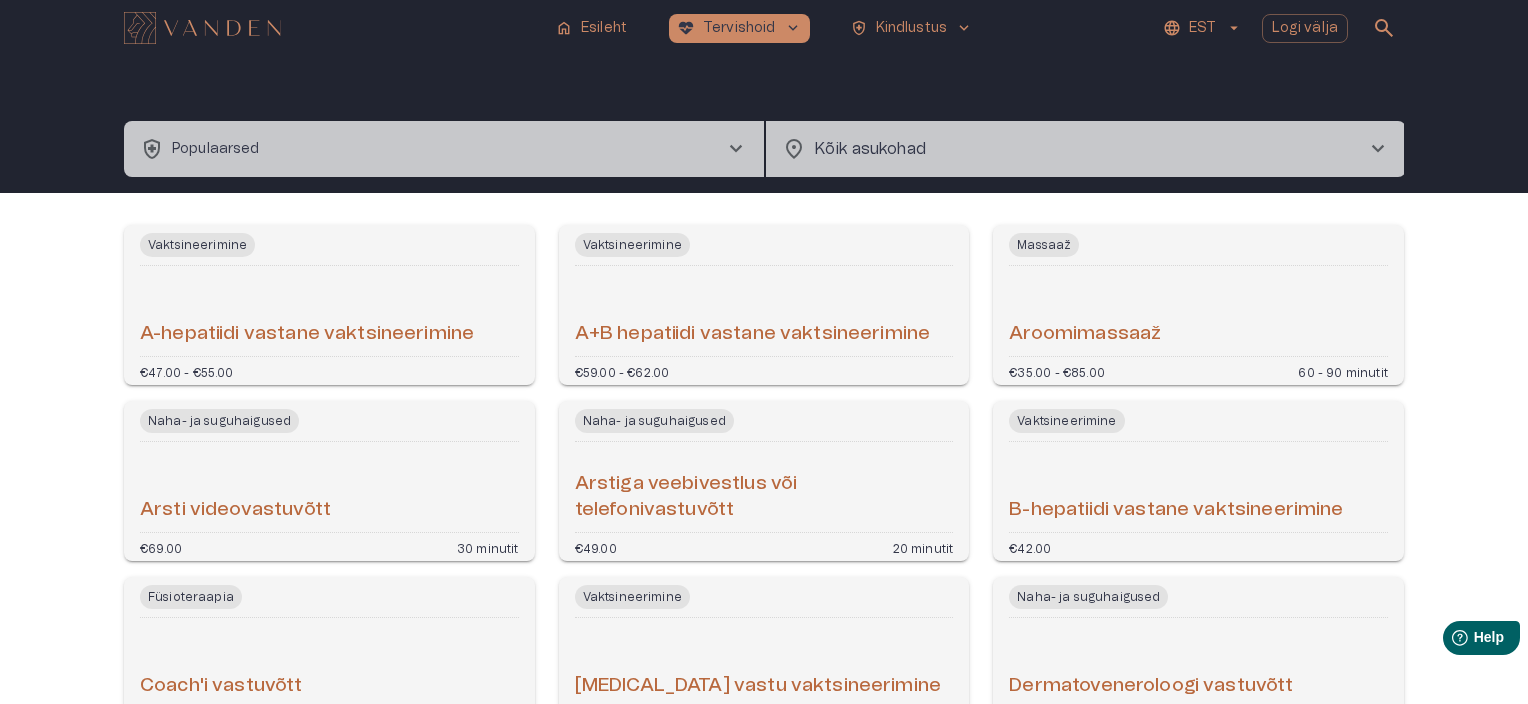 click on "home Esileht ecg_heart Tervishoid keyboard_arrow_down health_and_safety Kindlustus keyboard_arrow_down EST Logi välja search health_and_safety Populaarsed chevron_right location_on Kõik asukohad chevron_right ​ Vaktsineerimine A-hepatiidi vastane vaktsineerimine €47.00 - €55.00 Vaktsineerimine A+B hepatiidi vastane vaktsineerimine €59.00 - €62.00 Massaaž Aroomimassaaž €35.00 - €85.00 60 - 90 minutit Naha- ja suguhaigused Arsti videovastuvõtt €69.00 30 minutit Naha- ja suguhaigused Arstiga veebivestlus või telefonivastuvõtt €49.00 20 minutit Vaktsineerimine B-hepatiidi vastane vaktsineerimine €42.00 Füsioteraapia Coach'i vastuvõtt €100.00 60 minutit Vaktsineerimine [MEDICAL_DATA] vastu vaktsineerimine Hind määratakse kliinikus 15 minutit Naha- ja suguhaigused Dermatoveneroloogi vastuvõtt €100.00 20 minutit Hambaravi Diagnostika ja raviplaan €65.00 - €250.00 30 - 45 minutit Füsioteraapia Diastaasiteraapia pakett €190.00 Naha- ja suguhaigused €80.00 40 minutit" at bounding box center (764, 352) 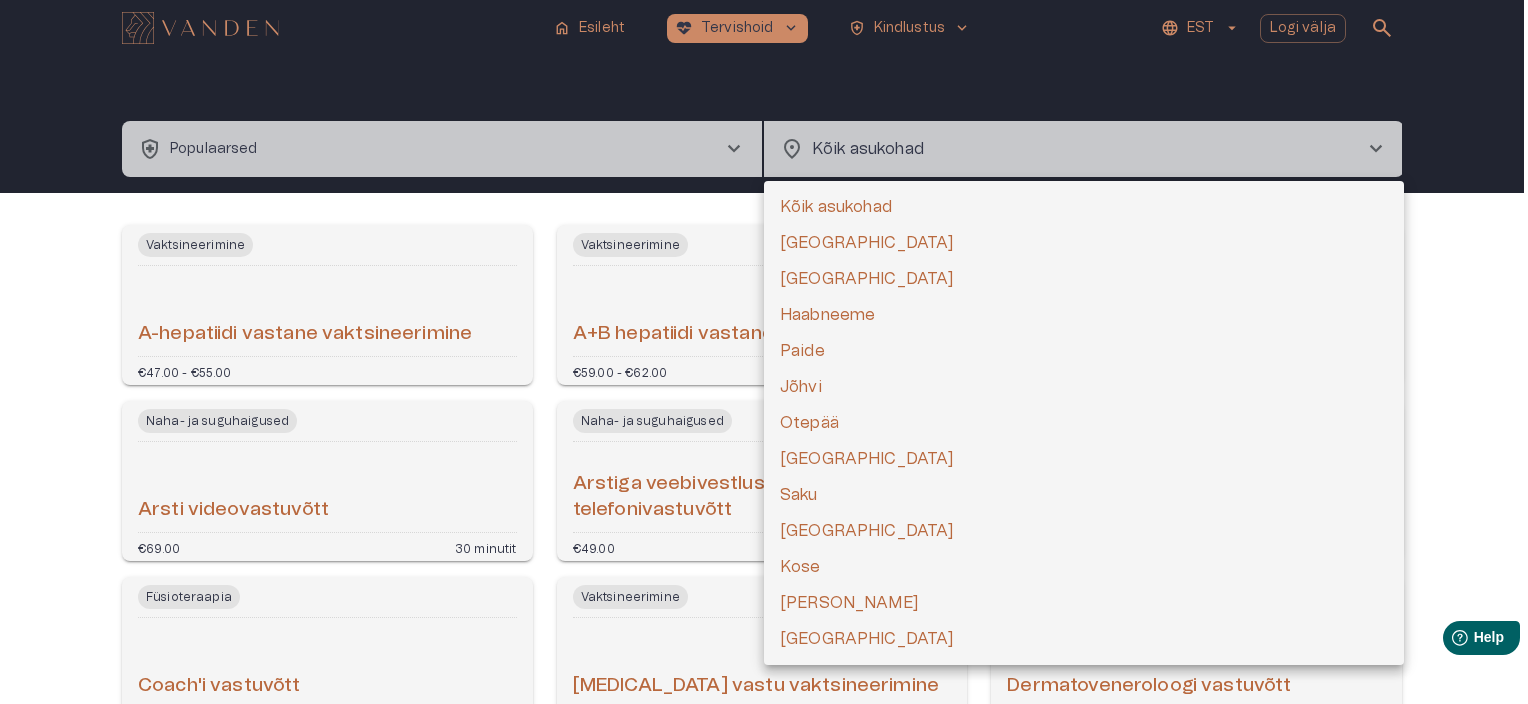 click at bounding box center (764, 352) 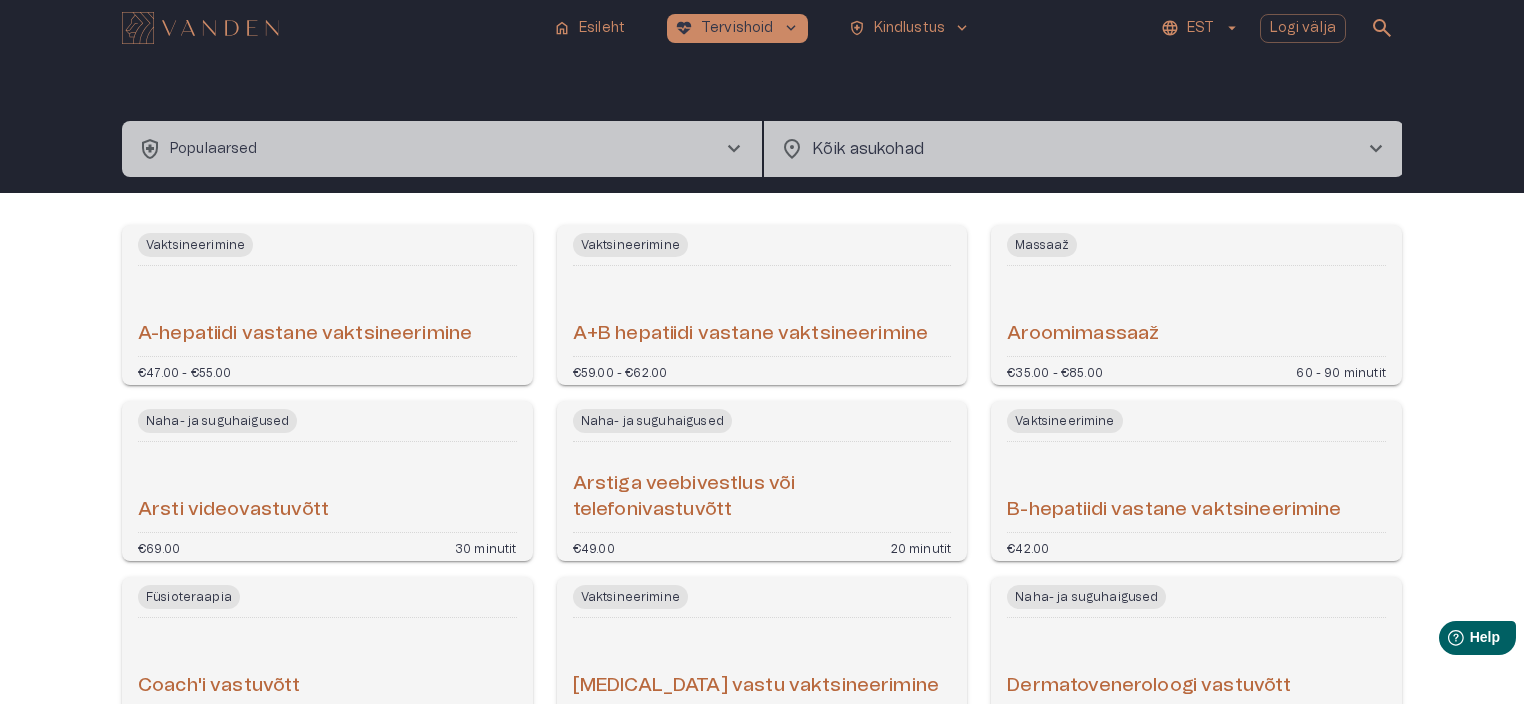 click on "health_and_safety Populaarsed chevron_right" at bounding box center [442, 149] 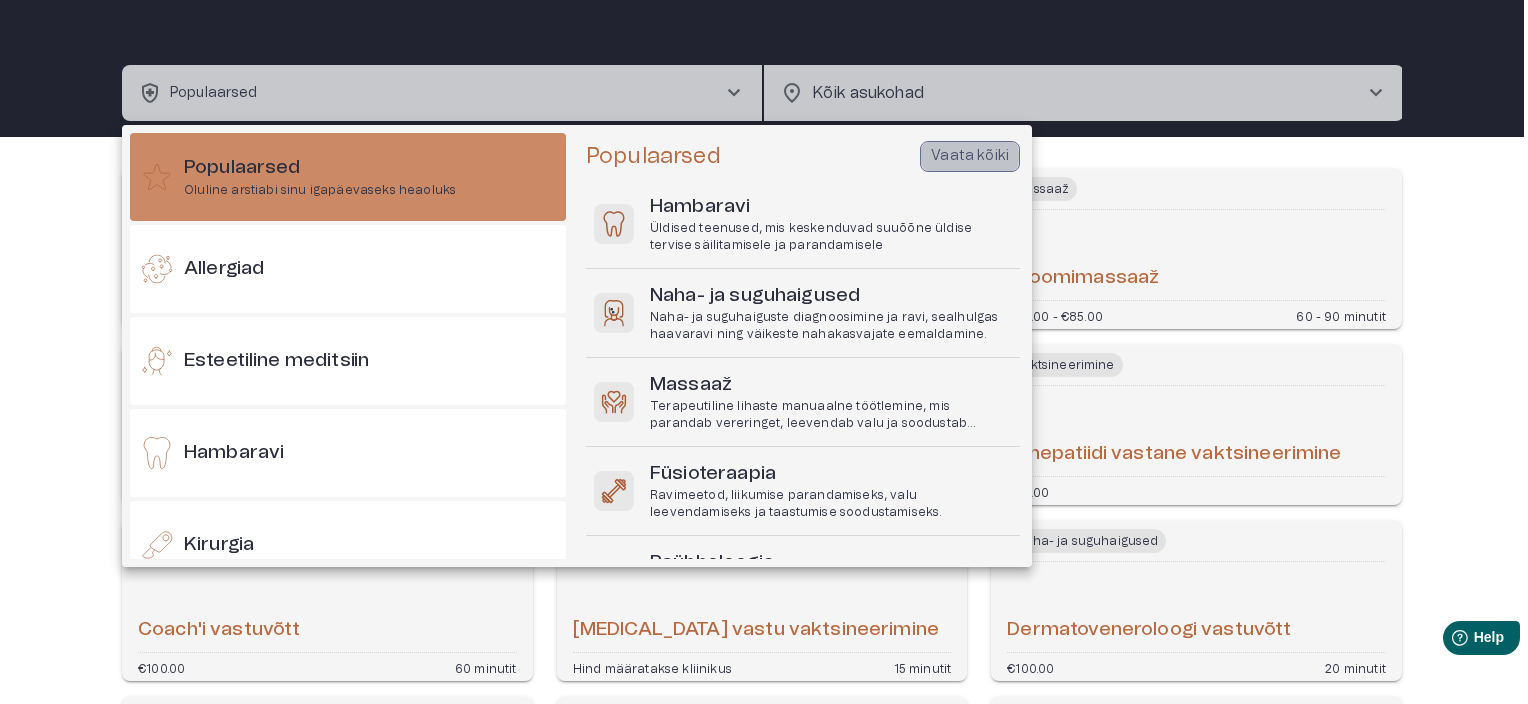 click on "Vaata kõiki" at bounding box center [970, 156] 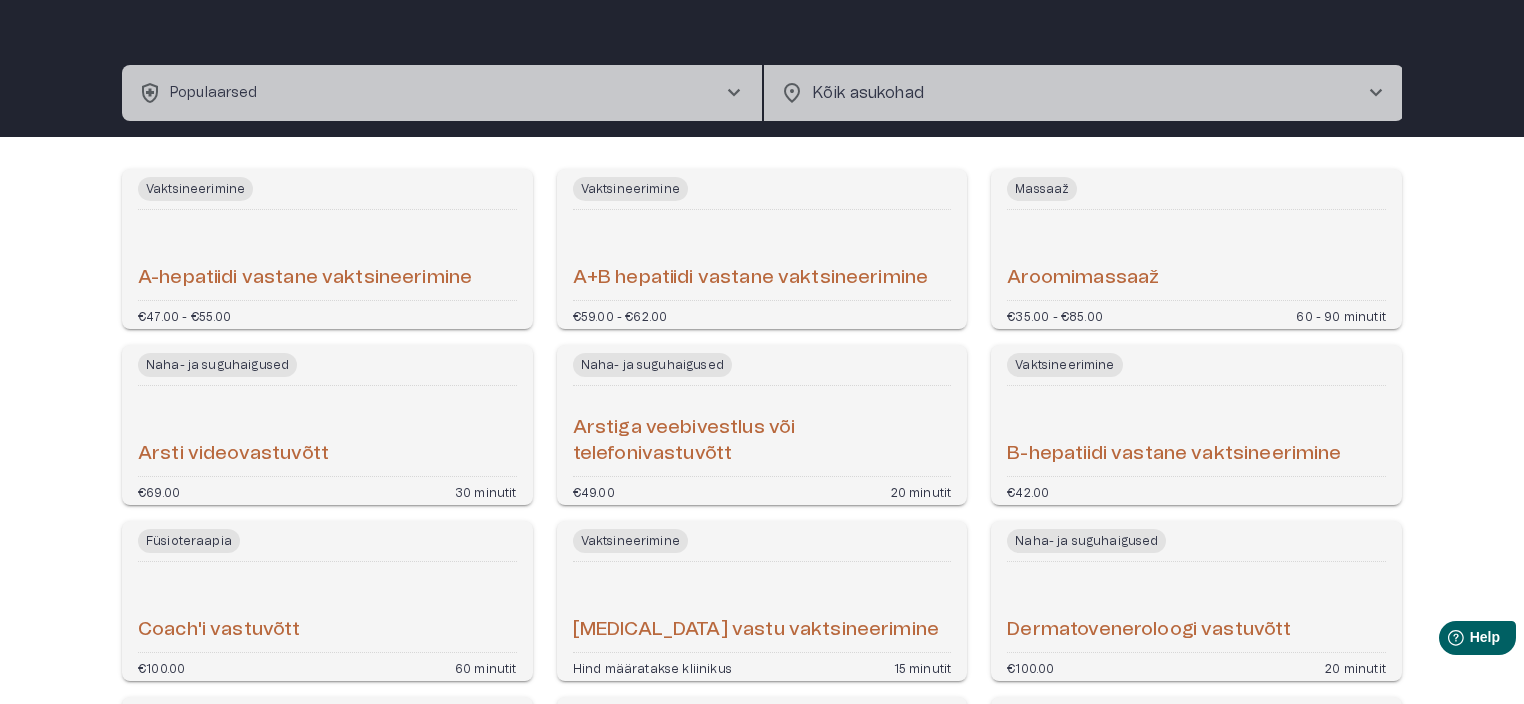 type 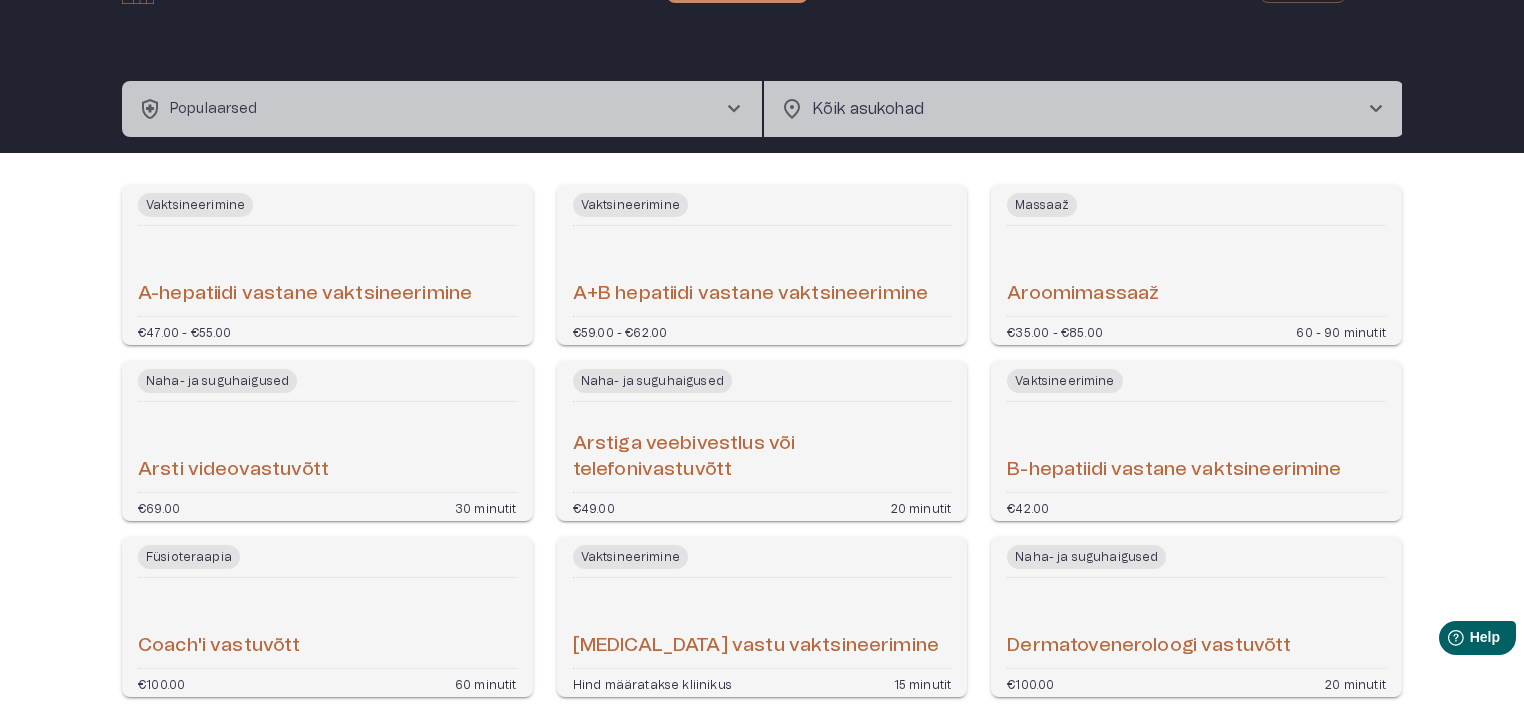 scroll, scrollTop: 16, scrollLeft: 0, axis: vertical 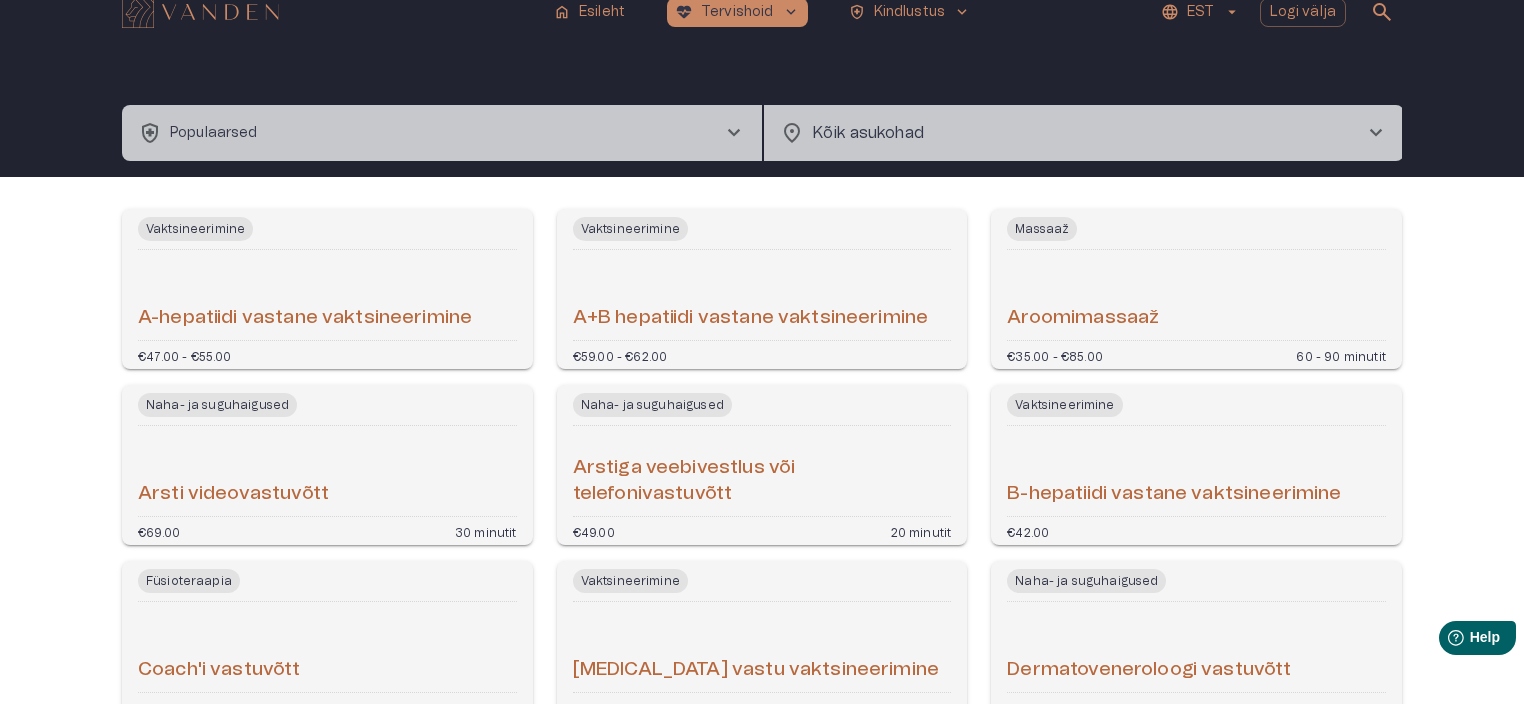 click on "health_and_safety Populaarsed chevron_right" at bounding box center [442, 133] 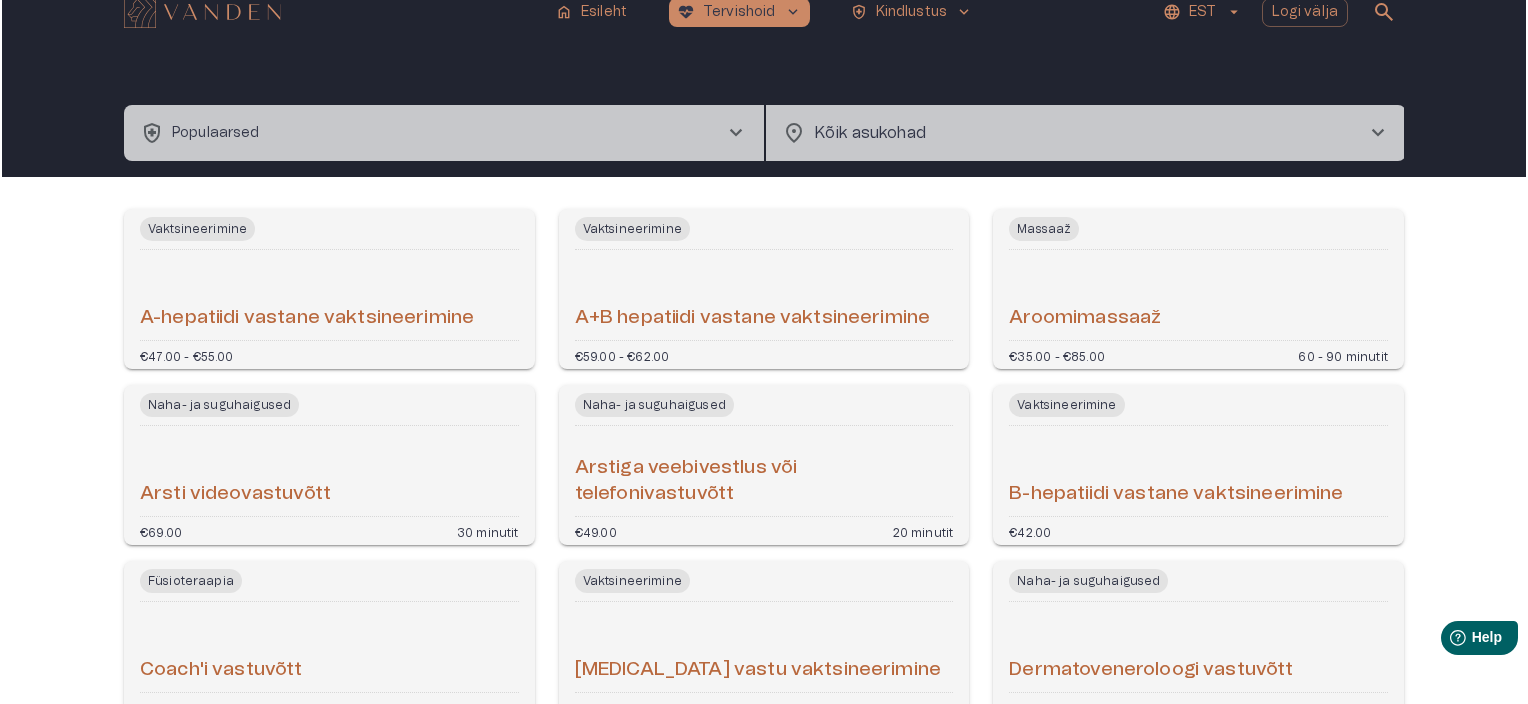 scroll, scrollTop: 56, scrollLeft: 0, axis: vertical 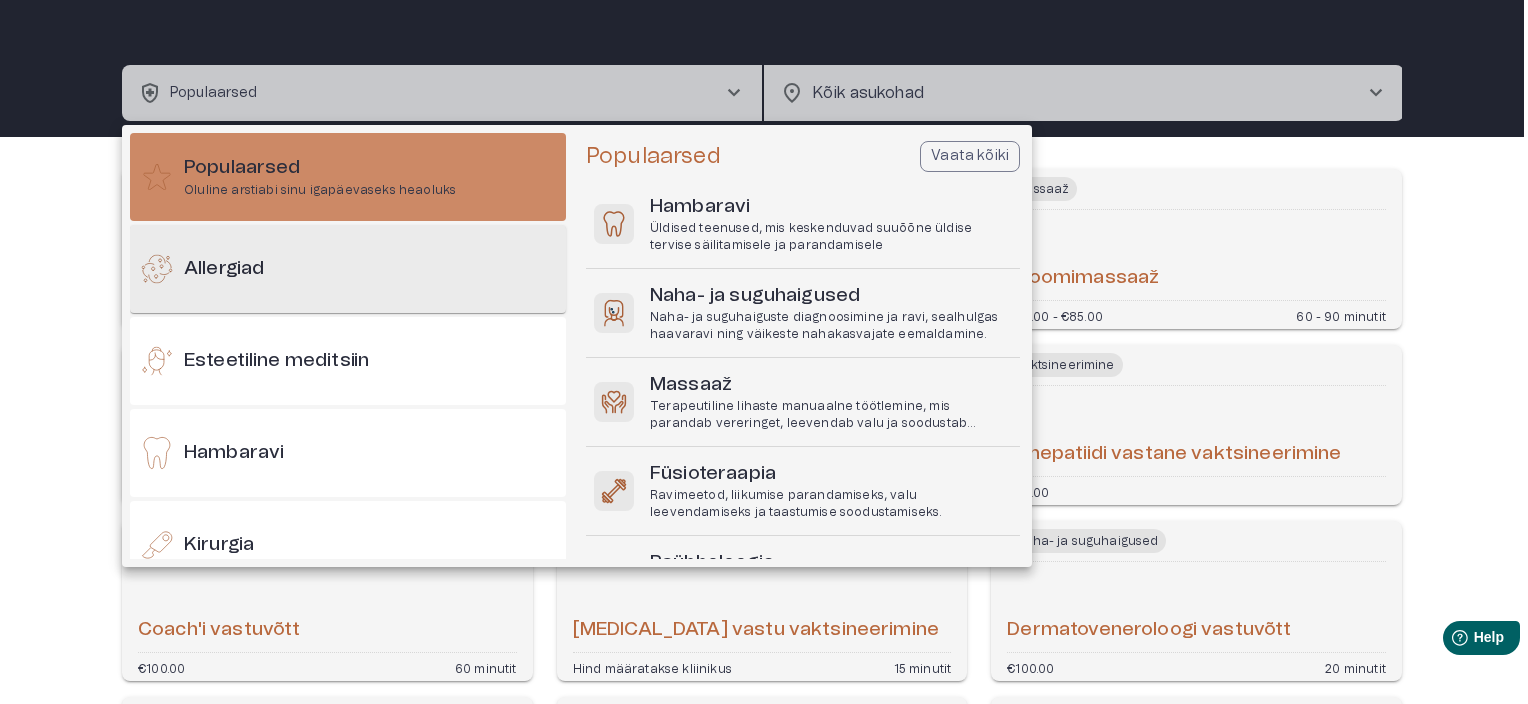 click on "Allergiad" at bounding box center [224, 269] 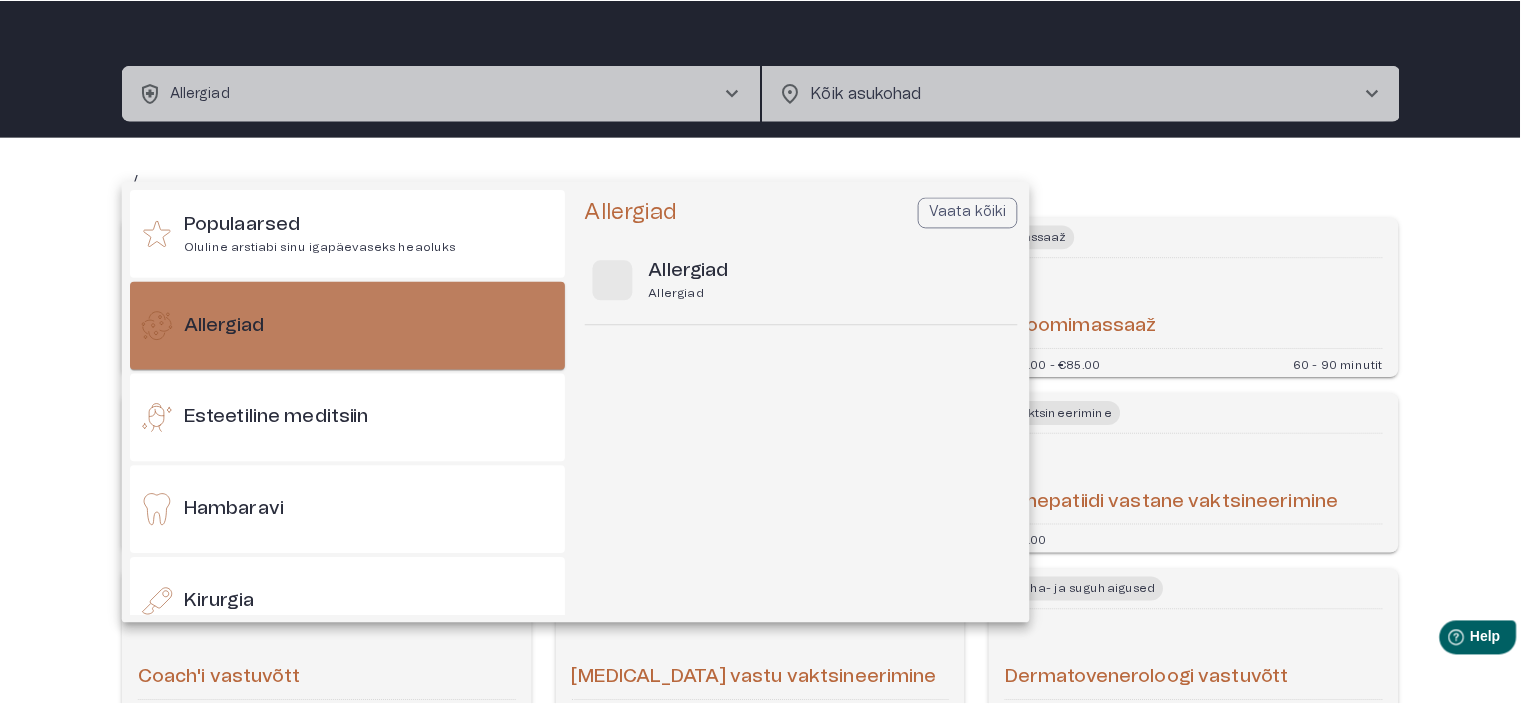 scroll, scrollTop: 0, scrollLeft: 0, axis: both 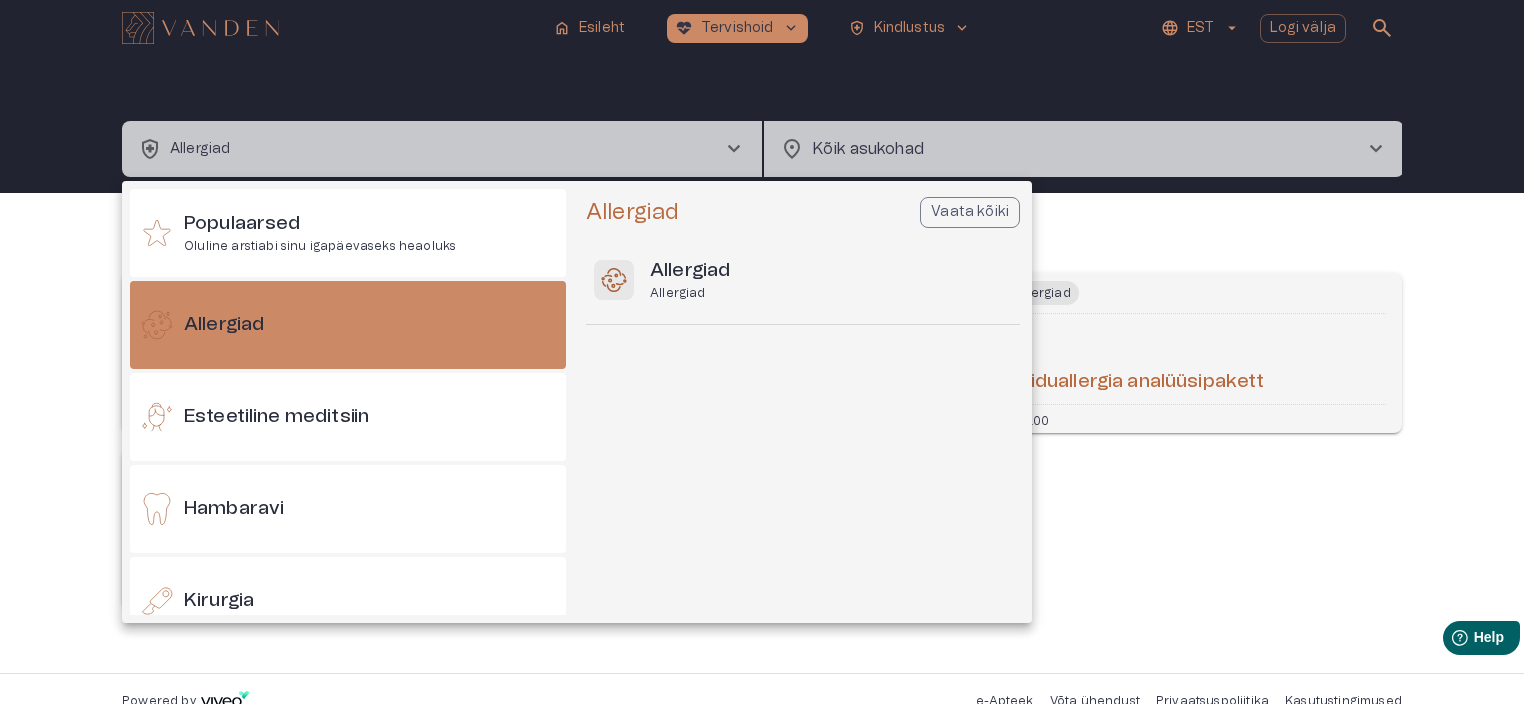click on "Populaarsed Oluline arstiabi sinu igapäevaseks heaoluks
Allergiad
Esteetiline meditsiin
[GEOGRAPHIC_DATA]
Kirurgia
Kõneravi
Kopsu- ja hingamisteede haigused
Kõrva-nina-kurguhaigused
[PERSON_NAME] liigesehaigused
Meeste tervis
Nägemine ja silmahaigused
Naha- ja suguhaigused
Naiste tervis
[GEOGRAPHIC_DATA]
[GEOGRAPHIC_DATA]
[GEOGRAPHIC_DATA]
Radioloogia
Seedetrakti haigused
Siseelundite haigused
Spordimeditsiin" at bounding box center [350, 402] 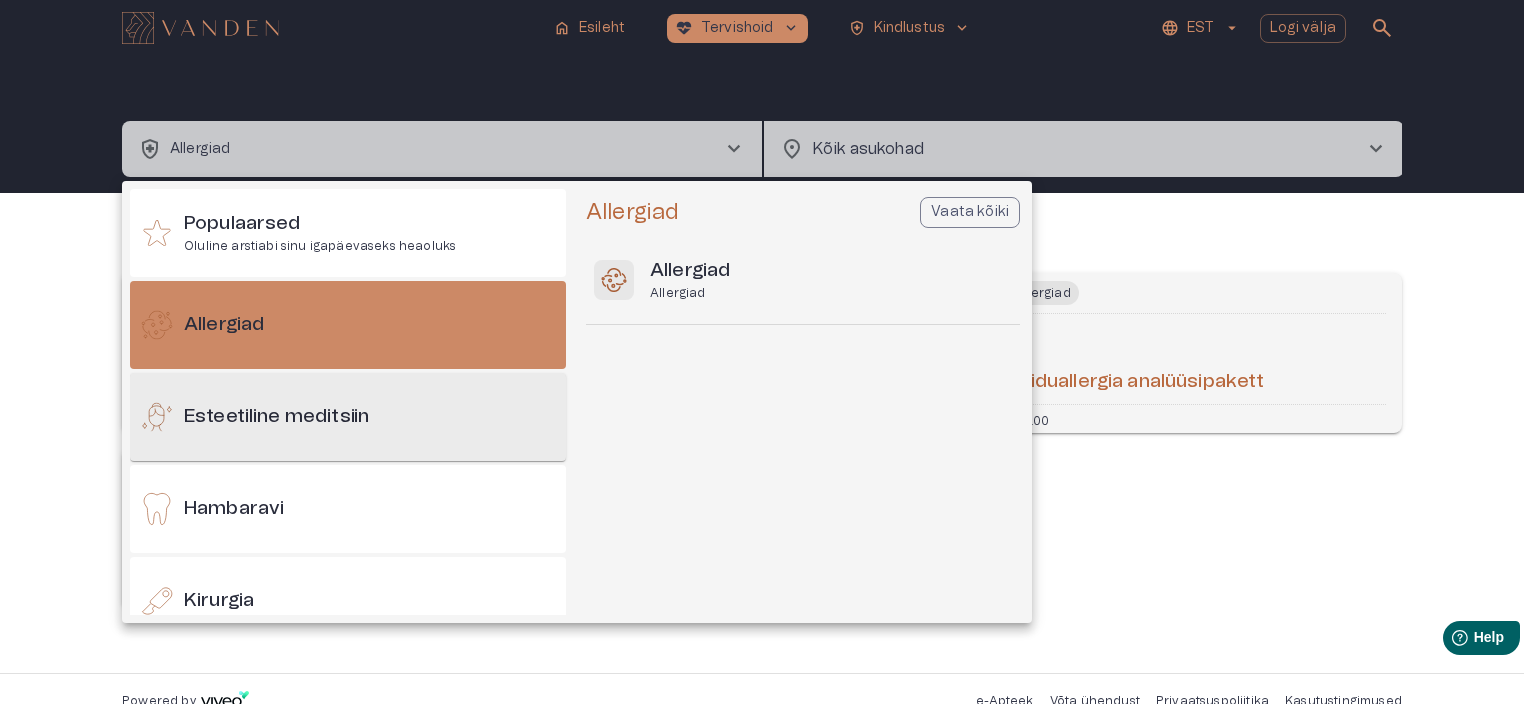 click on "Esteetiline meditsiin" at bounding box center [348, 417] 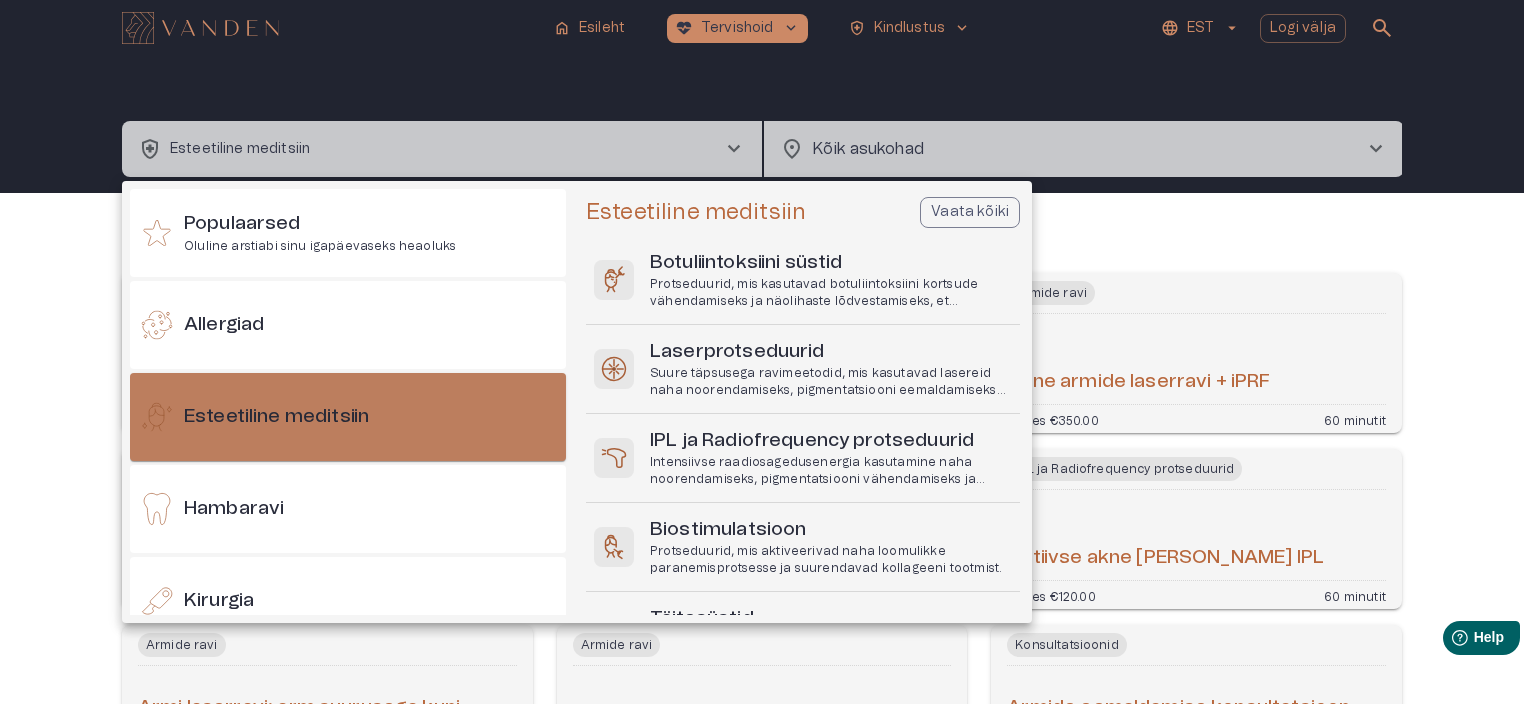 click on "Esteetiline meditsiin" at bounding box center (348, 417) 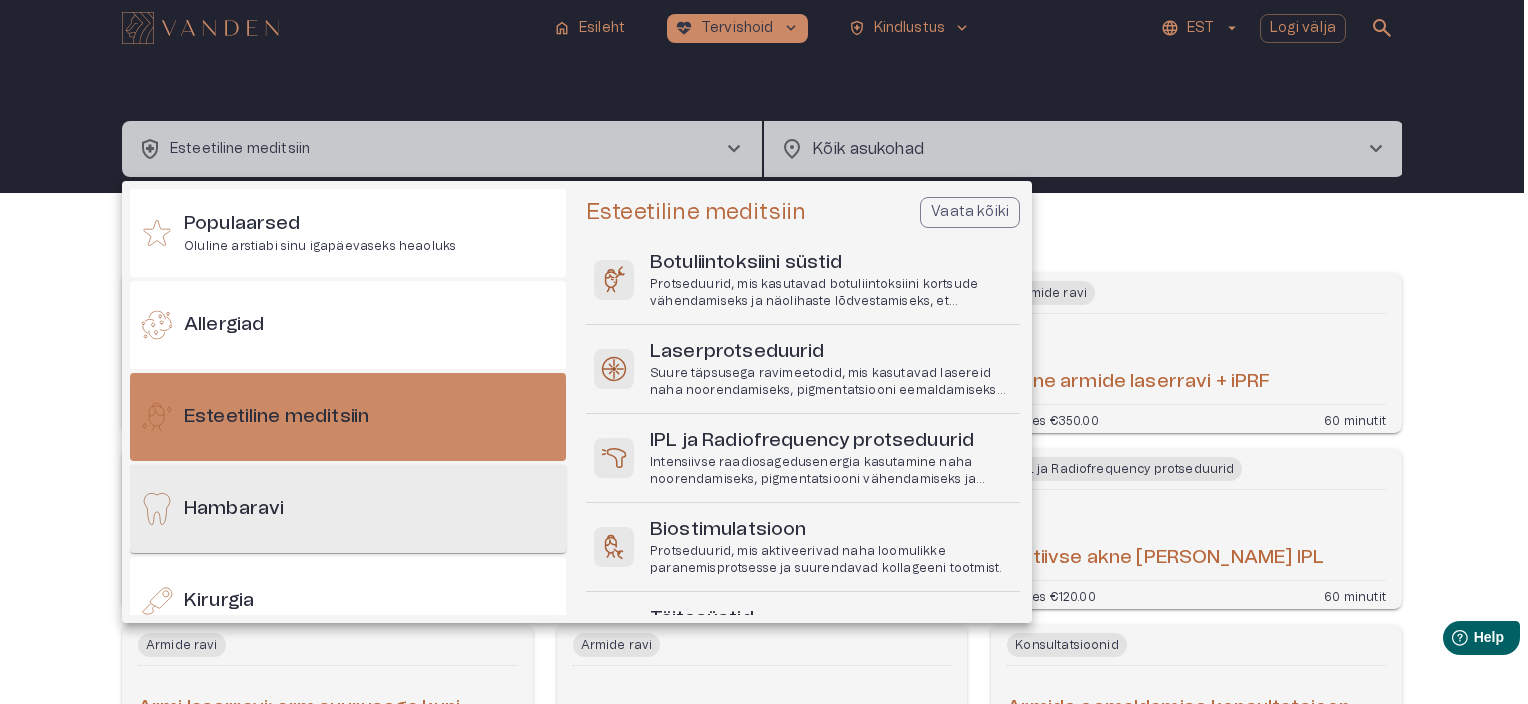 click on "Hambaravi" at bounding box center (234, 509) 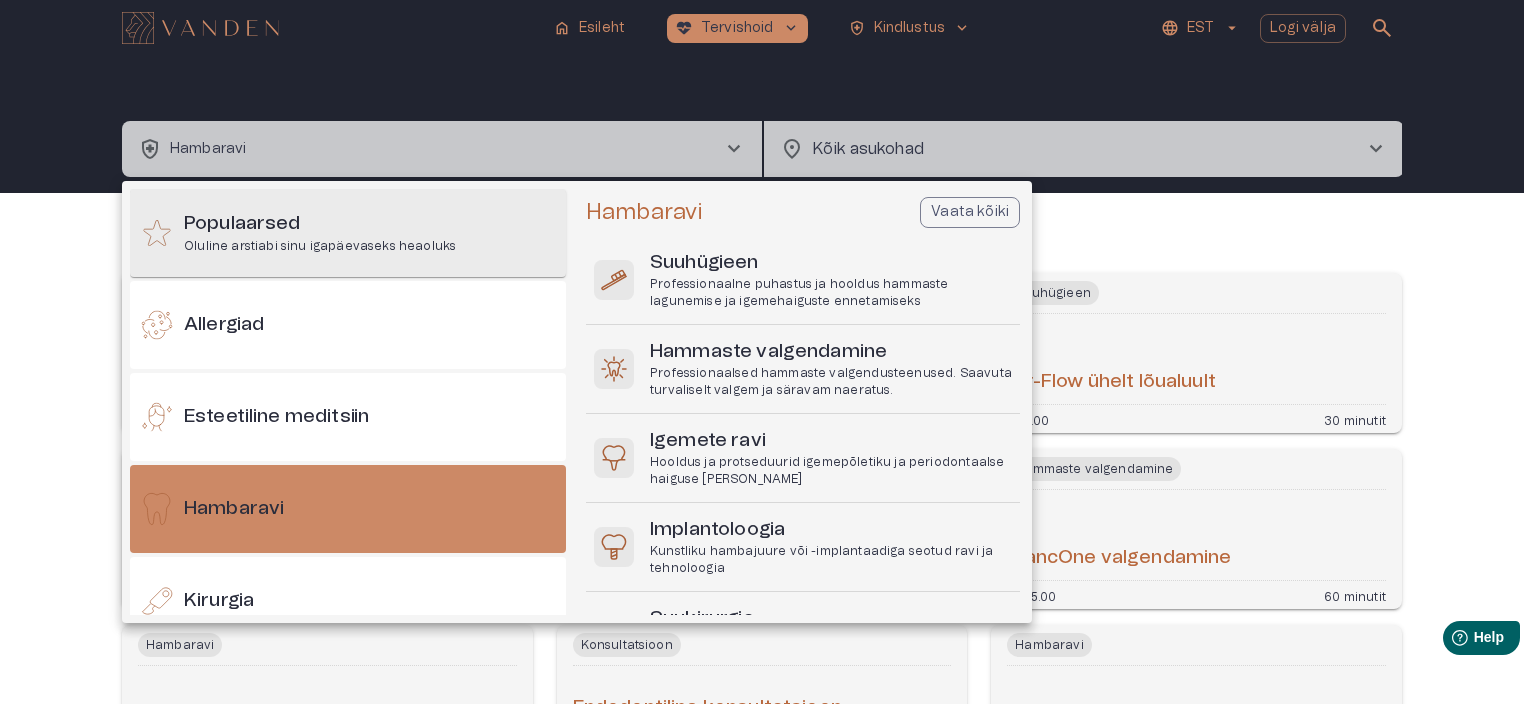 click on "Populaarsed" at bounding box center [320, 224] 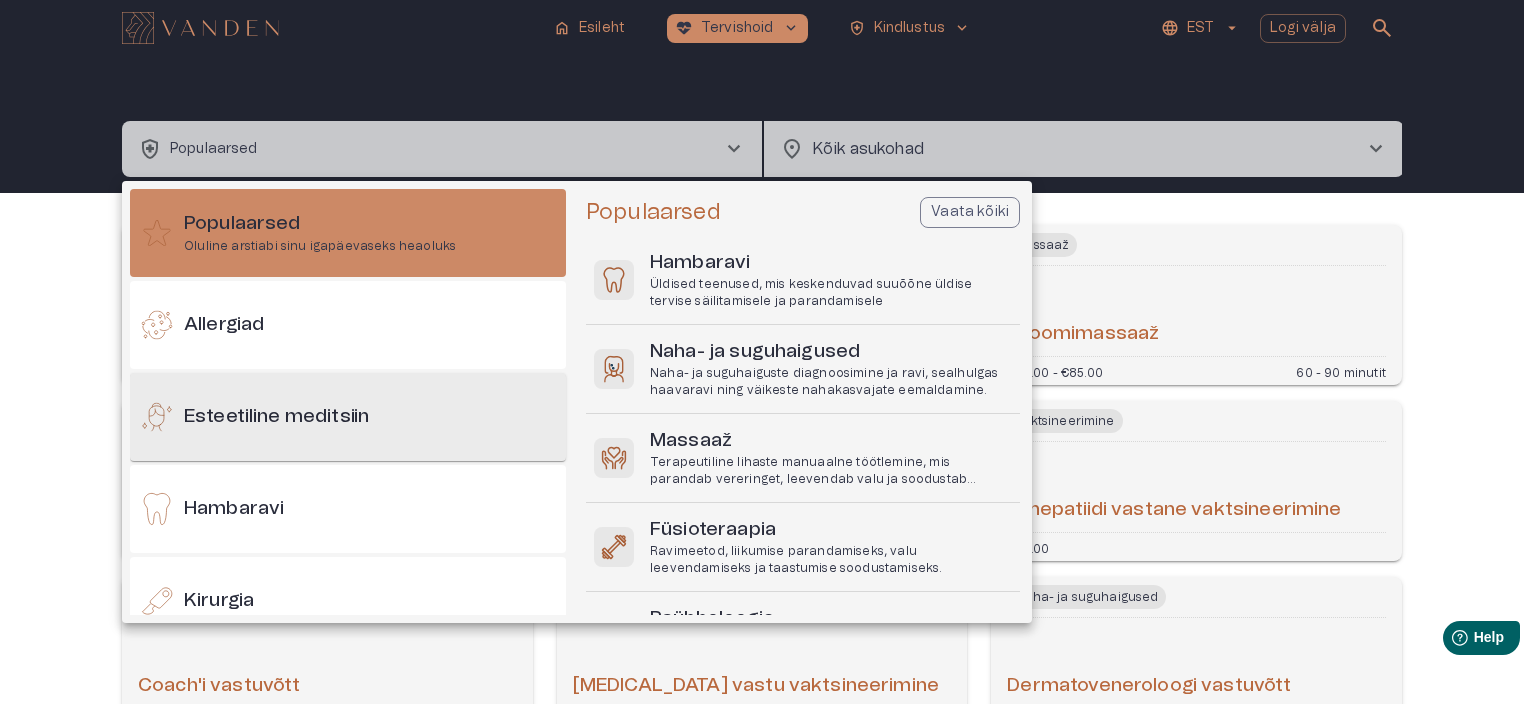 click 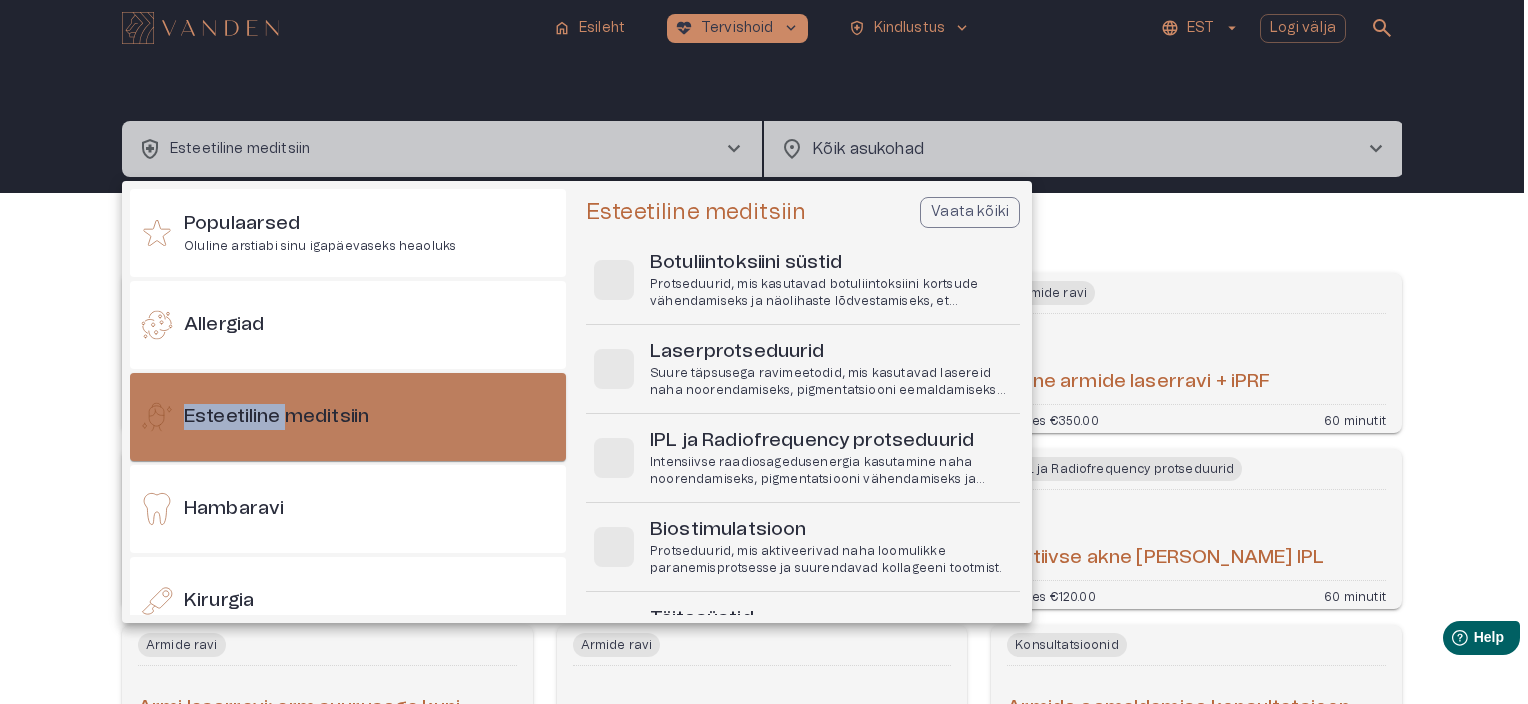 click 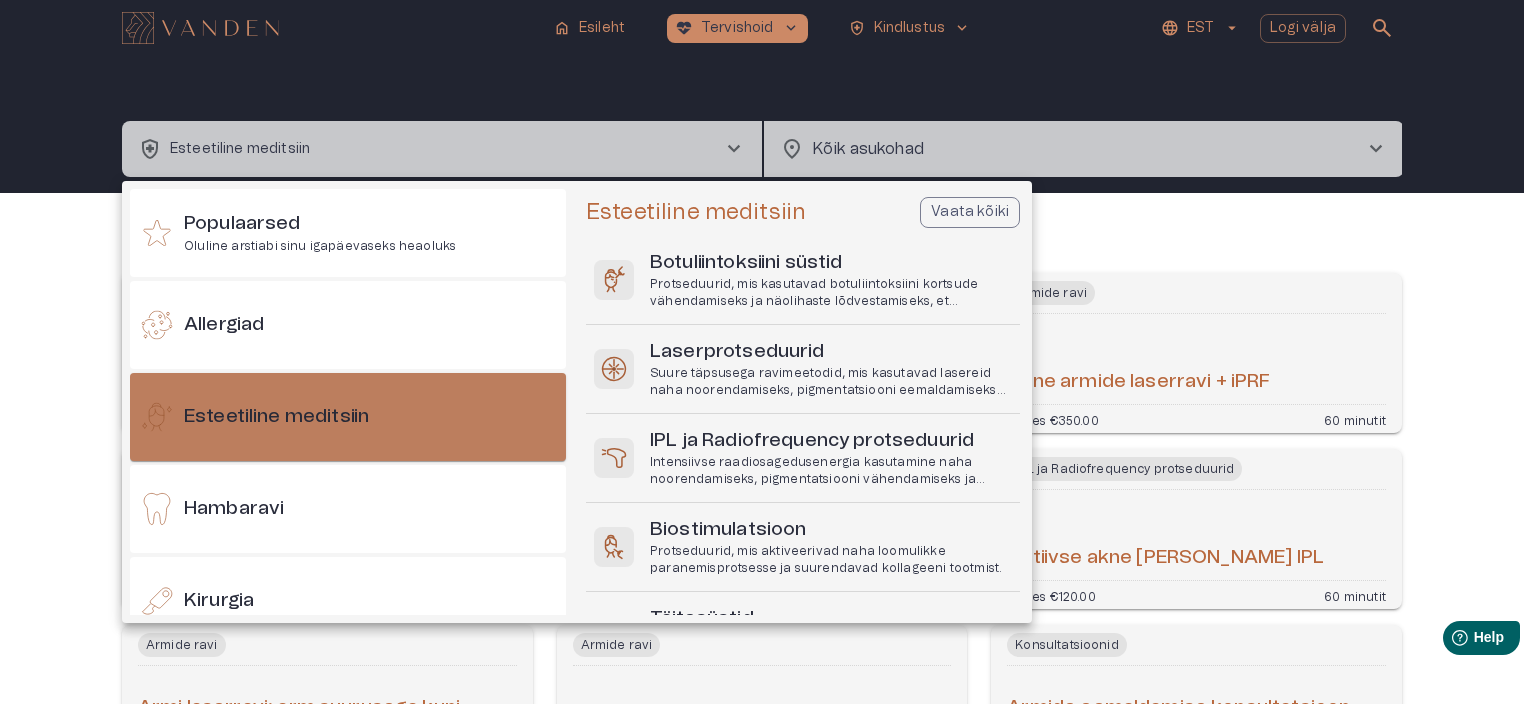 drag, startPoint x: 143, startPoint y: 401, endPoint x: 88, endPoint y: 376, distance: 60.41523 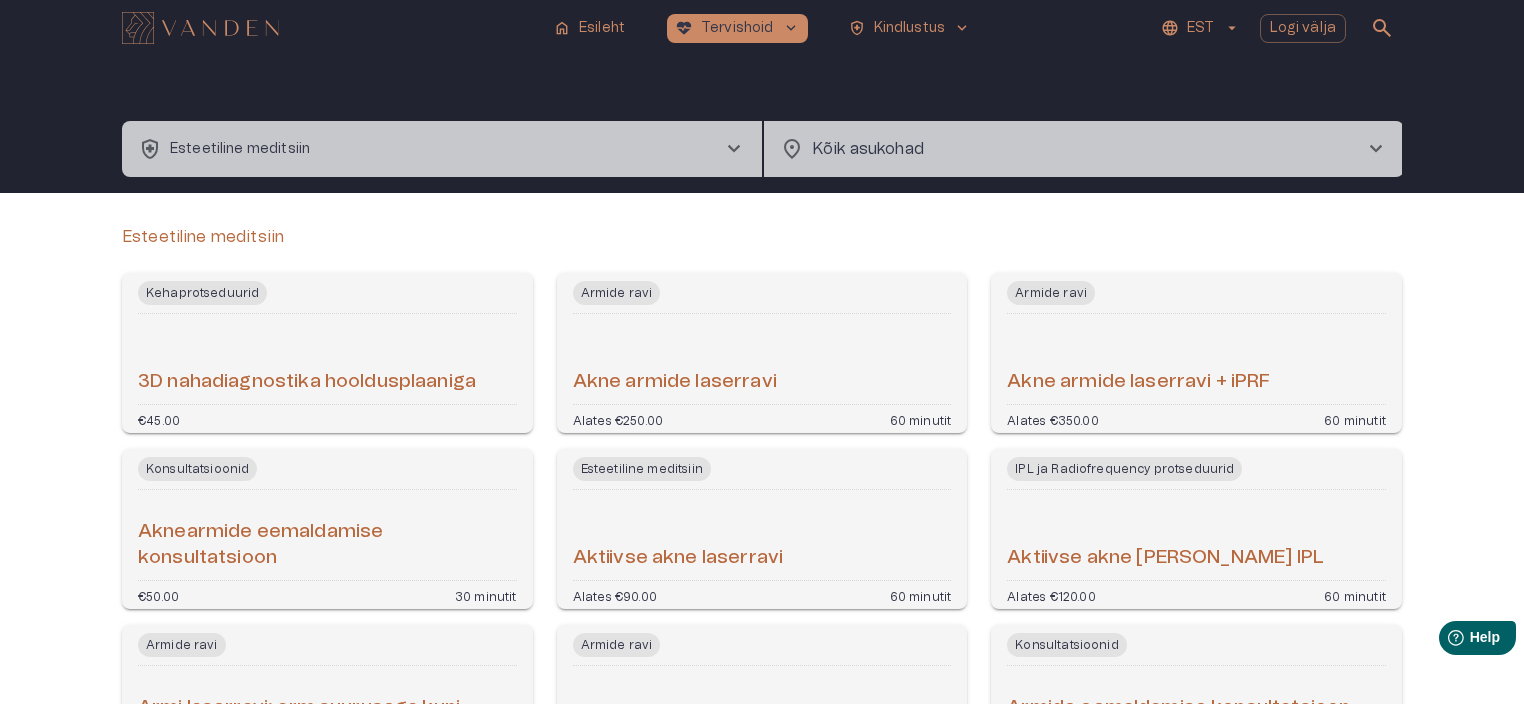 click on "health_and_safety Esteetiline meditsiin chevron_right" at bounding box center [442, 149] 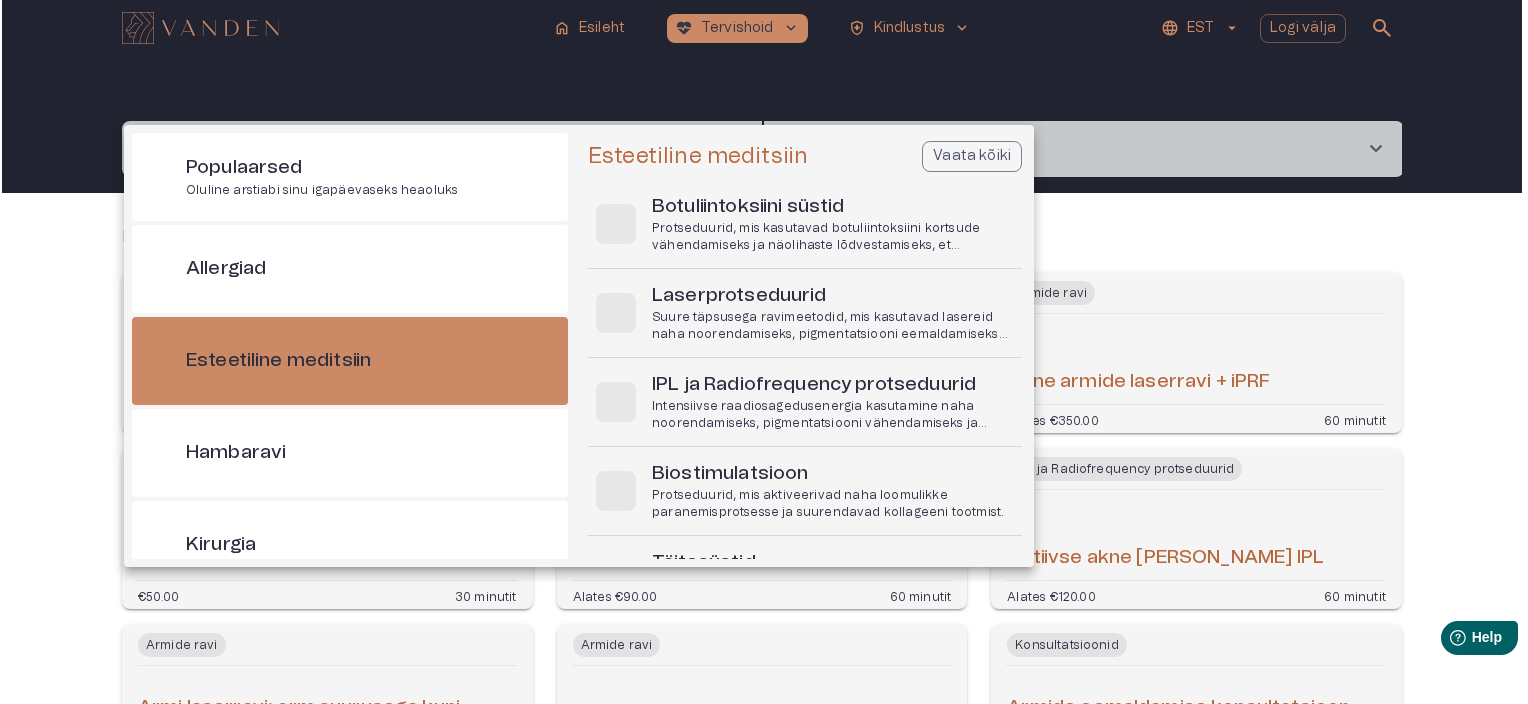 scroll, scrollTop: 56, scrollLeft: 0, axis: vertical 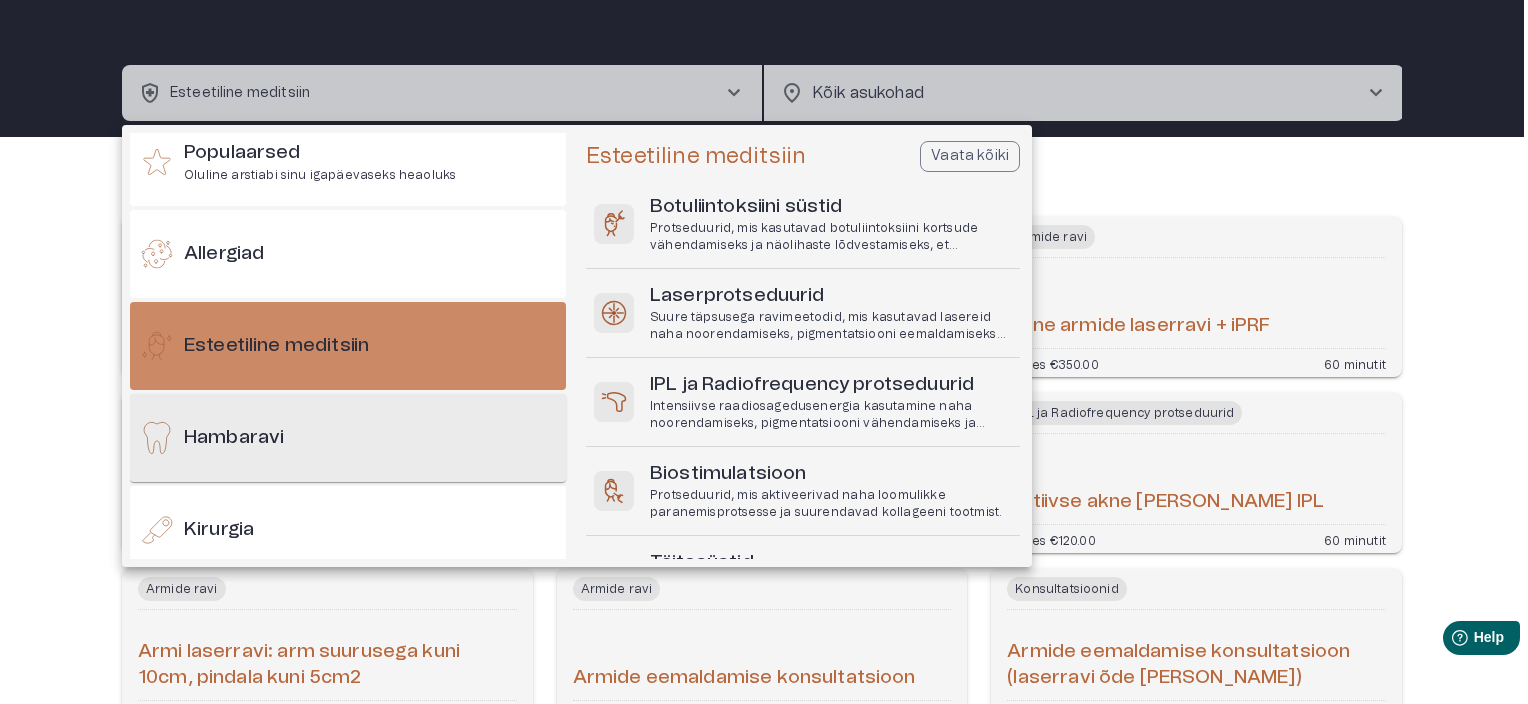 click on "Hambaravi" at bounding box center [348, 438] 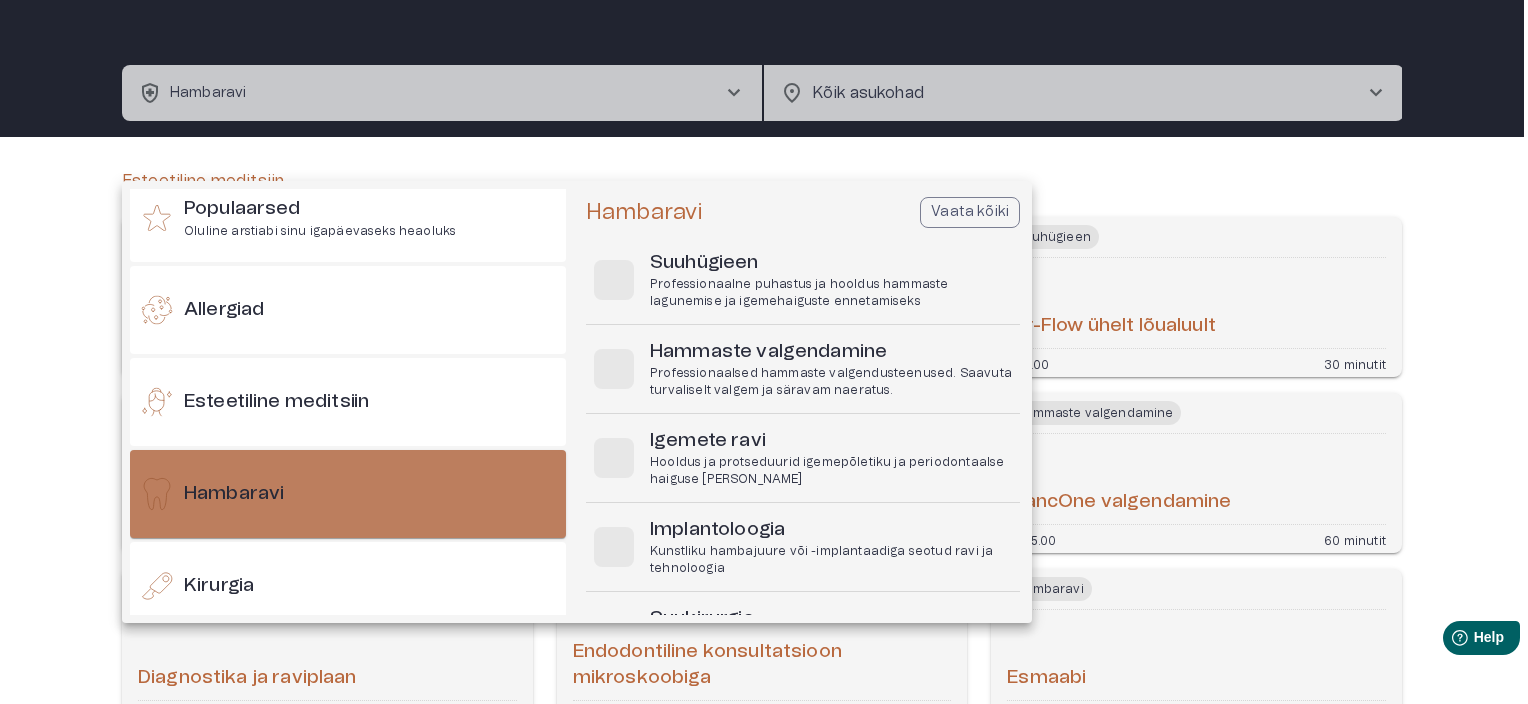 scroll, scrollTop: 0, scrollLeft: 0, axis: both 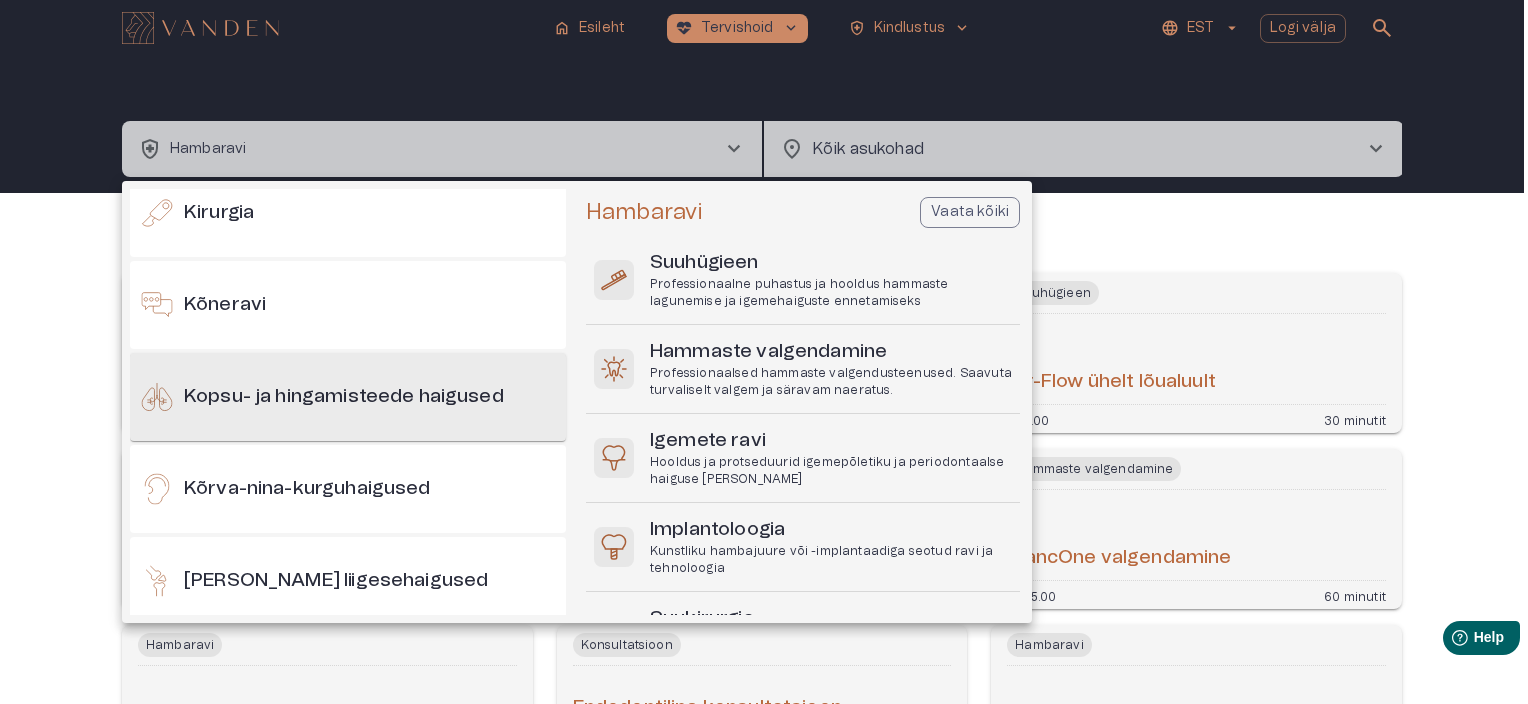 click on "Kopsu- ja hingamisteede haigused" at bounding box center (348, 397) 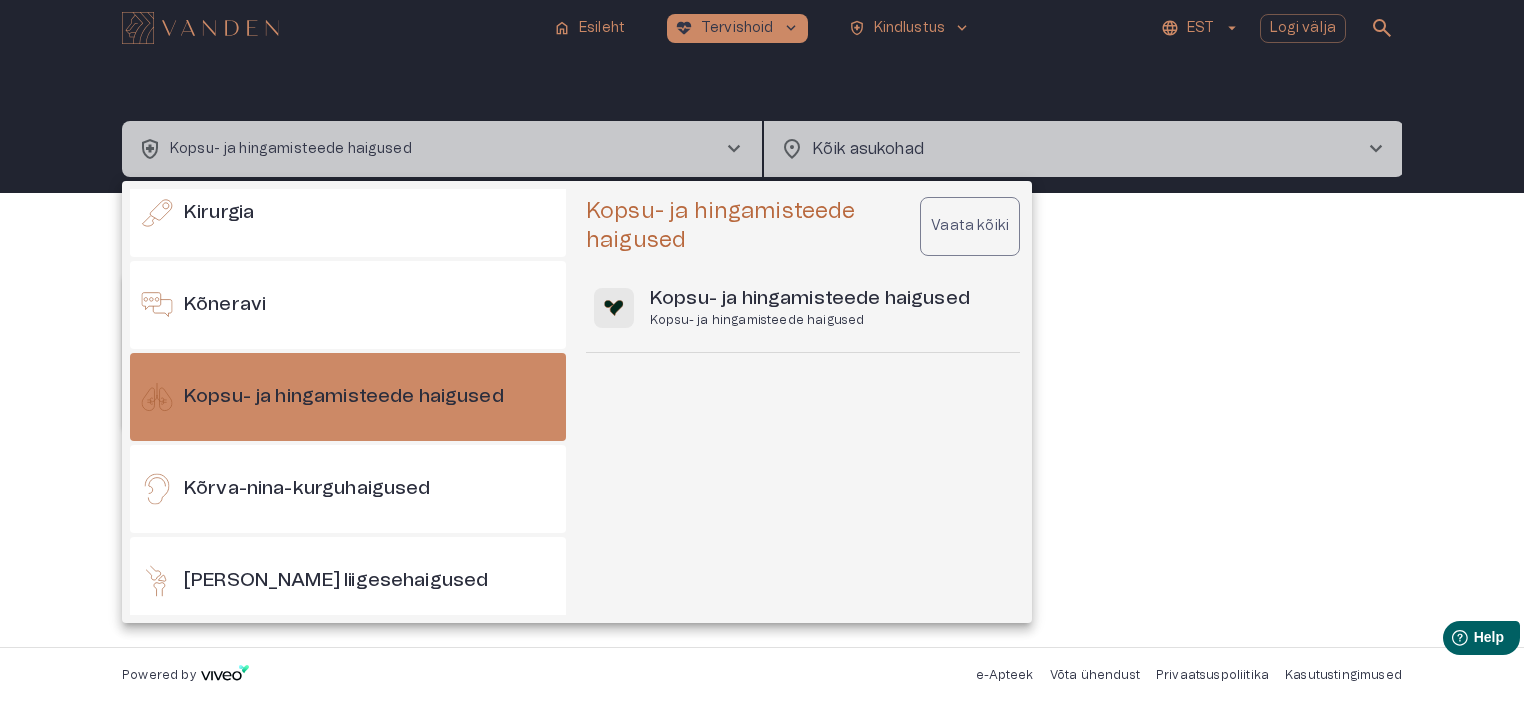 click on "Populaarsed Oluline arstiabi sinu igapäevaseks heaoluks
Allergiad
Esteetiline meditsiin
[GEOGRAPHIC_DATA]
Kirurgia
Kõneravi
Kopsu- ja hingamisteede haigused
Kõrva-nina-kurguhaigused
[PERSON_NAME] liigesehaigused
Meeste tervis
Nägemine ja silmahaigused
Naha- ja suguhaigused
Naiste tervis
[GEOGRAPHIC_DATA]
[GEOGRAPHIC_DATA]
[GEOGRAPHIC_DATA]
Radioloogia
Seedetrakti haigused
Siseelundite haigused
Spordimeditsiin" at bounding box center [350, 402] 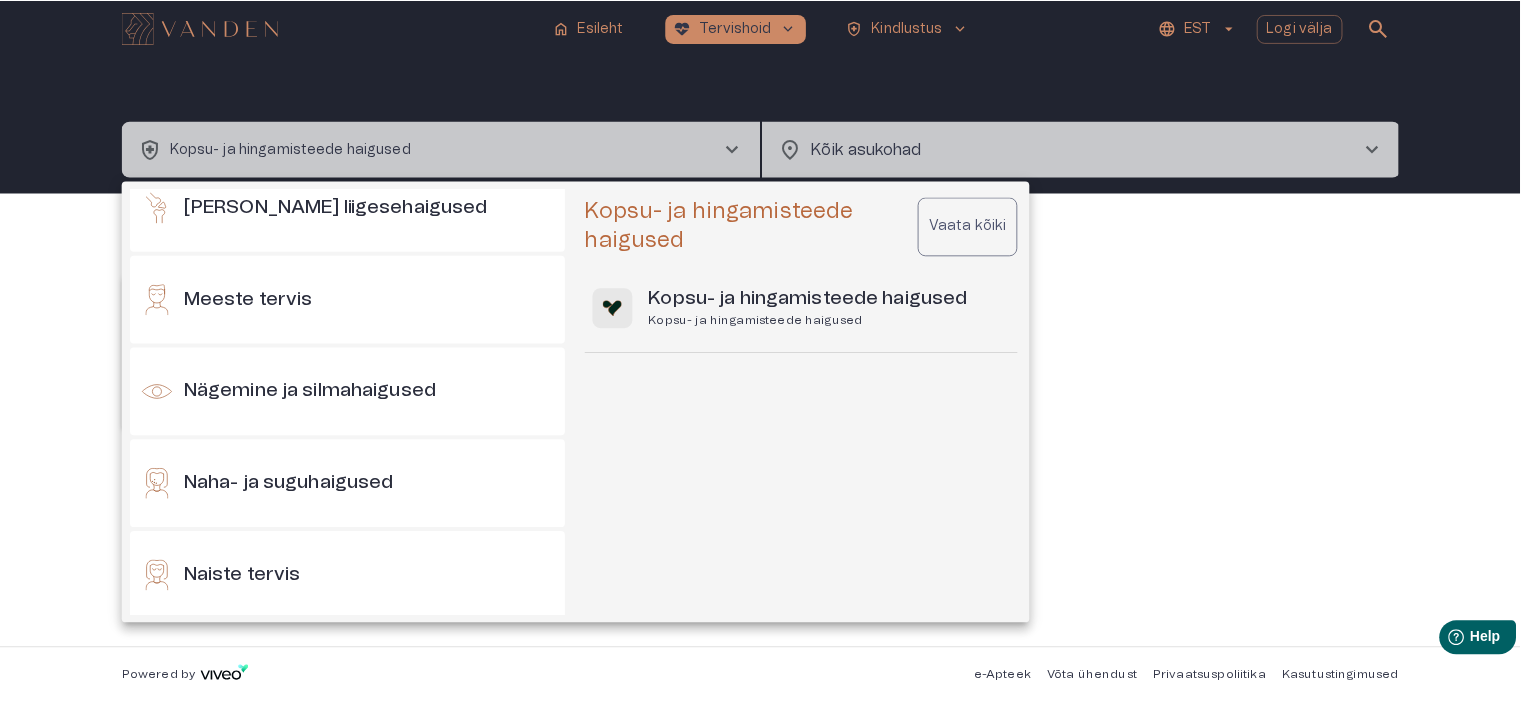 scroll, scrollTop: 1134, scrollLeft: 0, axis: vertical 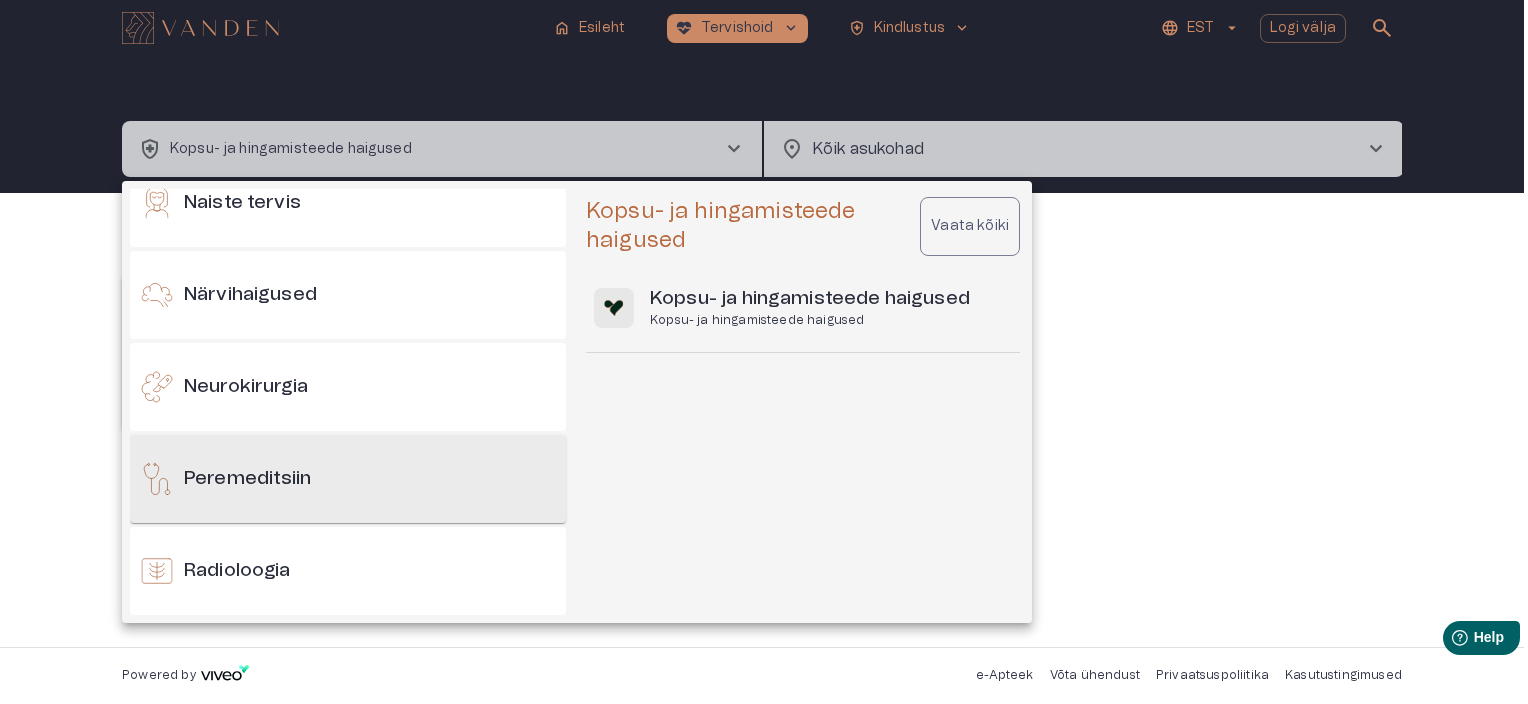 click on "Peremeditsiin" at bounding box center [247, 479] 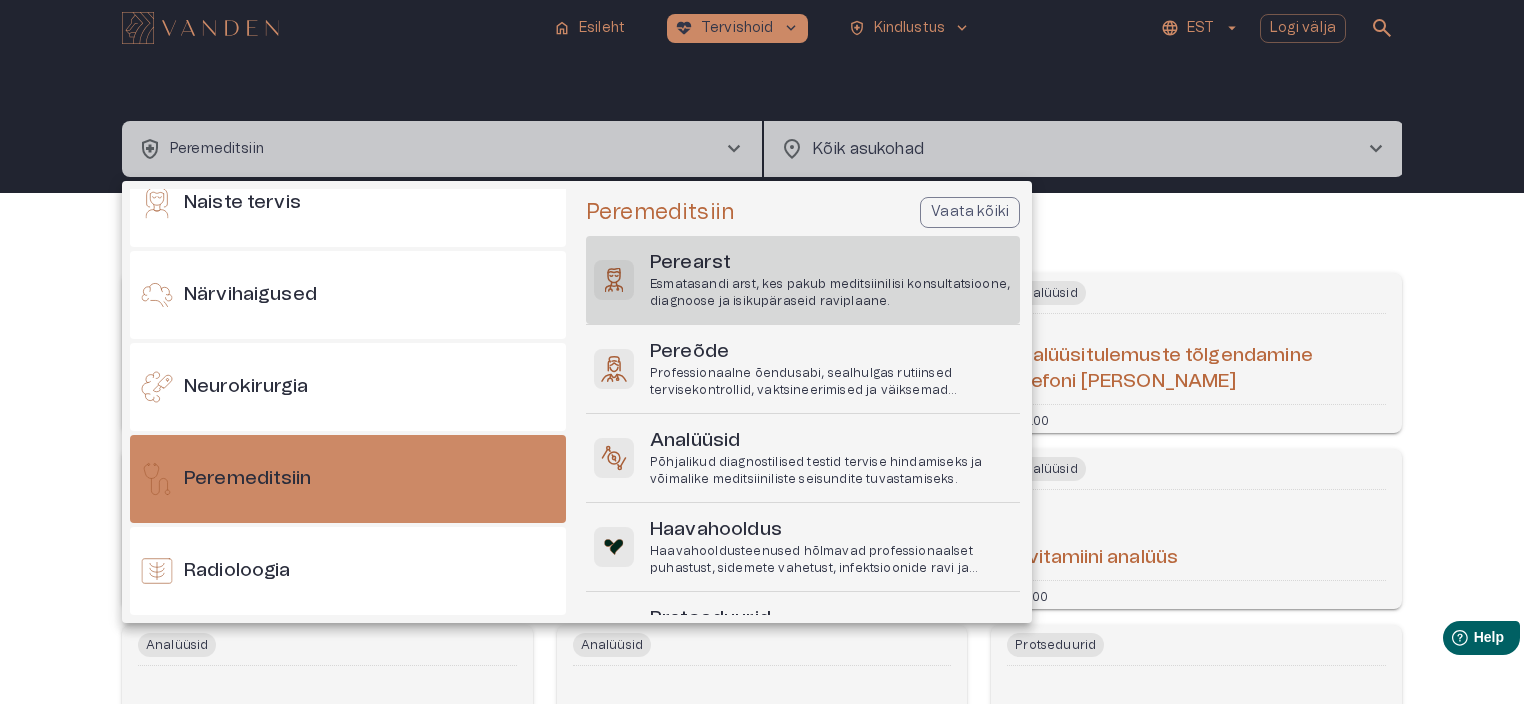 click on "Esmatasandi arst, kes pakub meditsiinilisi konsultatsioone, diagnoose ja isikupäraseid raviplaane." at bounding box center [831, 293] 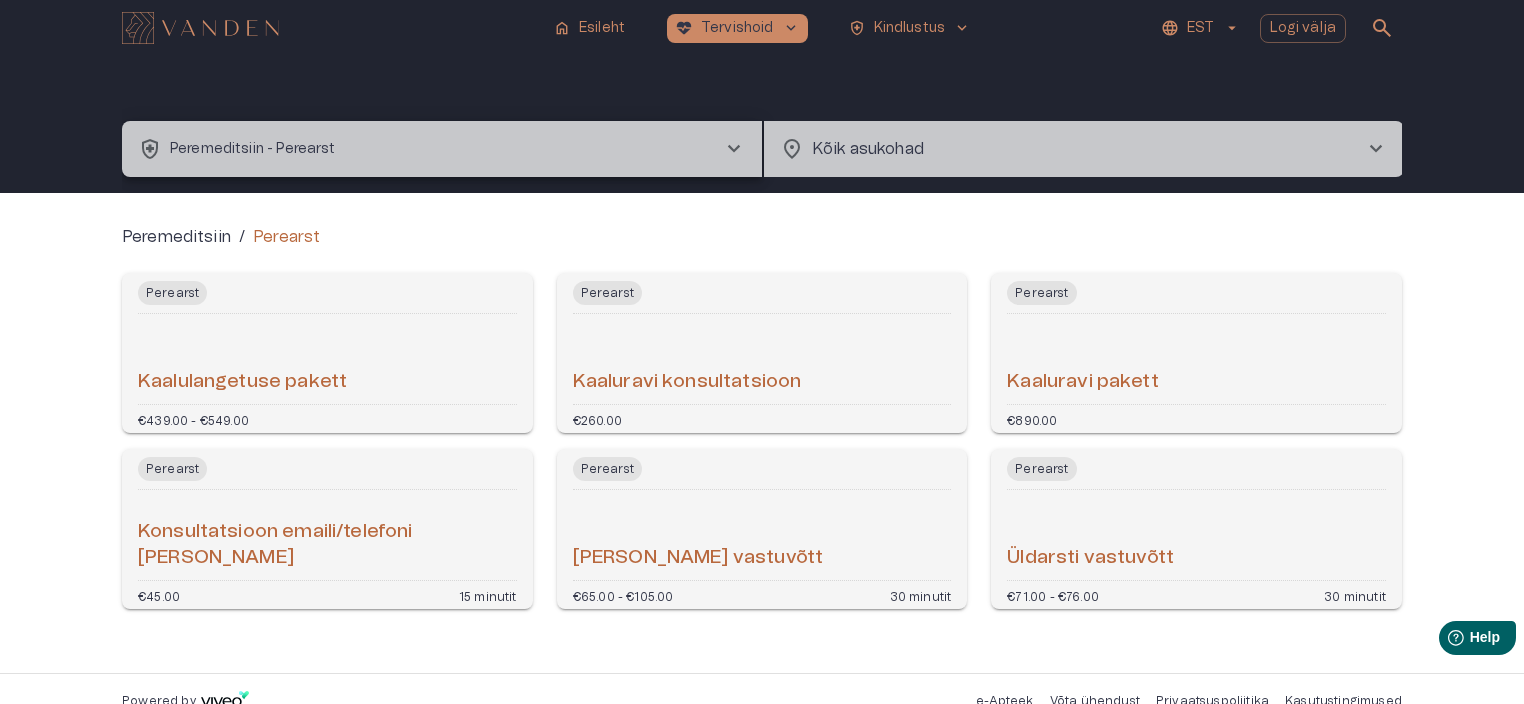 scroll, scrollTop: 0, scrollLeft: 0, axis: both 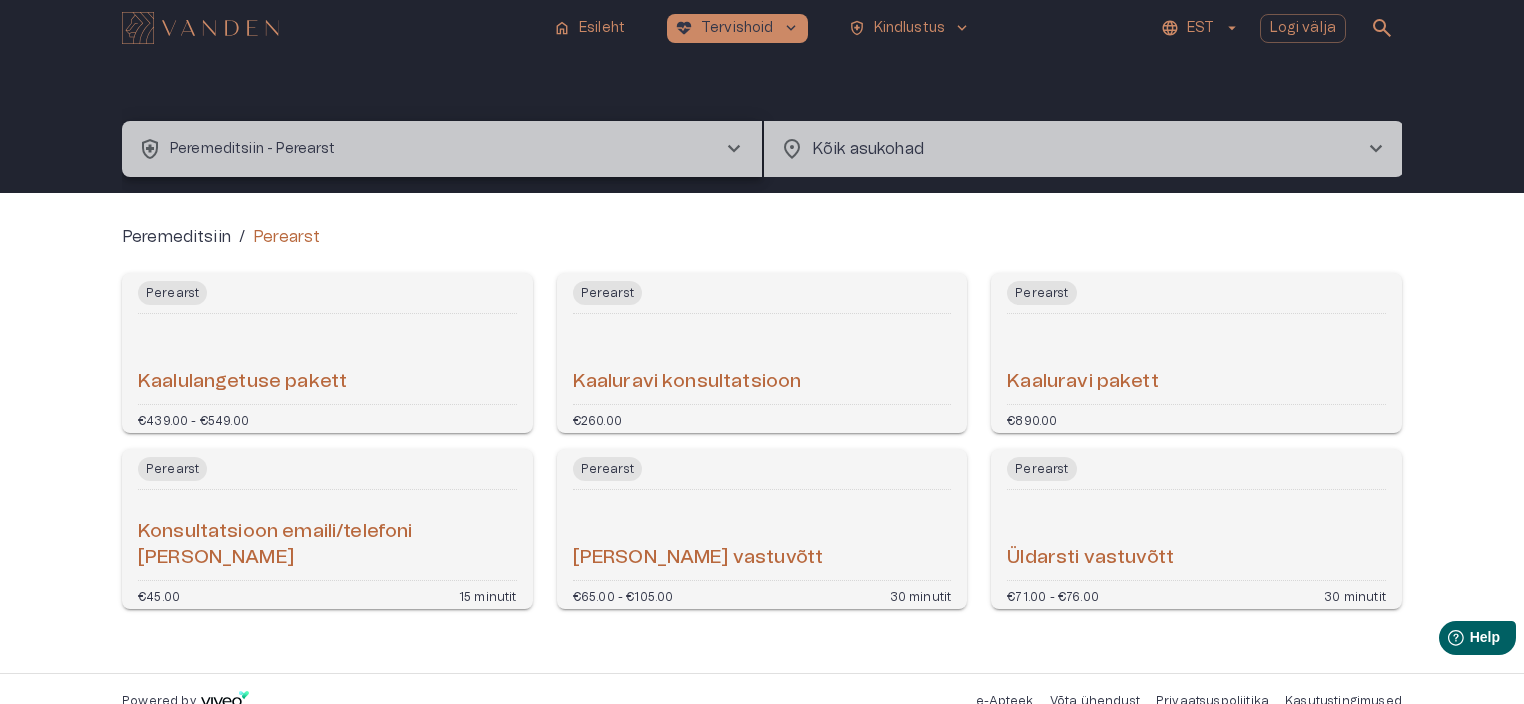 click on "Üldarsti vastuvõtt" at bounding box center (1090, 558) 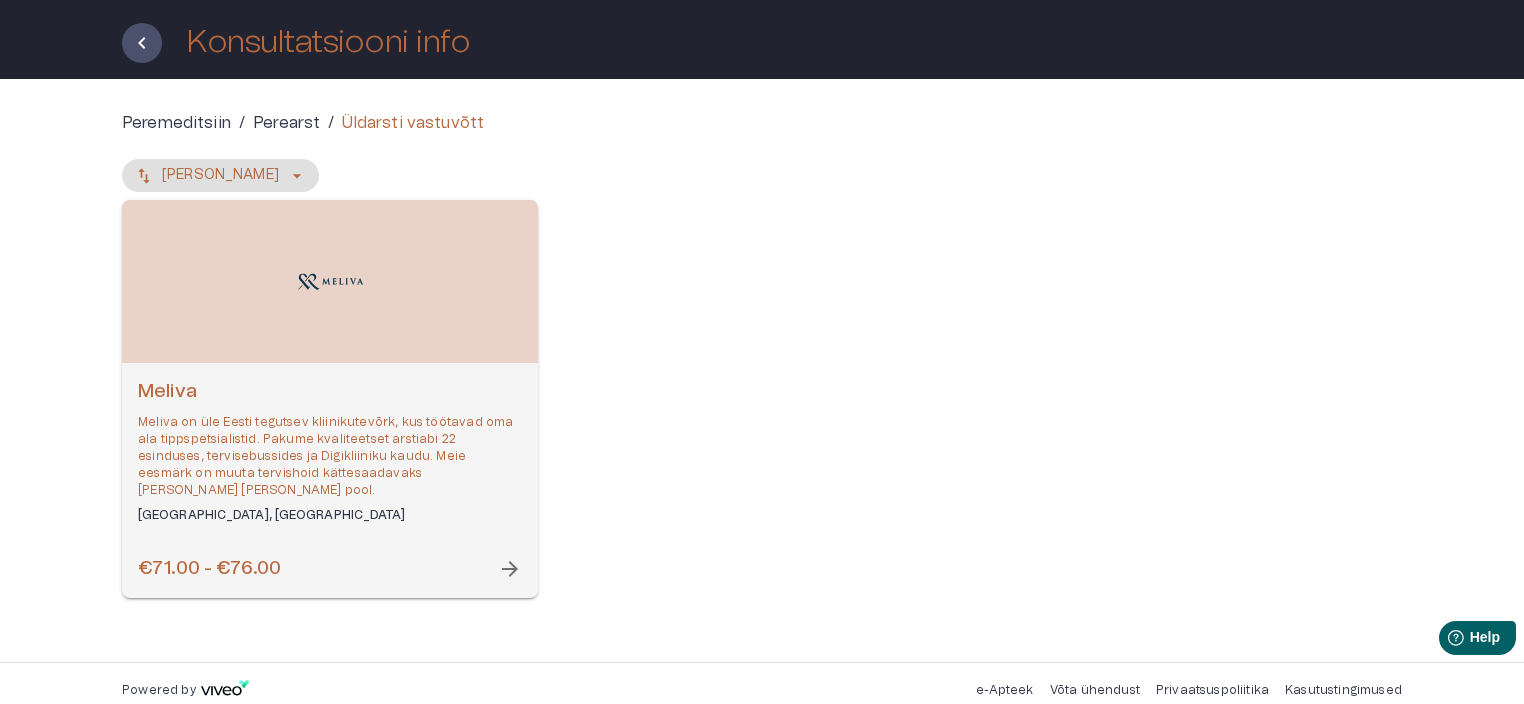 scroll, scrollTop: 112, scrollLeft: 0, axis: vertical 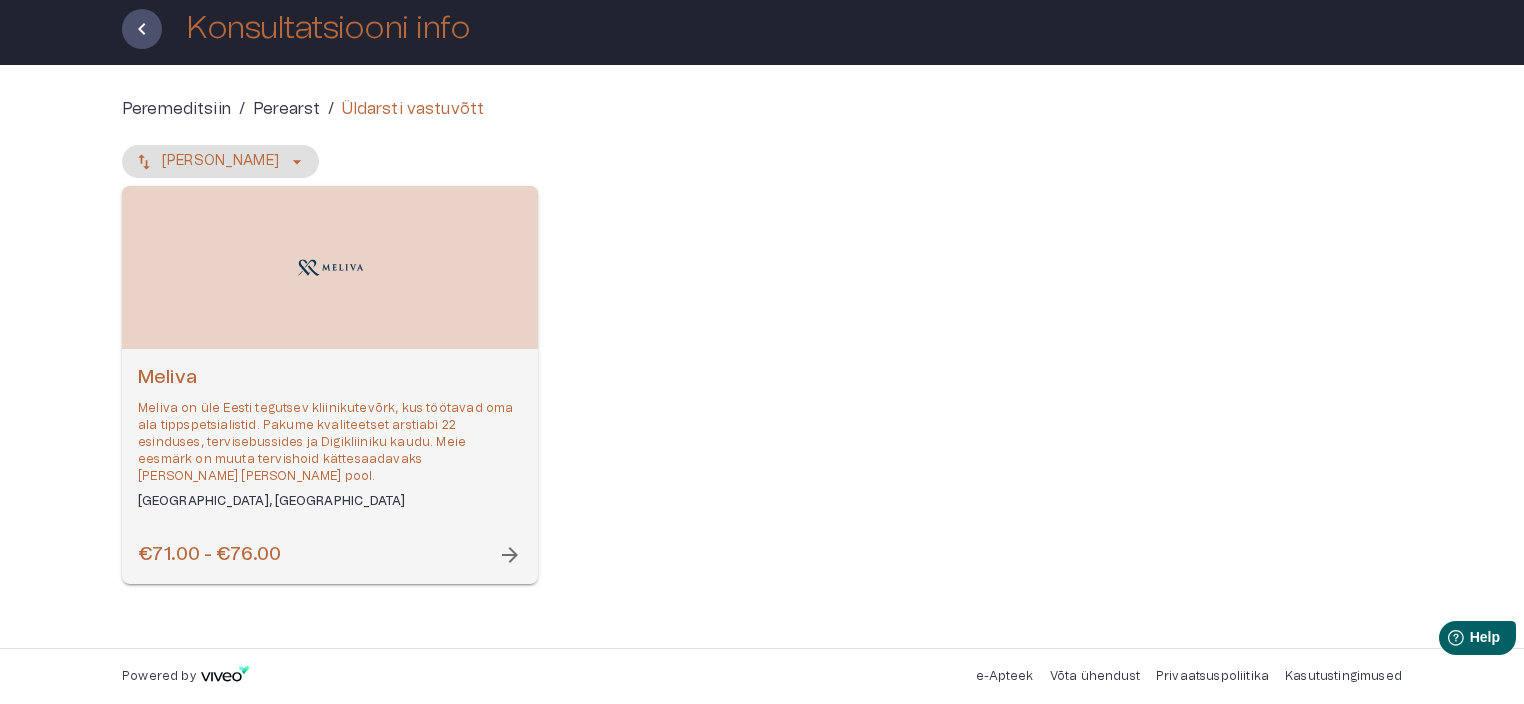 click on "Meliva on üle Eesti tegutsev kliinikutevõrk, kus töötavad oma ala tippspetsialistid. Pakume kvaliteetset arstiabi 22 esinduses, tervisebussides ja Digikliiniku kaudu. Meie eesmärk on muuta tervishoid kättesaadavaks [PERSON_NAME] [PERSON_NAME] pool." at bounding box center (330, 443) 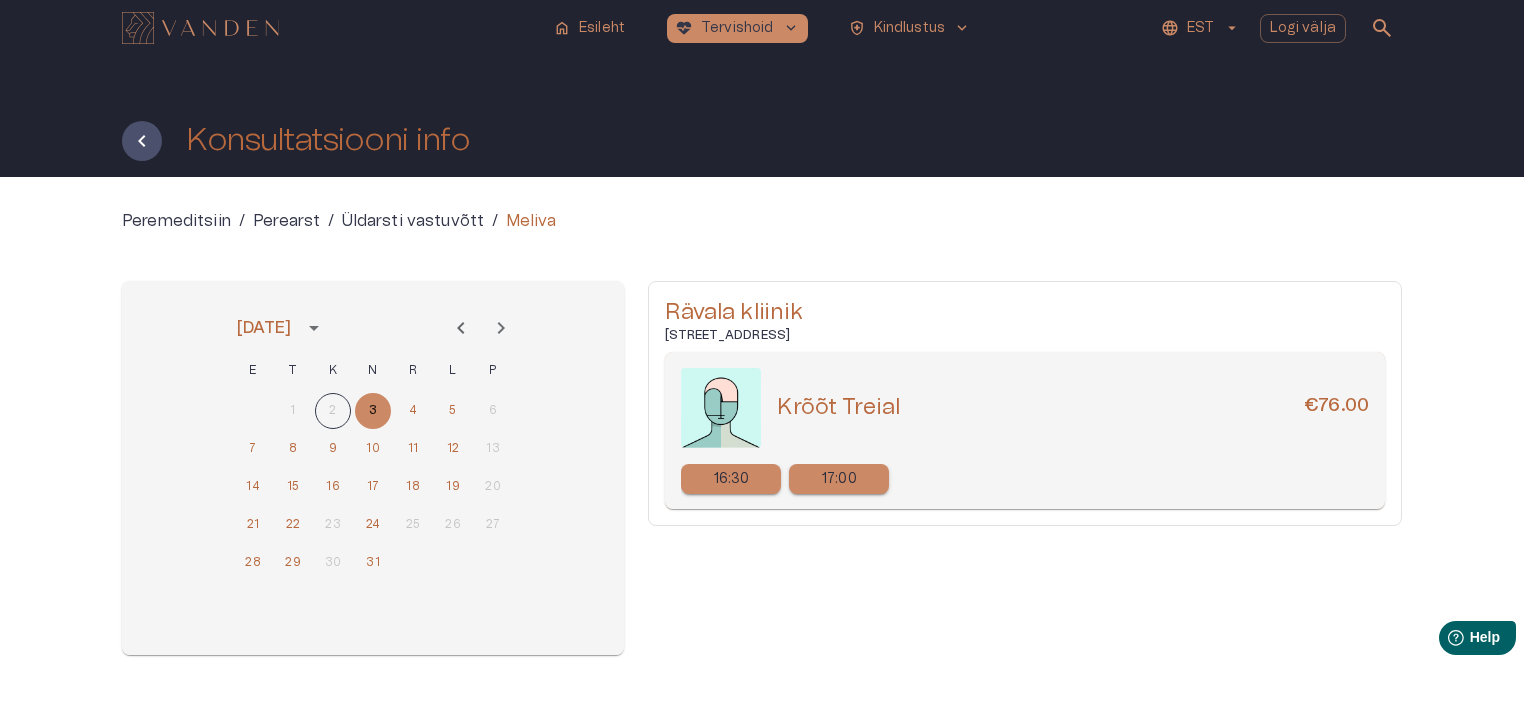 click on "1 2 3 4 5 6" at bounding box center [373, 411] 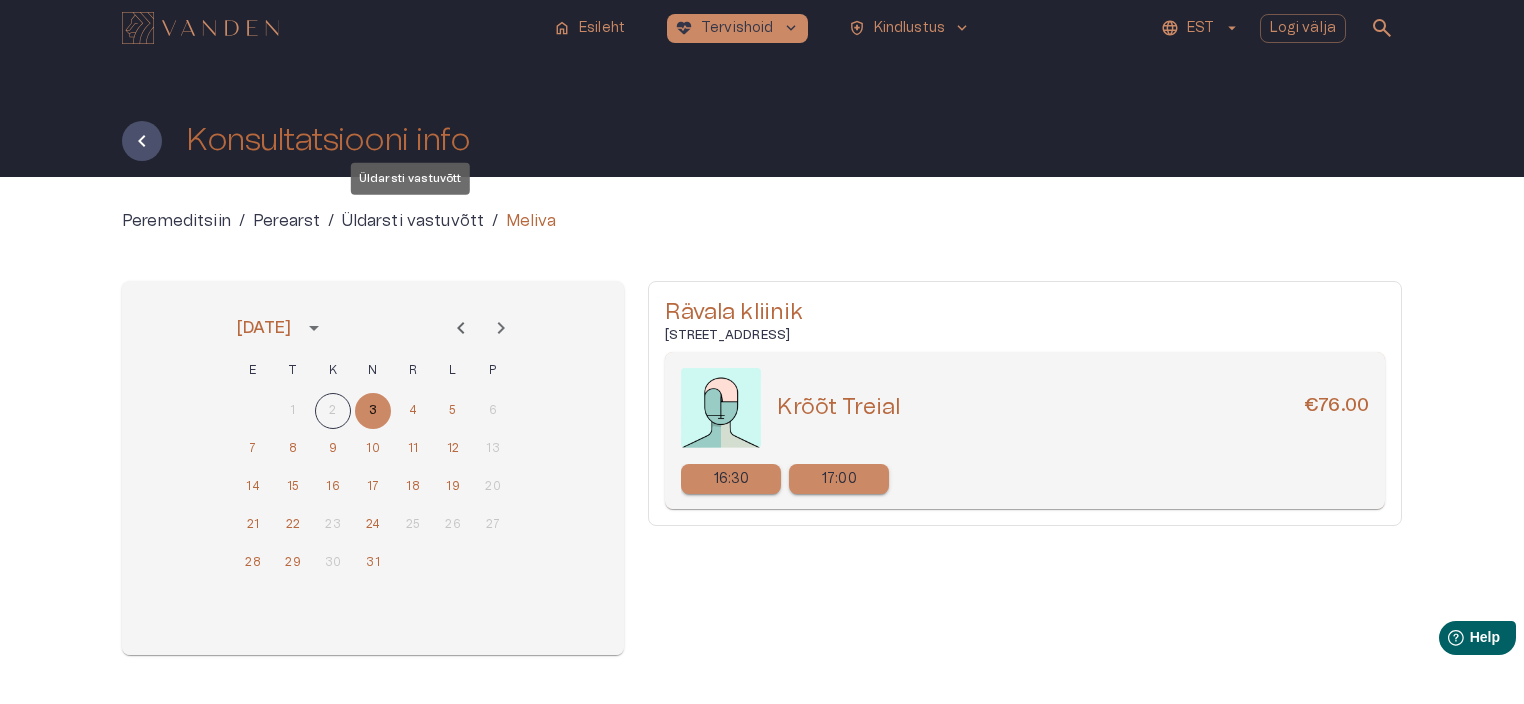 click on "Üldarsti vastuvõtt" at bounding box center (413, 221) 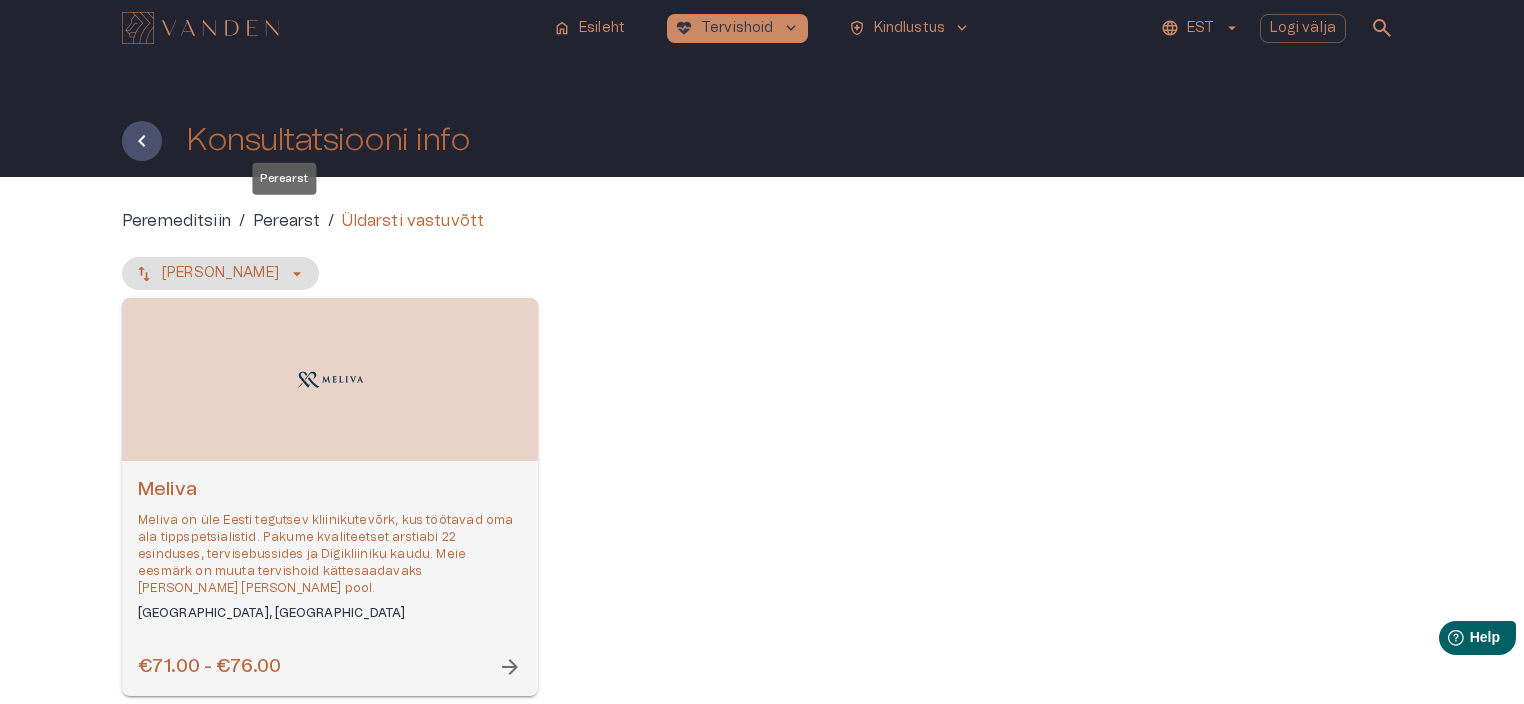 click on "Perearst" at bounding box center [286, 221] 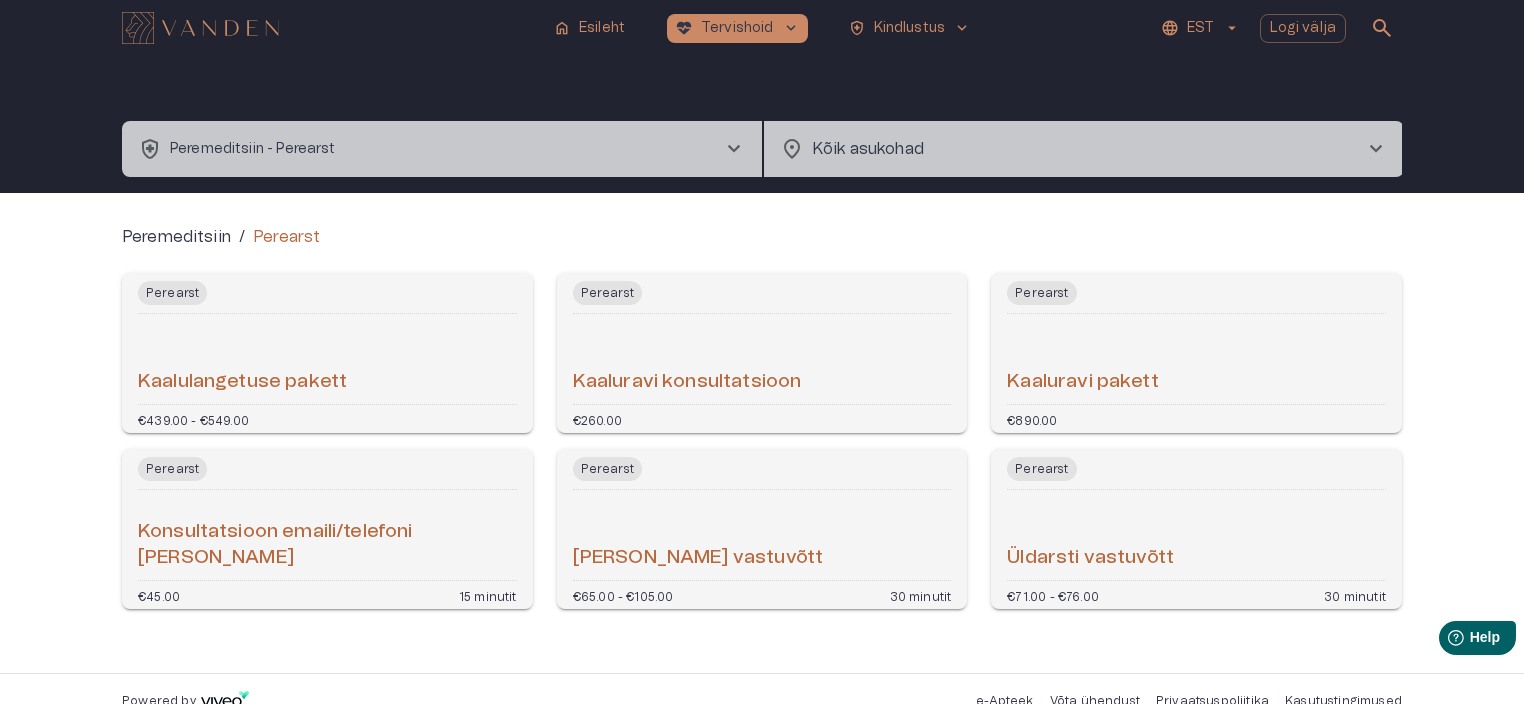 click on "[PERSON_NAME] vastuvõtt" at bounding box center [698, 558] 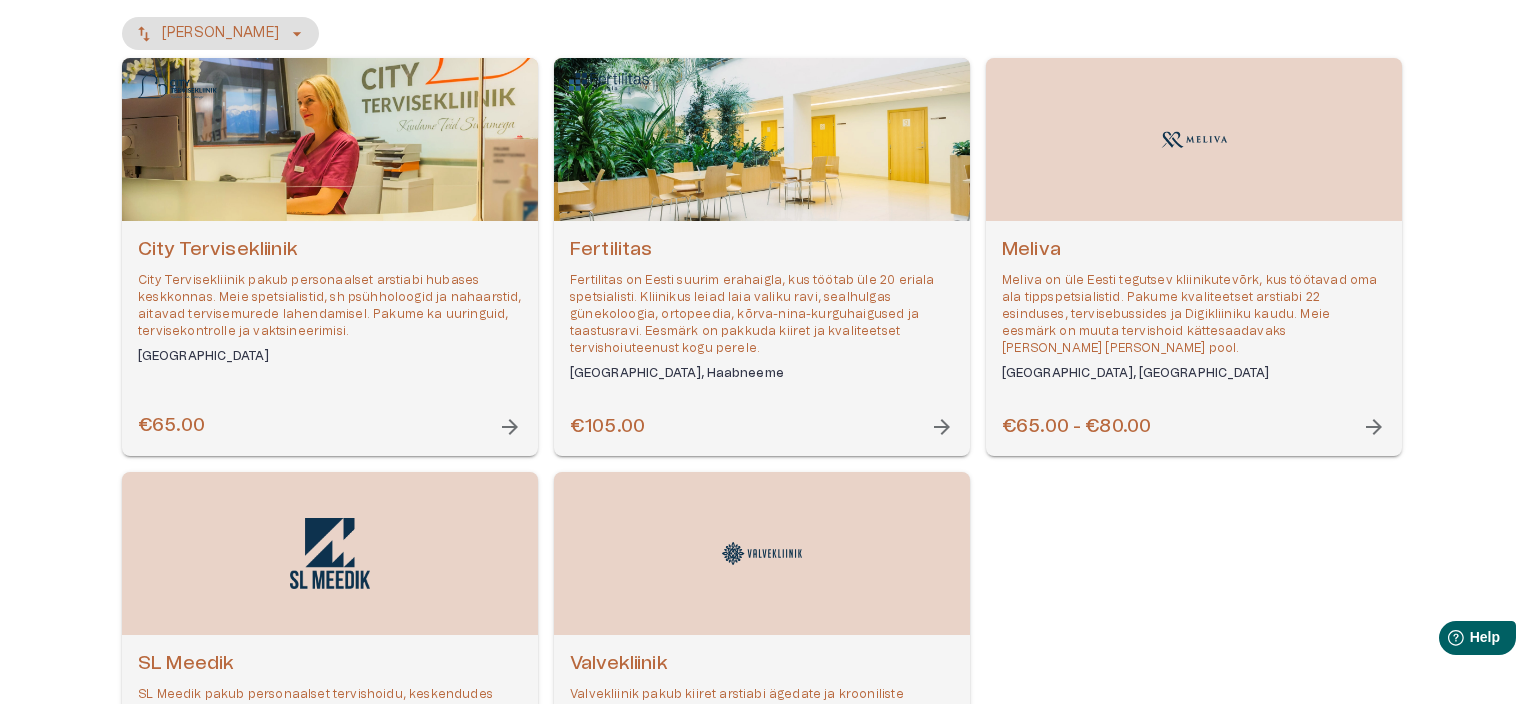 scroll, scrollTop: 200, scrollLeft: 0, axis: vertical 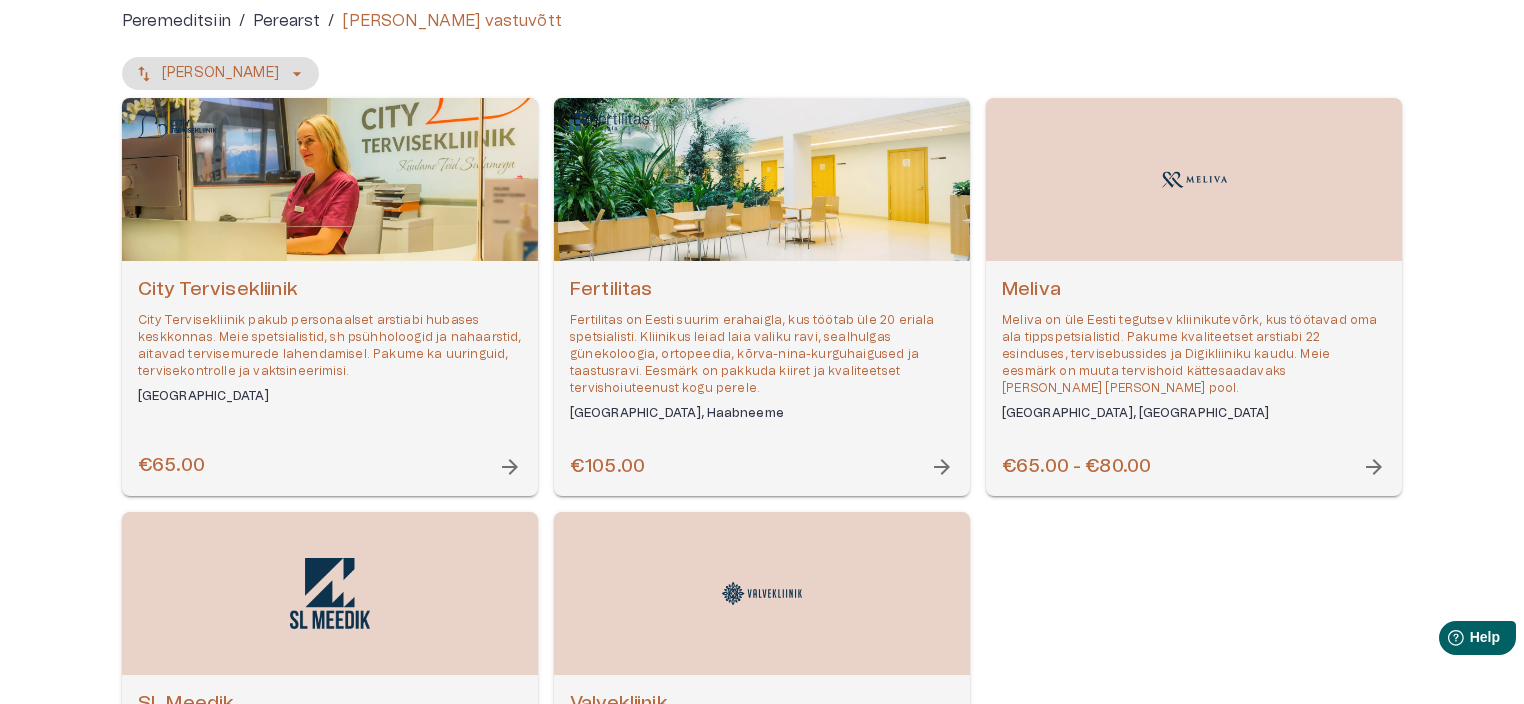 click on "City Tervisekliinik" at bounding box center (330, 290) 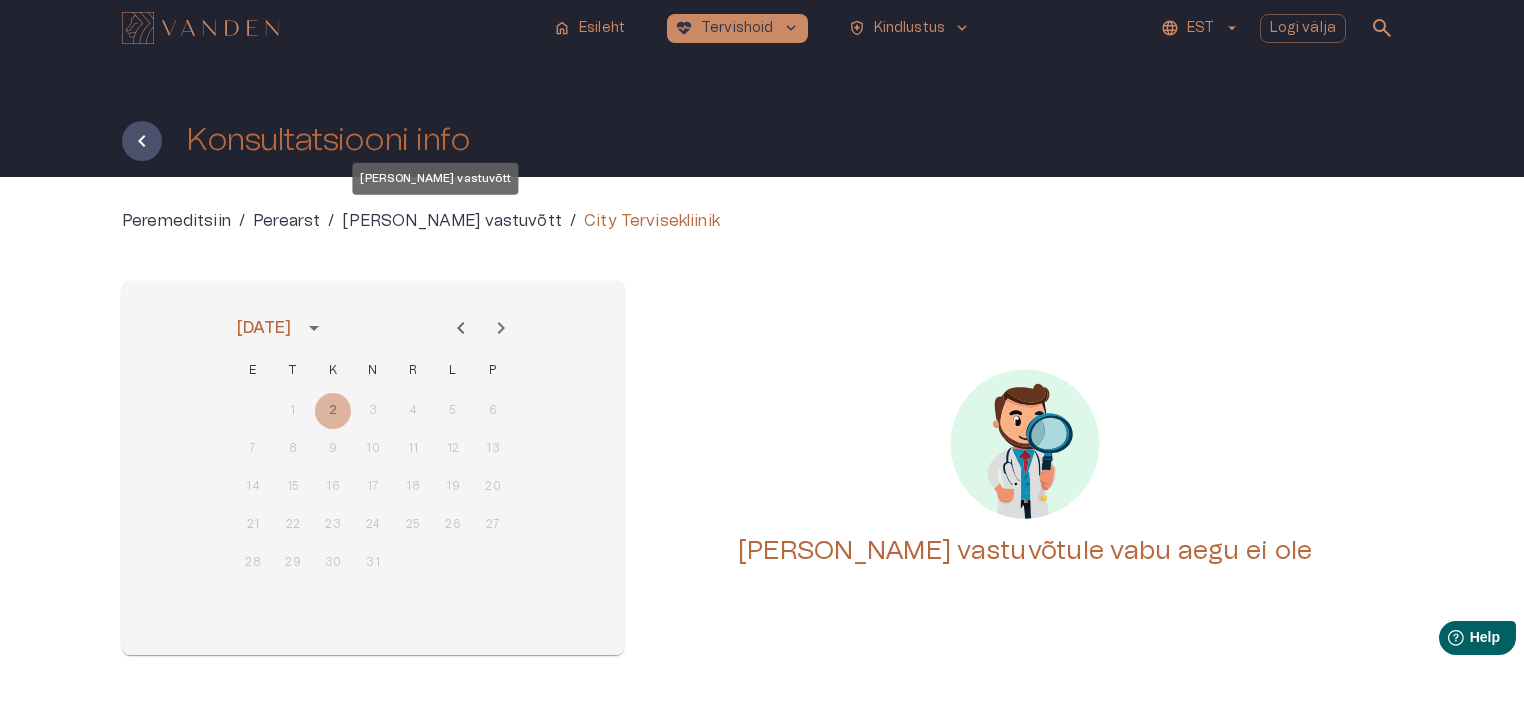 click on "[PERSON_NAME] vastuvõtt" at bounding box center [451, 221] 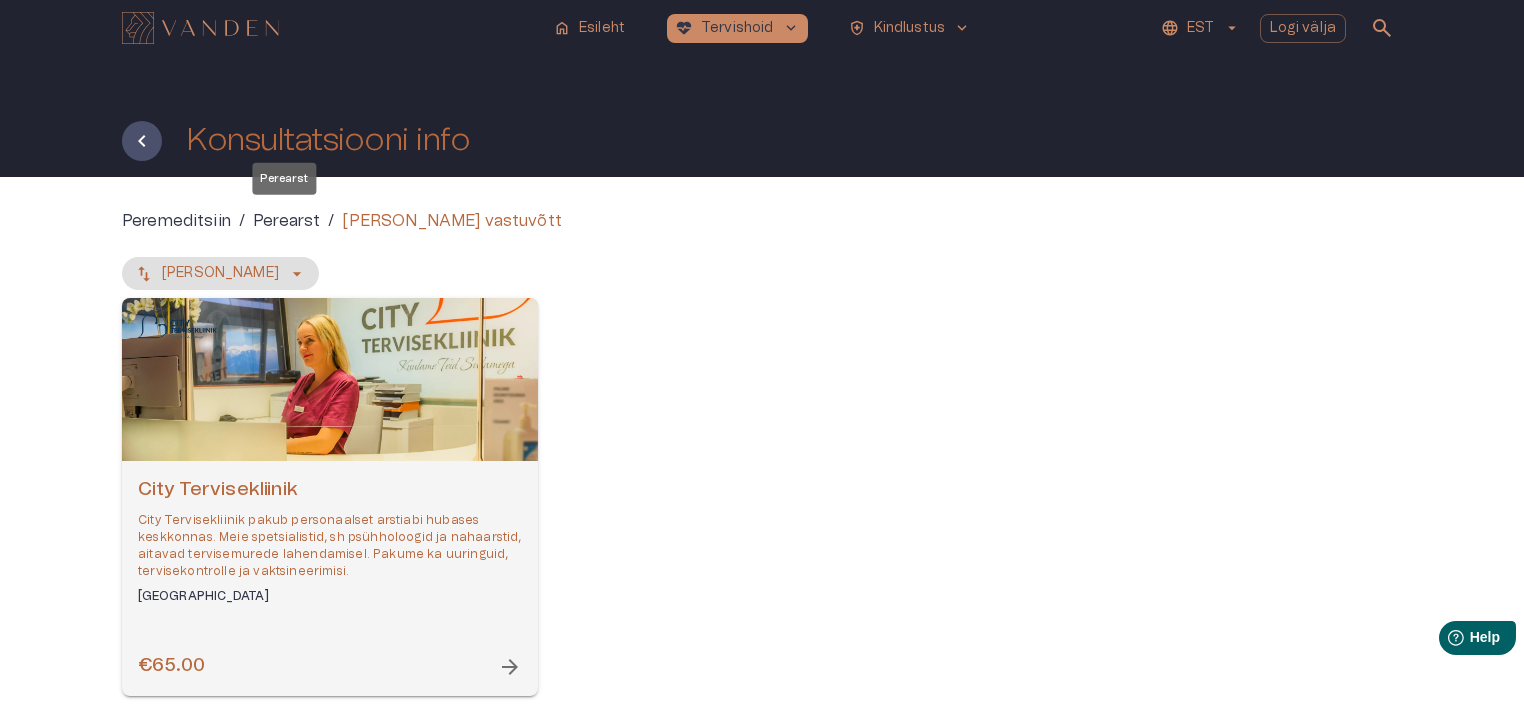 click on "Perearst" at bounding box center [286, 221] 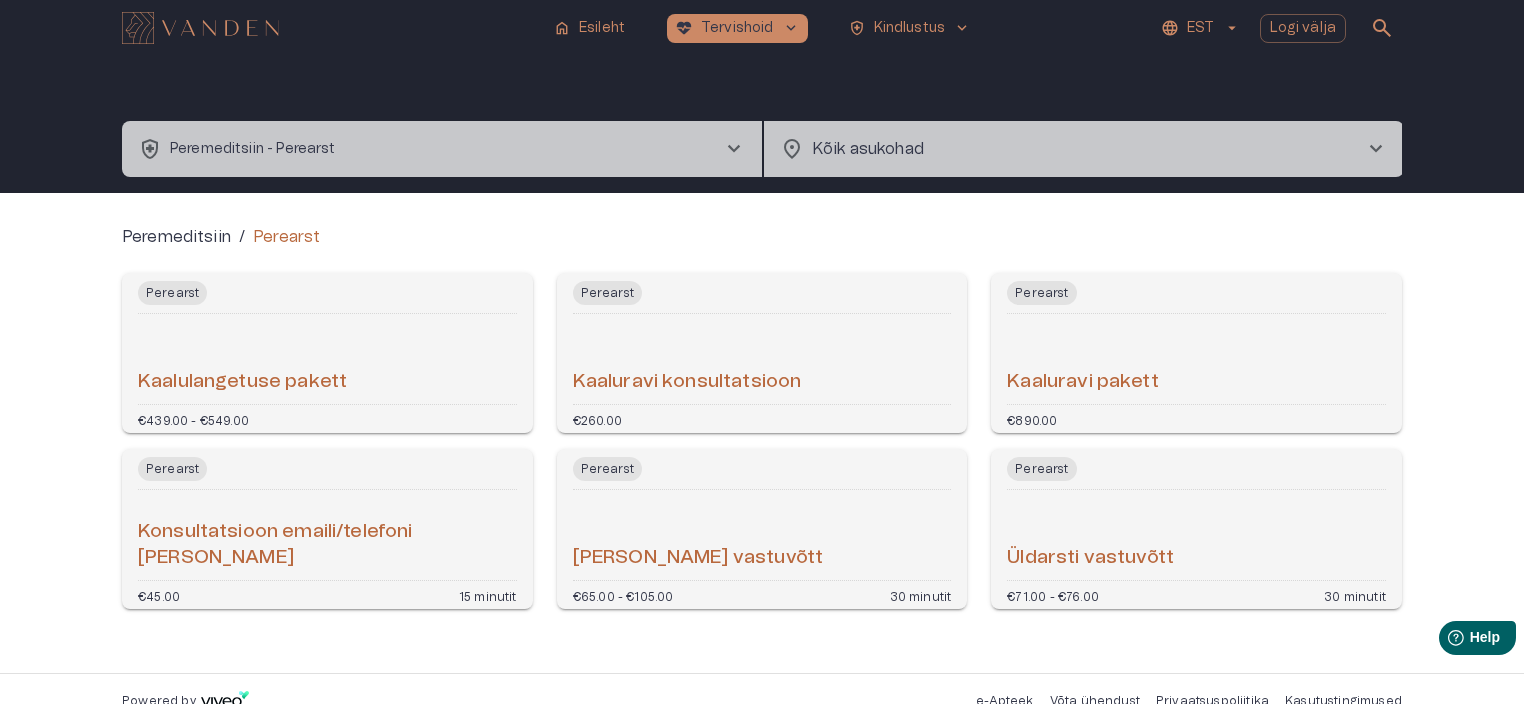 click on "[PERSON_NAME] vastuvõtt" at bounding box center [698, 558] 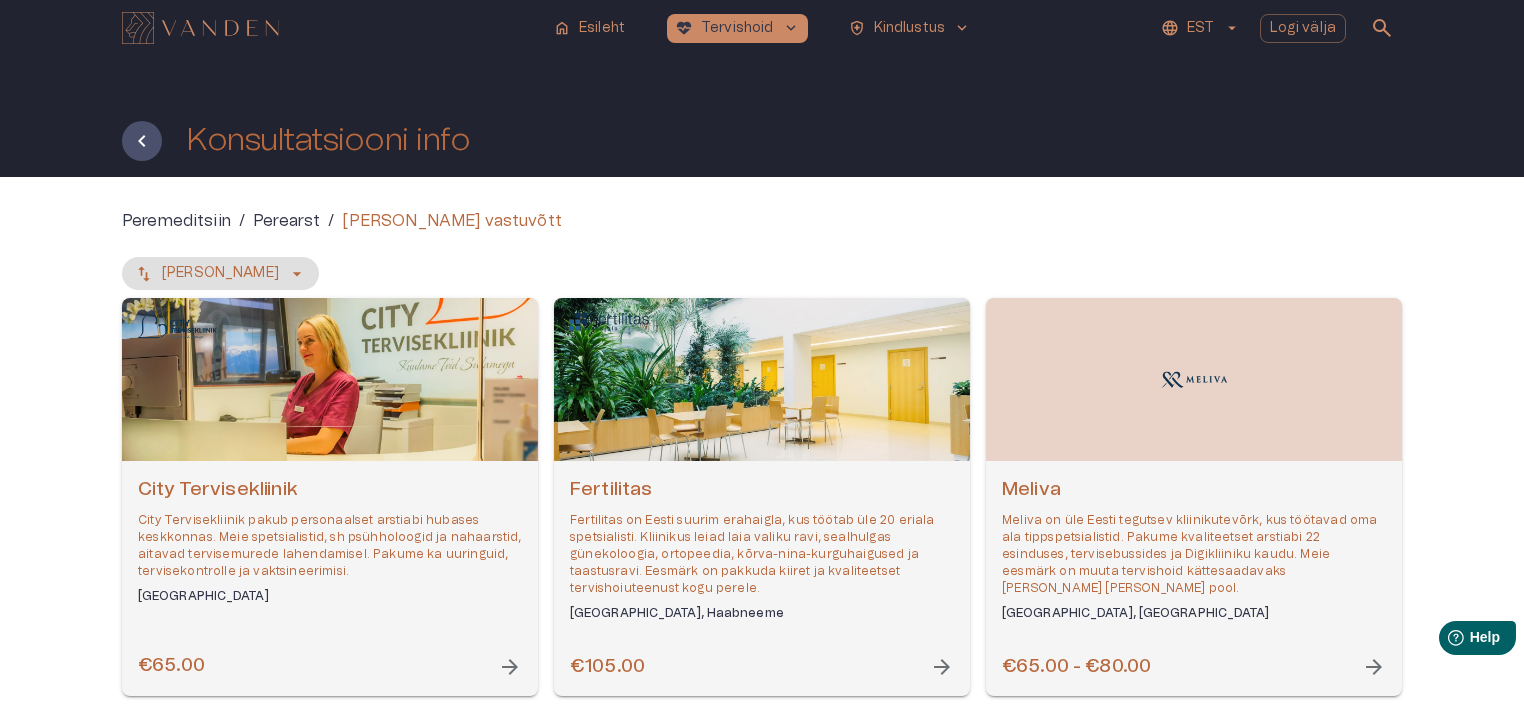 click on "Fertilitas Fertilitas on Eesti suurim erahaigla, kus töötab üle 20 eriala spetsialisti. Kliinikus leiad laia valiku ravi, sealhulgas günekoloogia, ortopeedia, kõrva-nina-kurguhaigused ja taastusravi. Eesmärk on pakkuda kiiret ja kvaliteetset tervishoiuteenust kogu perele. [GEOGRAPHIC_DATA], Haabneeme €105.00 arrow_forward" at bounding box center [762, 578] 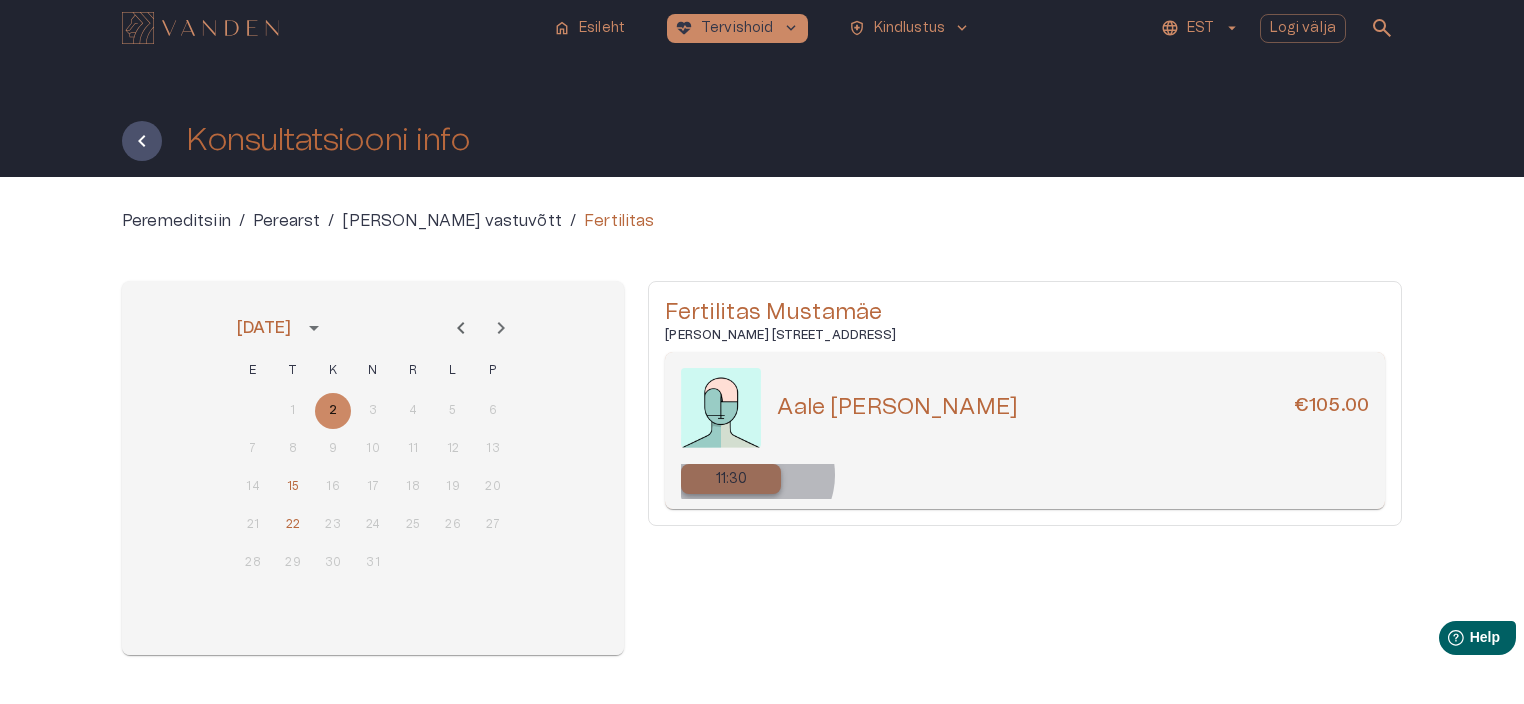click on "11:30" at bounding box center [731, 479] 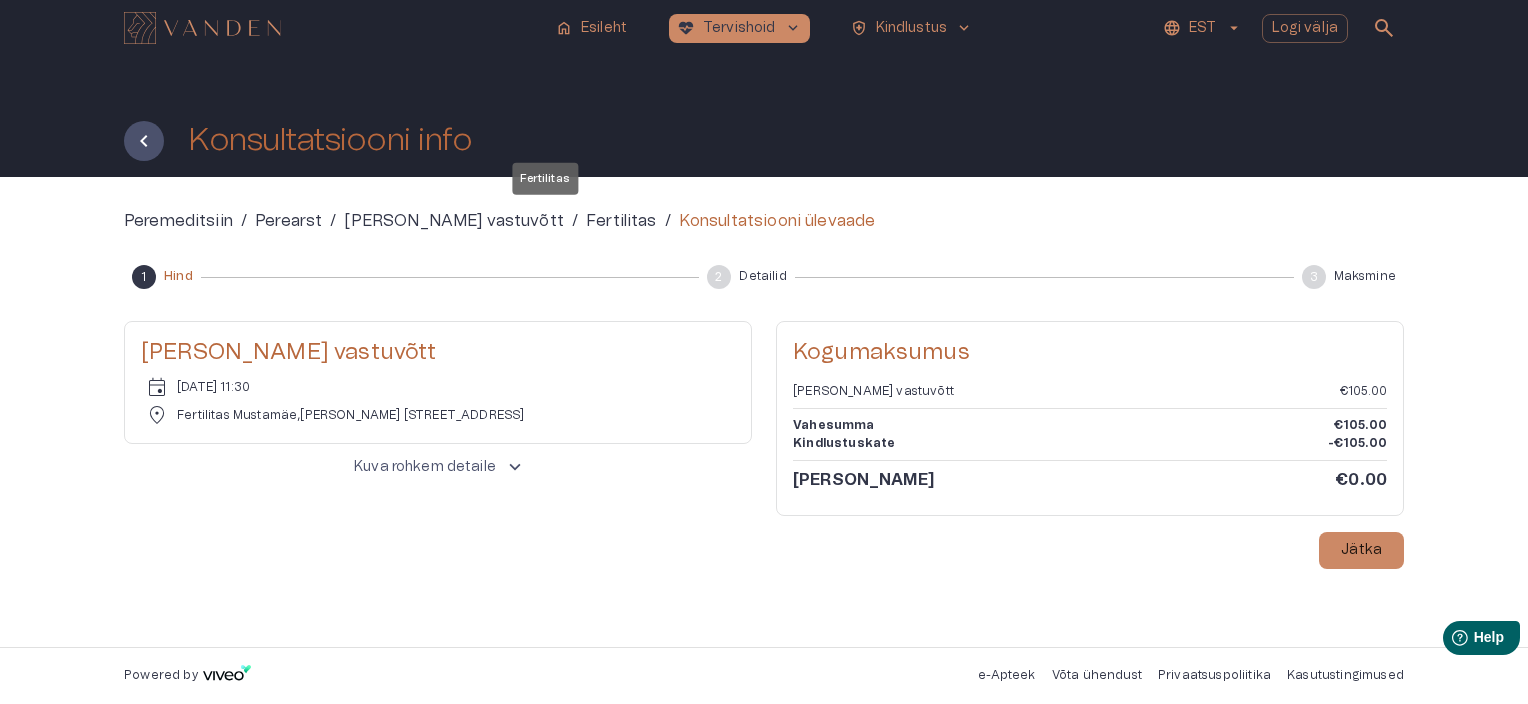 click on "Fertilitas" at bounding box center (621, 221) 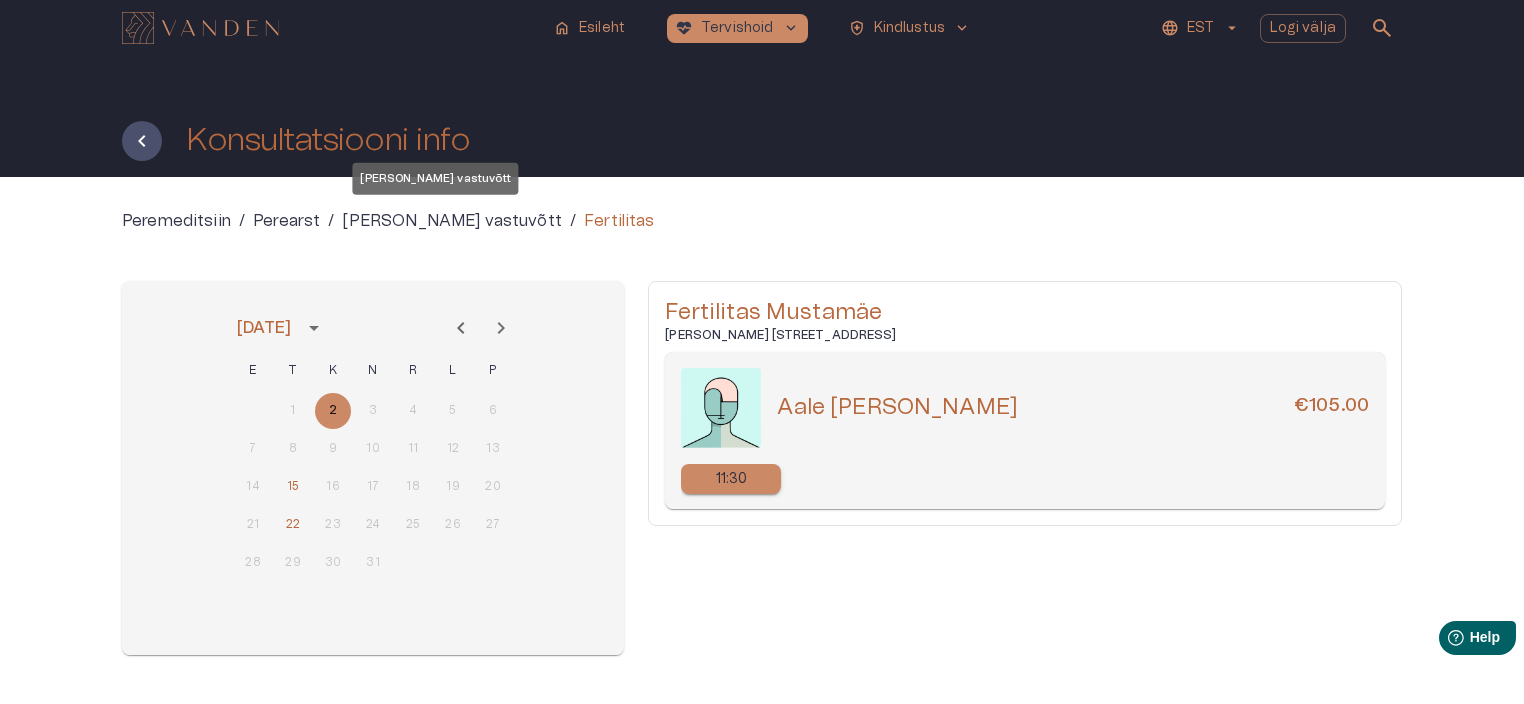 click on "[PERSON_NAME] vastuvõtt" at bounding box center (451, 221) 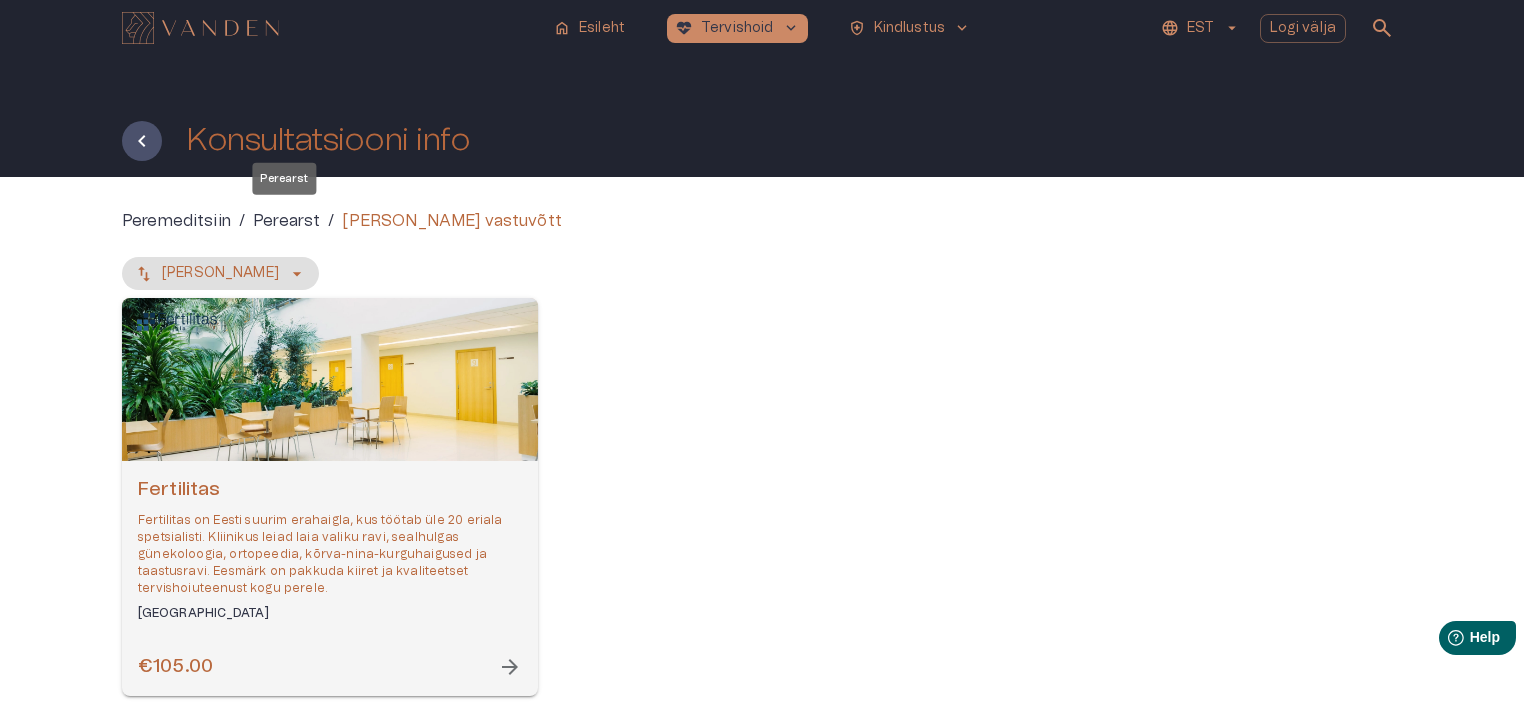 click on "Perearst" at bounding box center [286, 221] 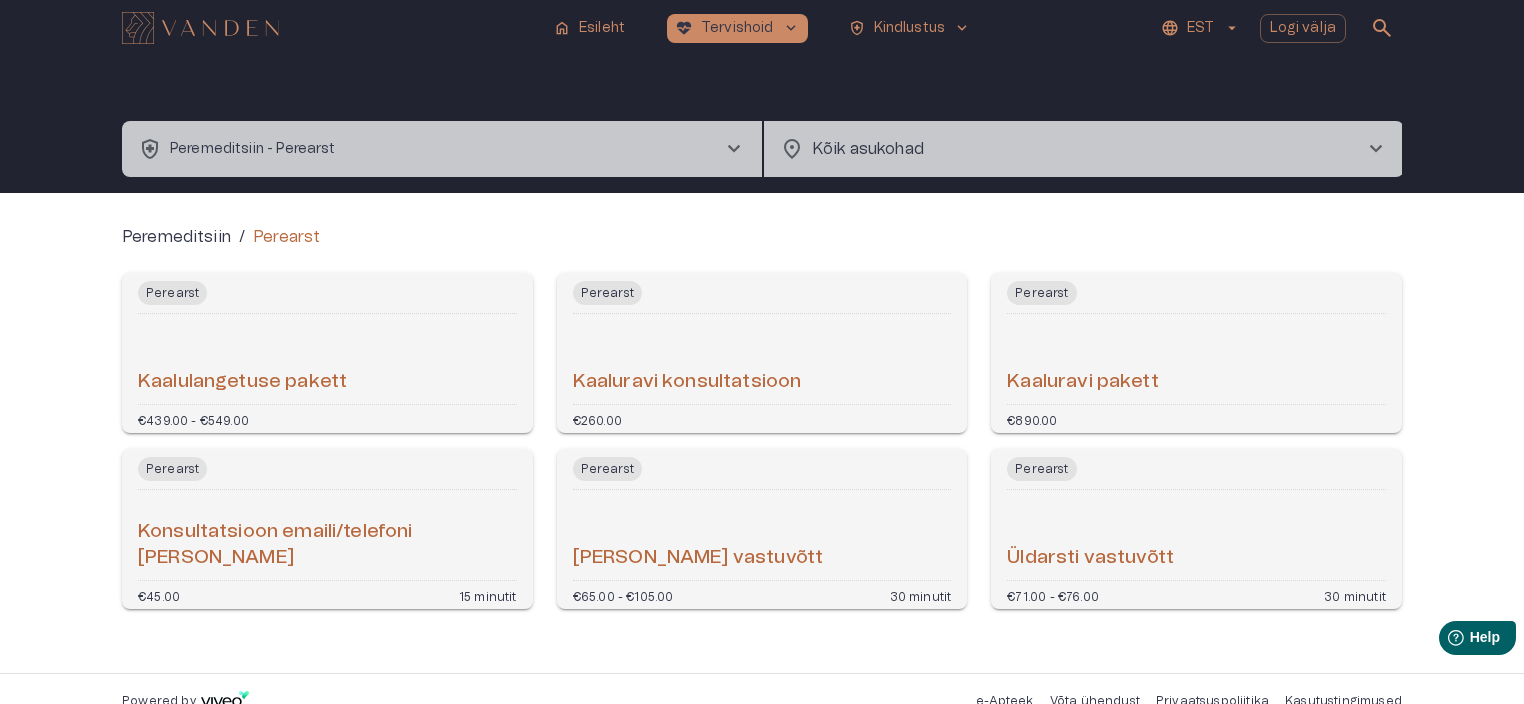 click on "Konsultatsioon emaili/telefoni [PERSON_NAME]" at bounding box center (327, 545) 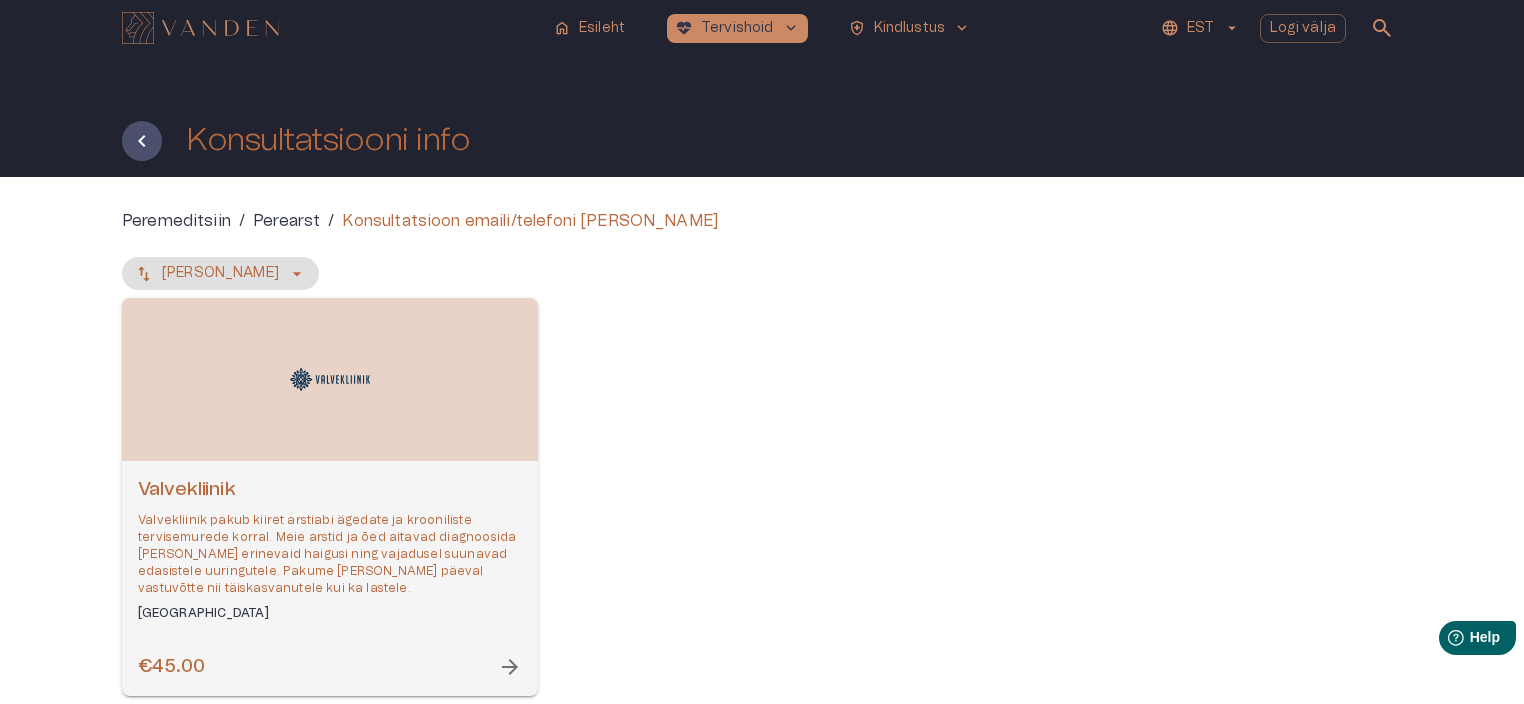 click on "Valvekliinik" at bounding box center (330, 490) 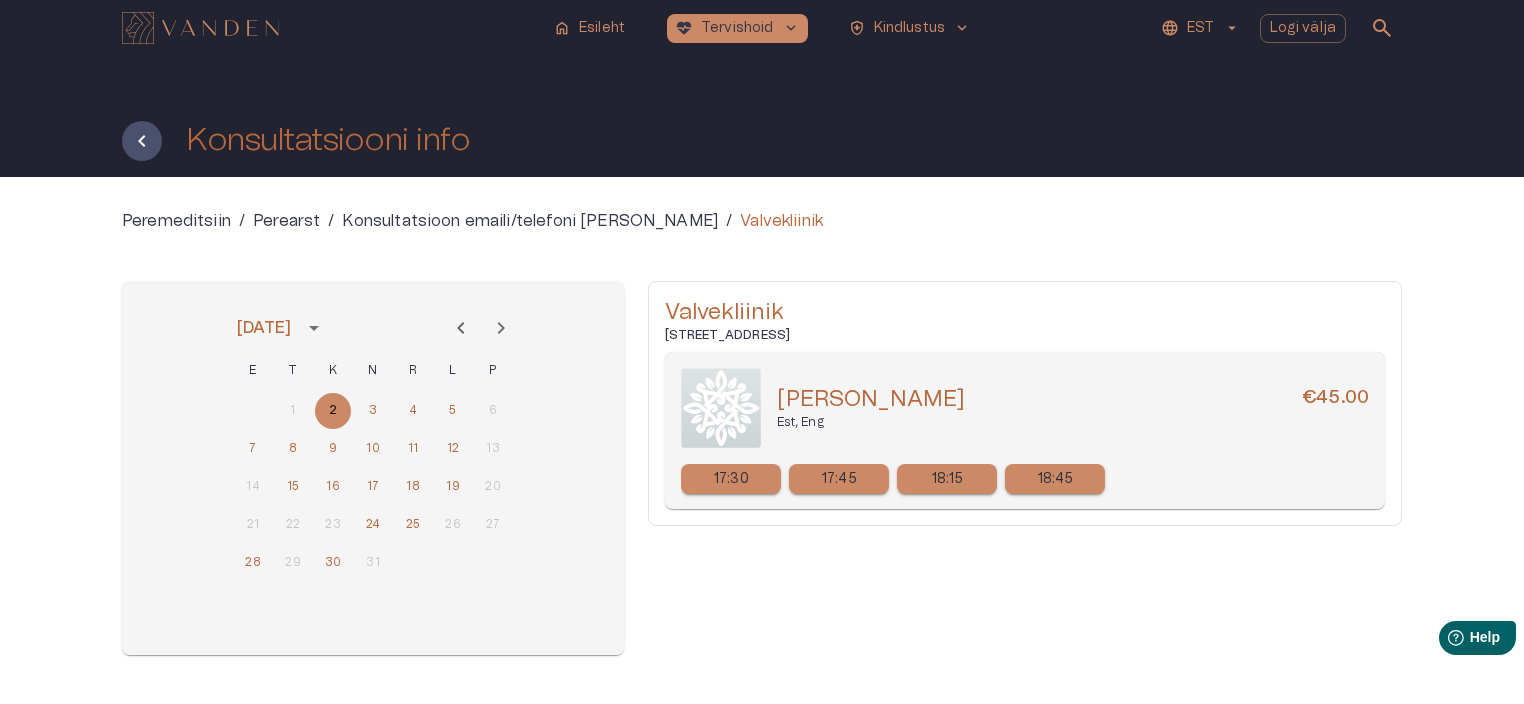 click on "Perearst" at bounding box center [286, 221] 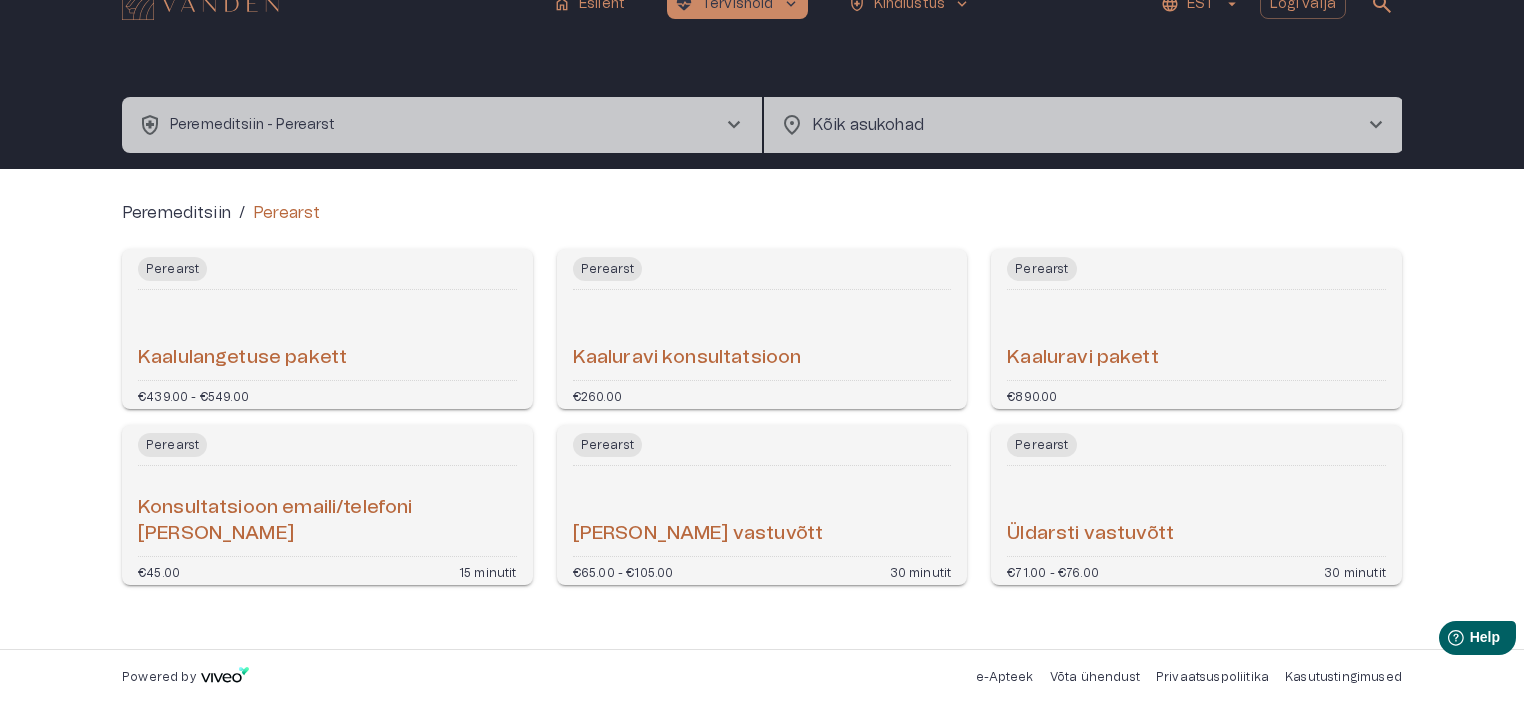 scroll, scrollTop: 25, scrollLeft: 0, axis: vertical 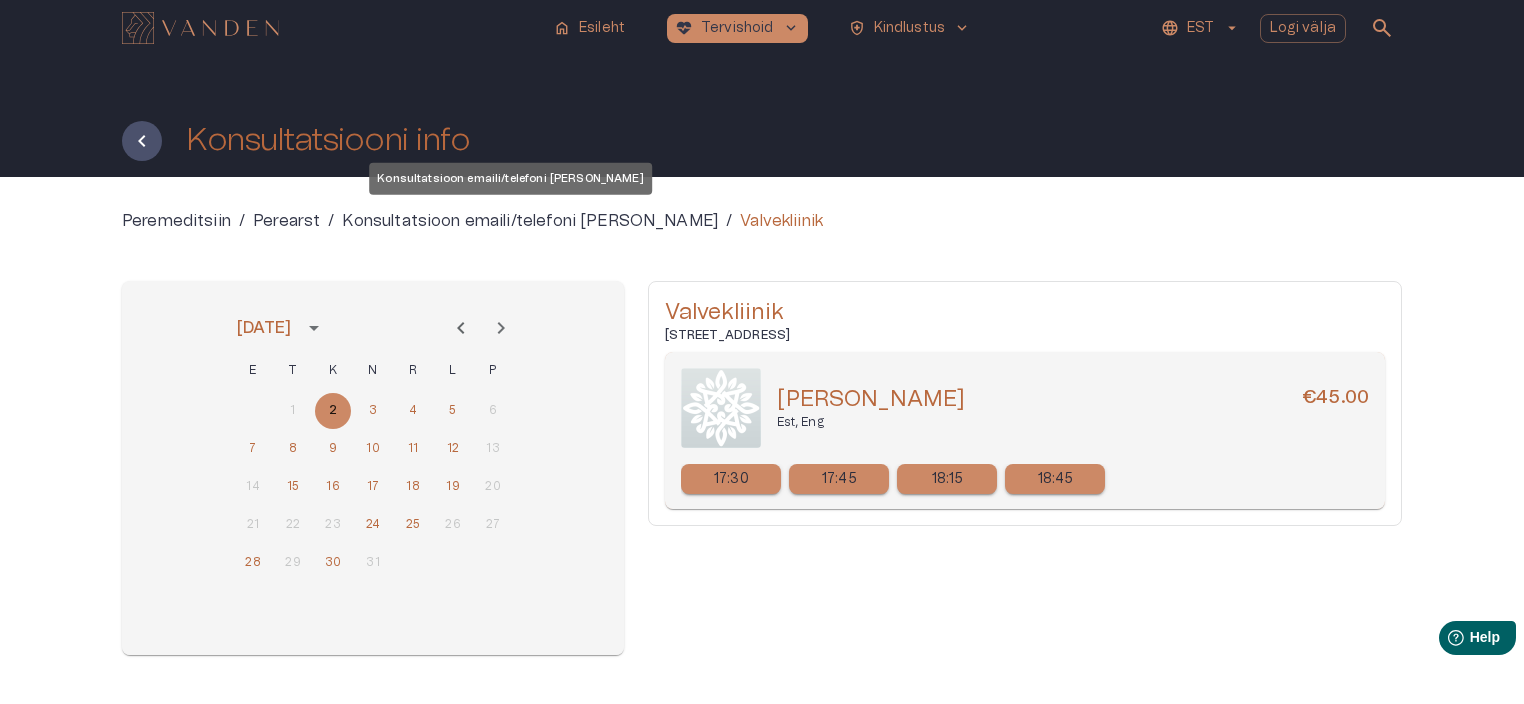 click on "Konsultatsioon emaili/telefoni [PERSON_NAME]" at bounding box center (530, 221) 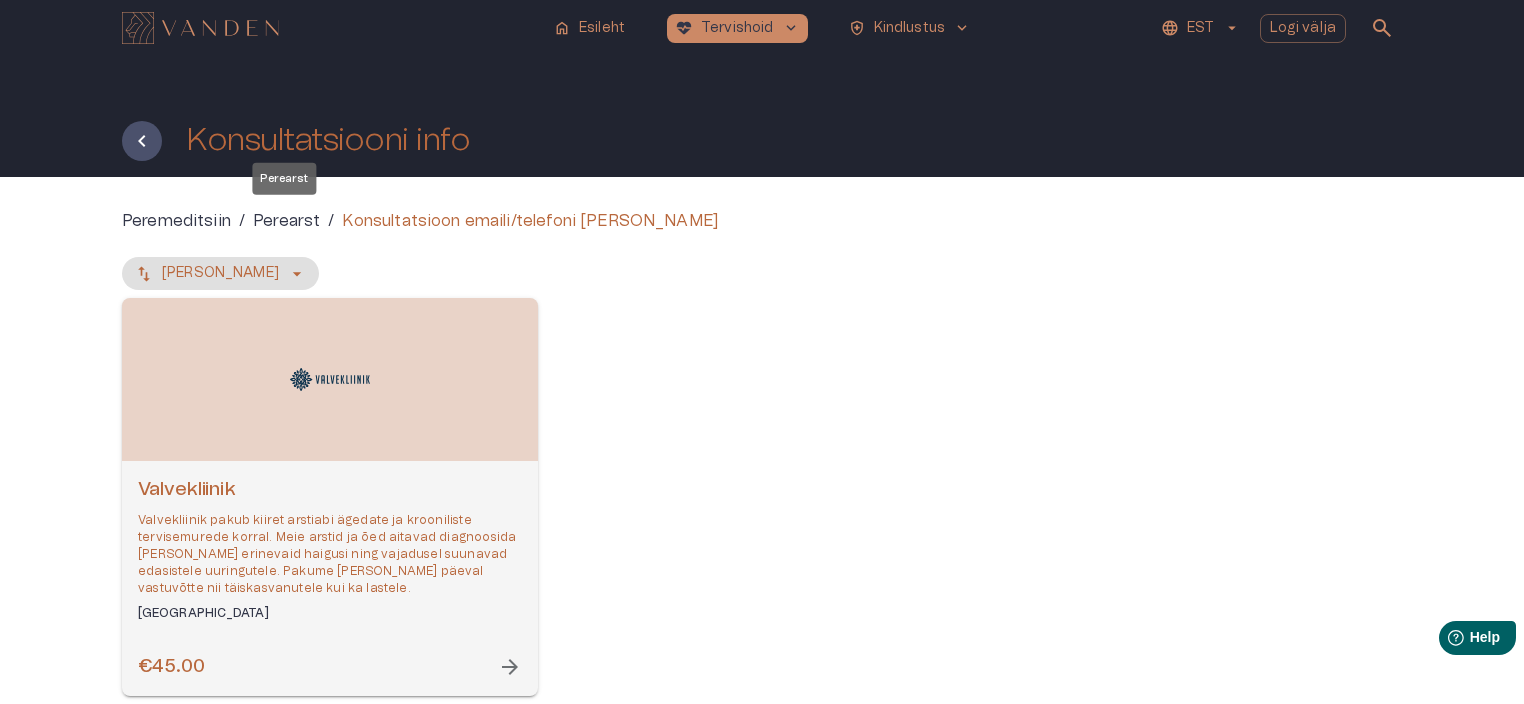 click on "Perearst" at bounding box center (286, 221) 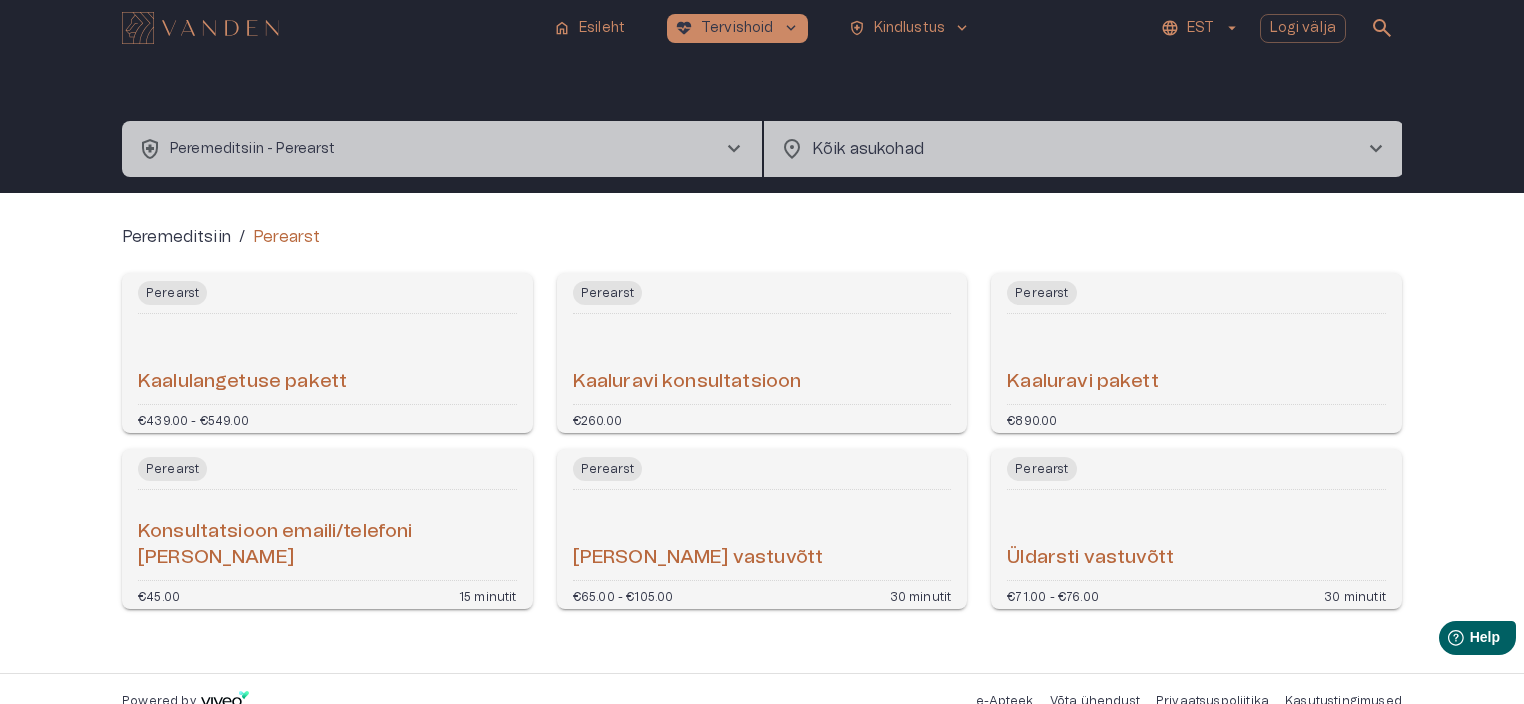 click on "Üldarsti vastuvõtt" at bounding box center [1090, 558] 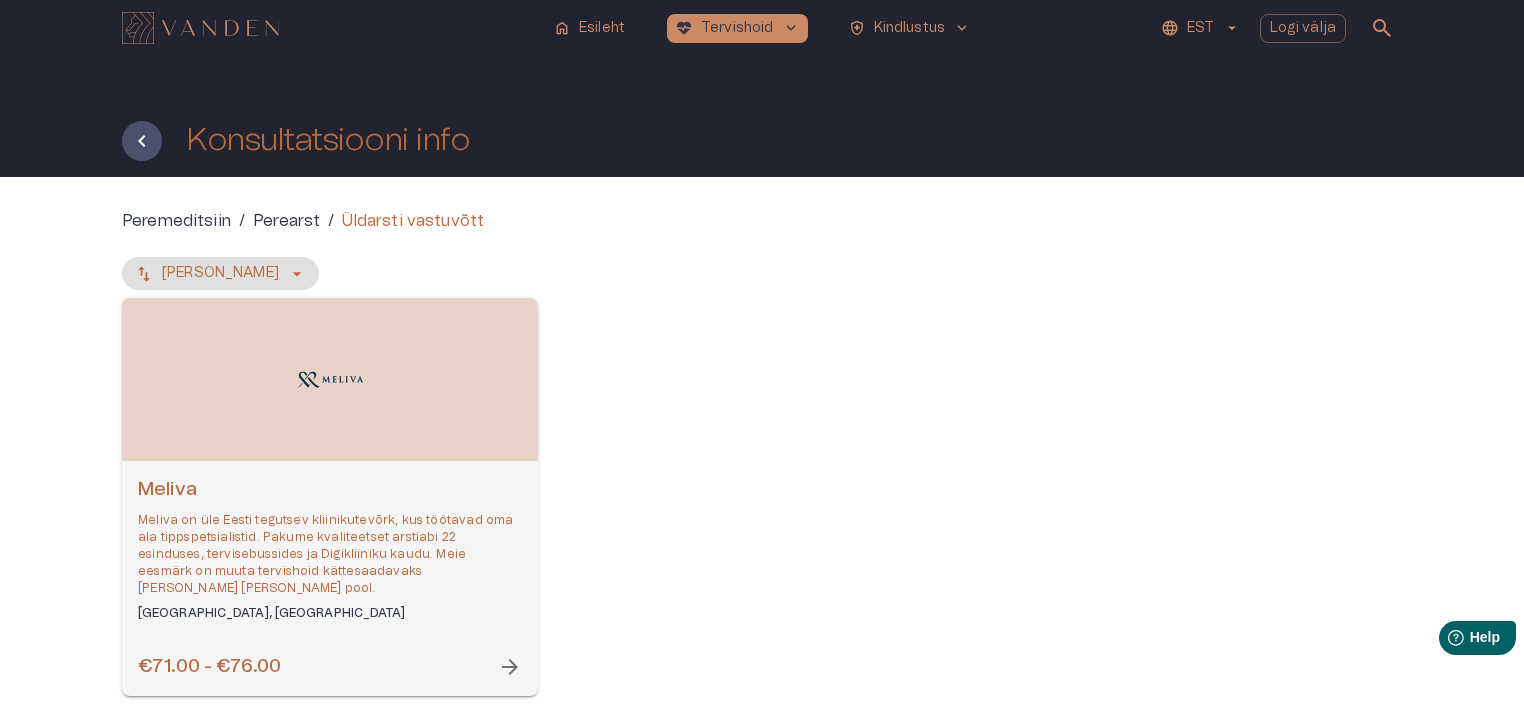 click on "Meliva" at bounding box center (330, 490) 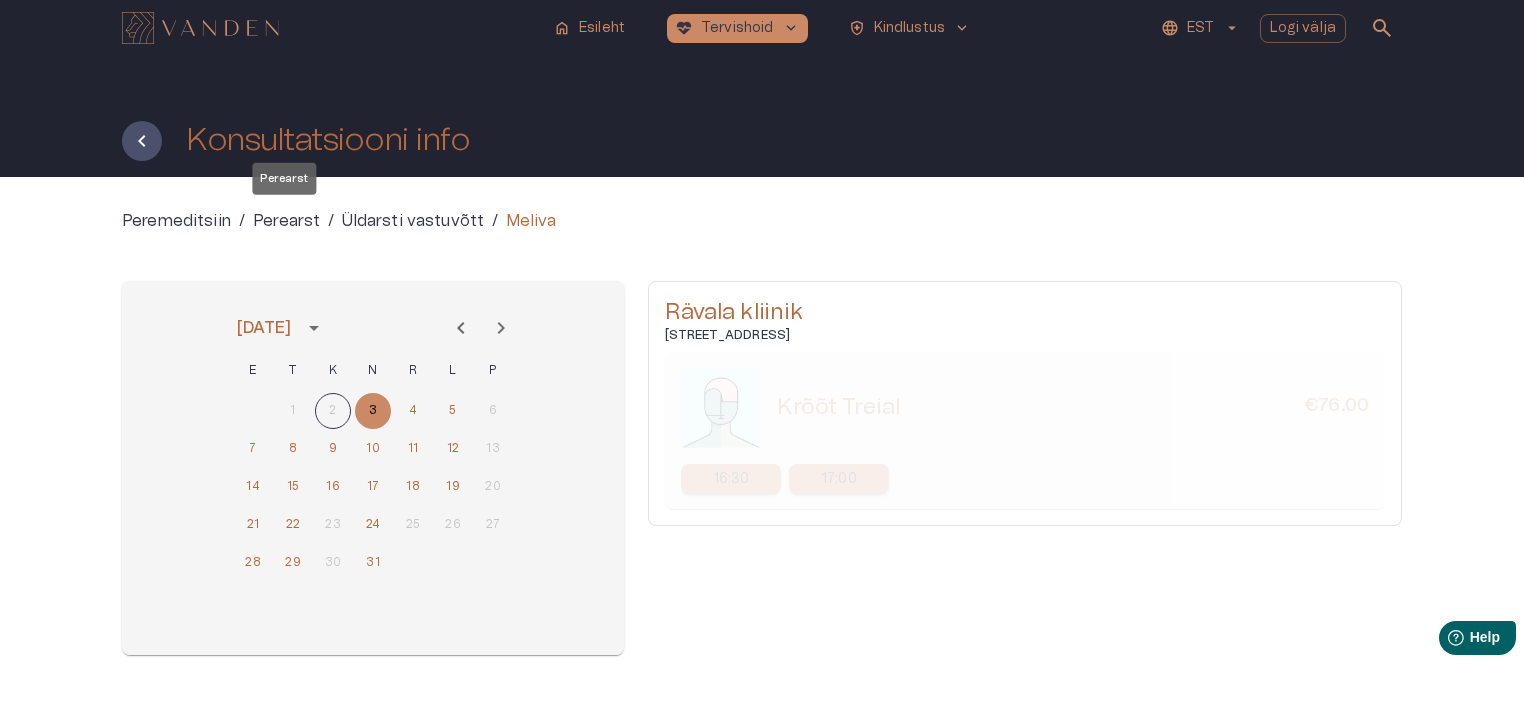 click on "Perearst" at bounding box center [286, 221] 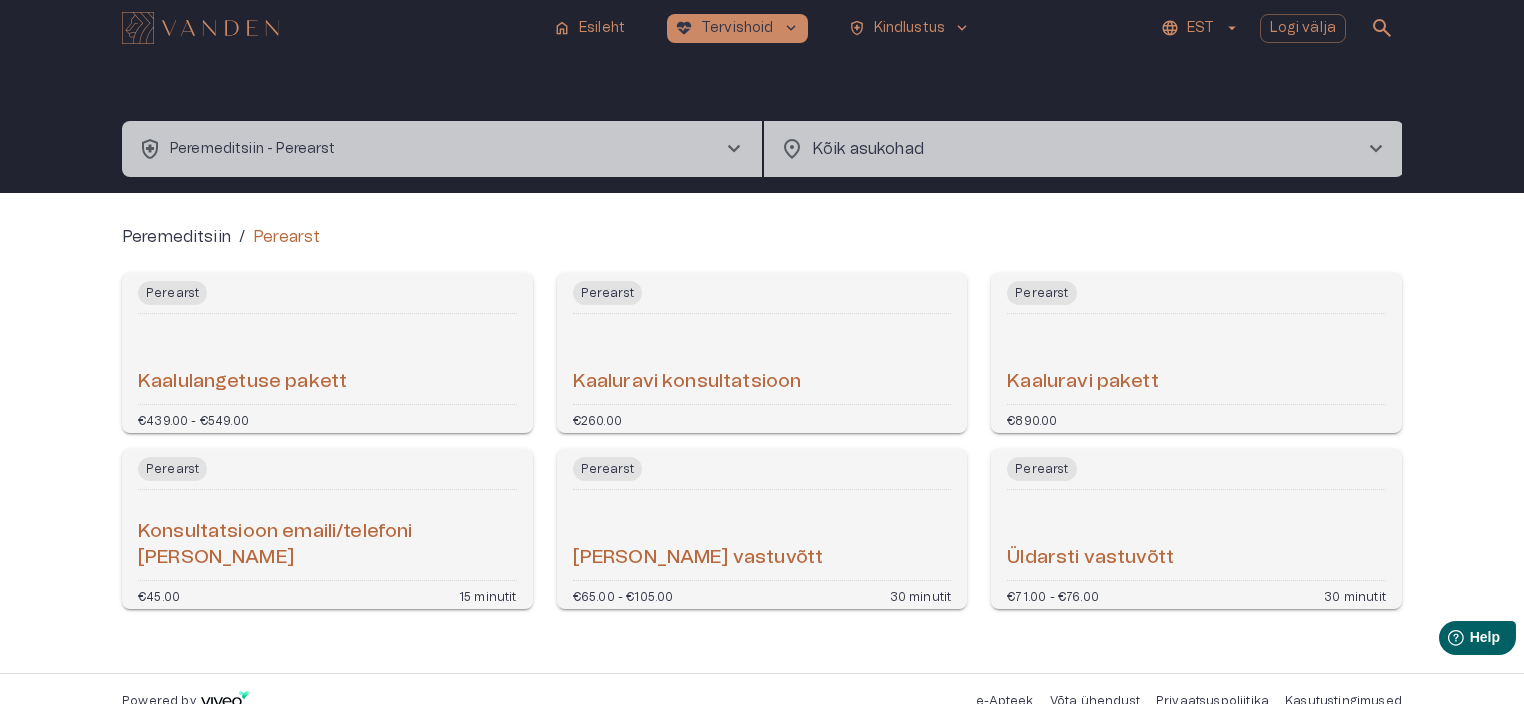 click on "[PERSON_NAME] vastuvõtt" at bounding box center (698, 558) 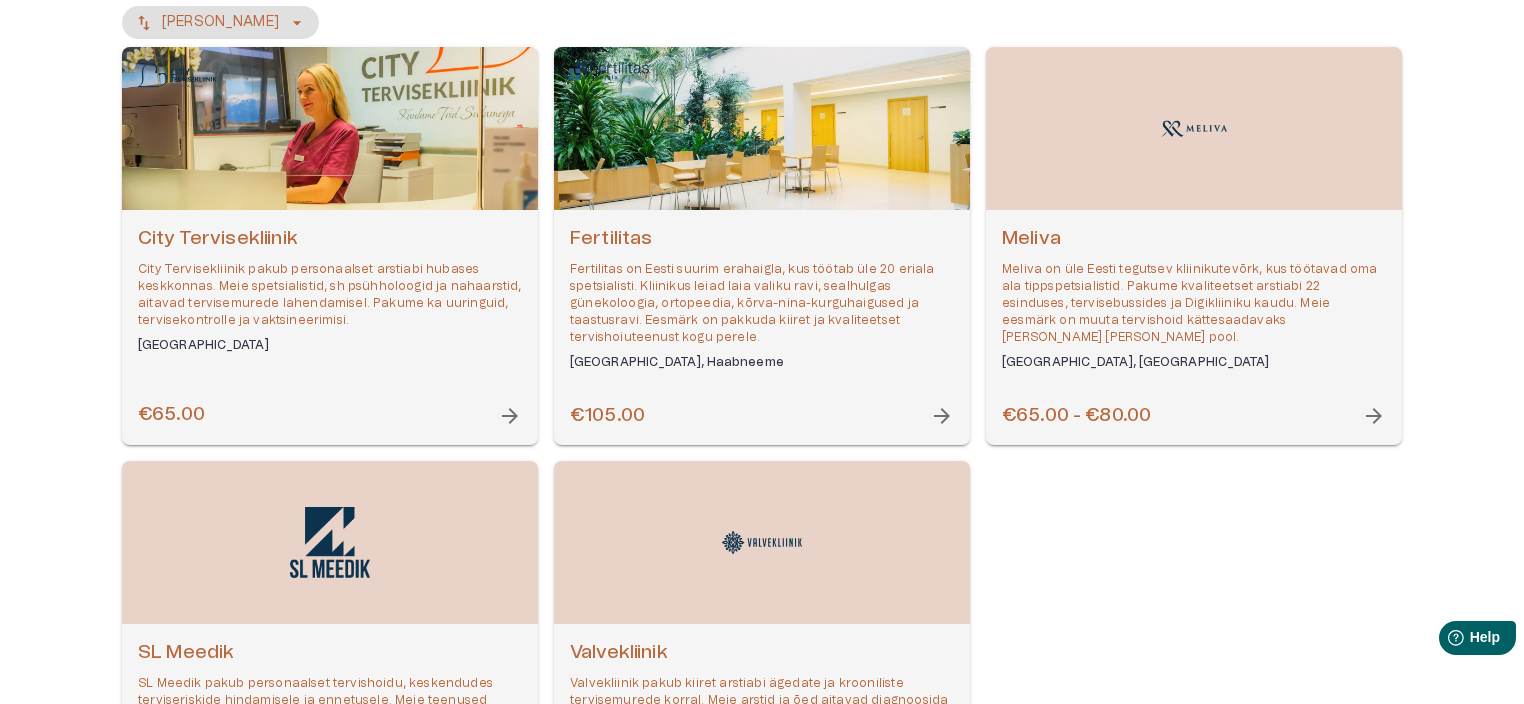 scroll, scrollTop: 280, scrollLeft: 0, axis: vertical 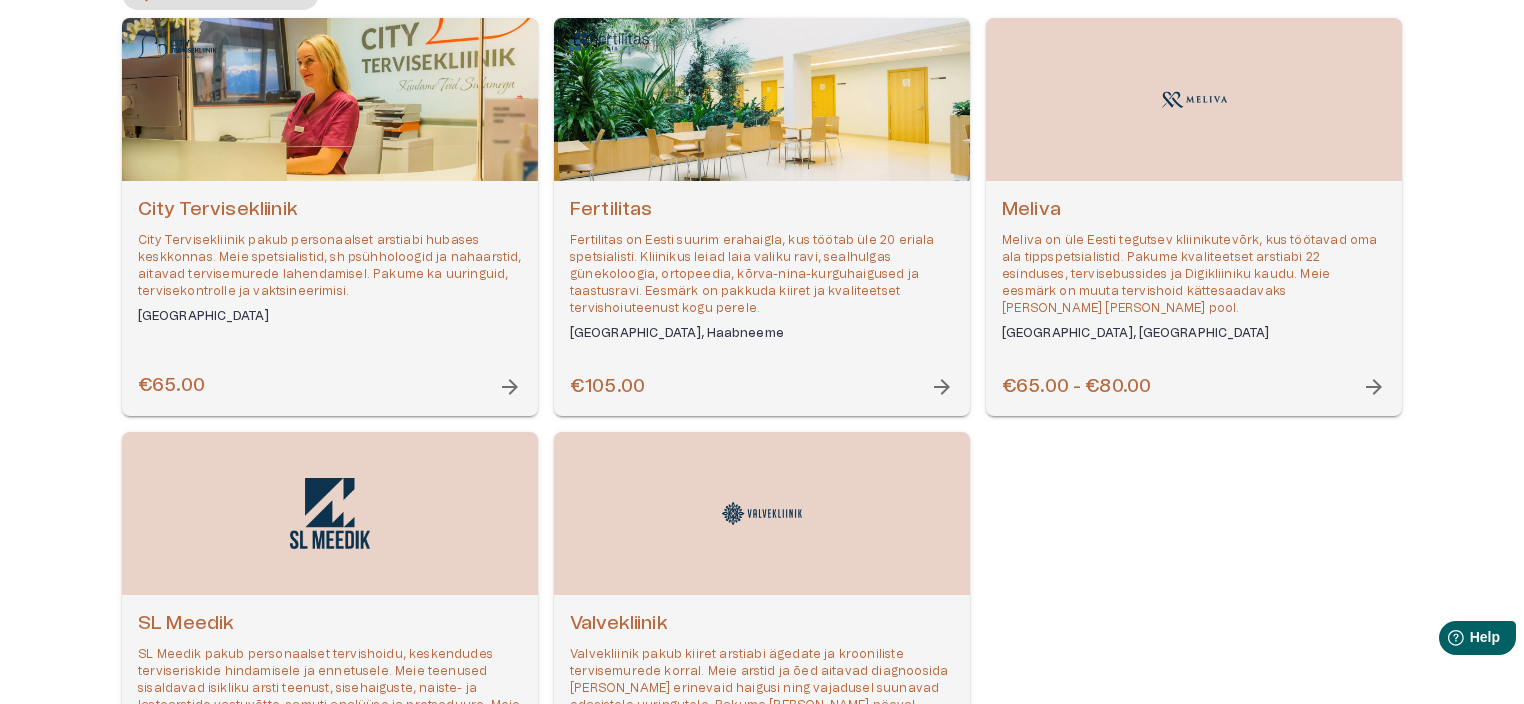 click on "Meliva" at bounding box center [1194, 210] 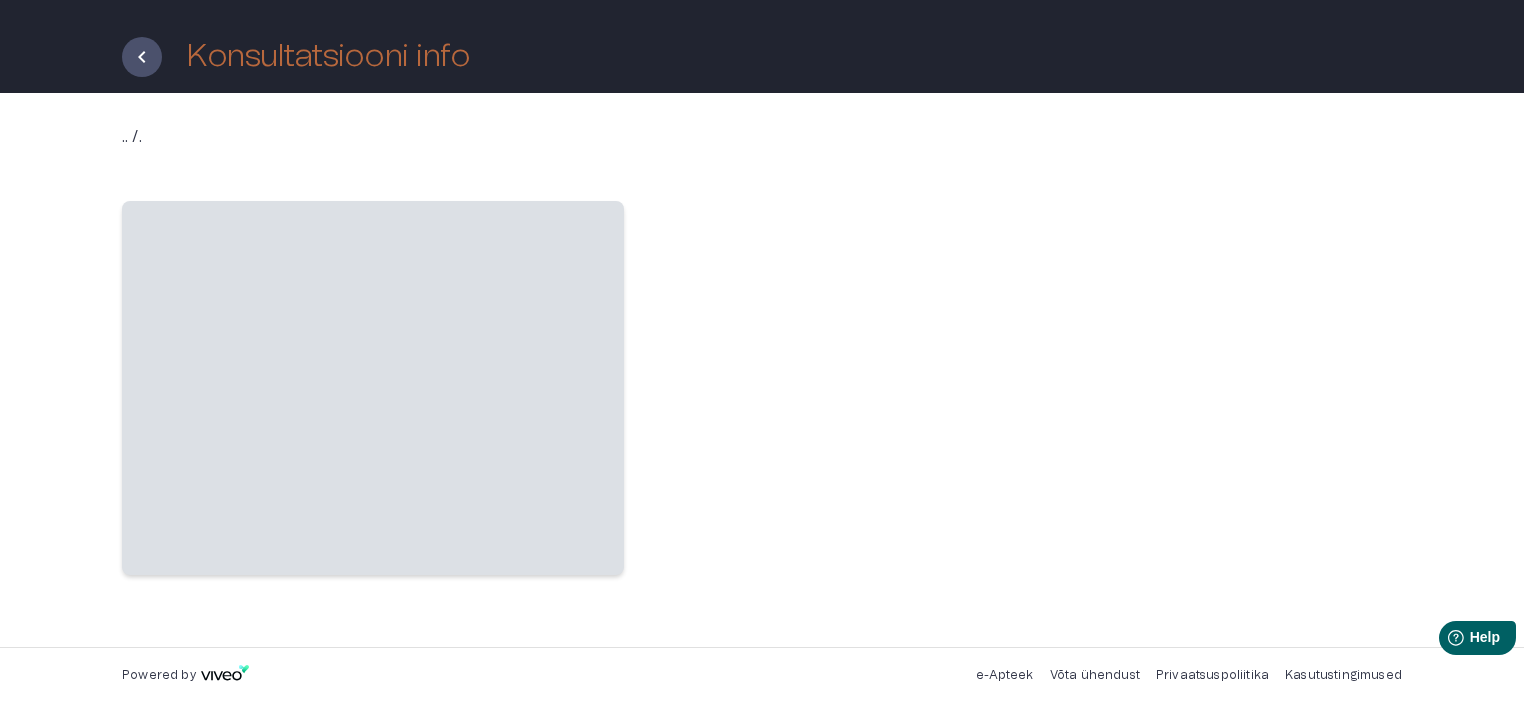 scroll, scrollTop: 0, scrollLeft: 0, axis: both 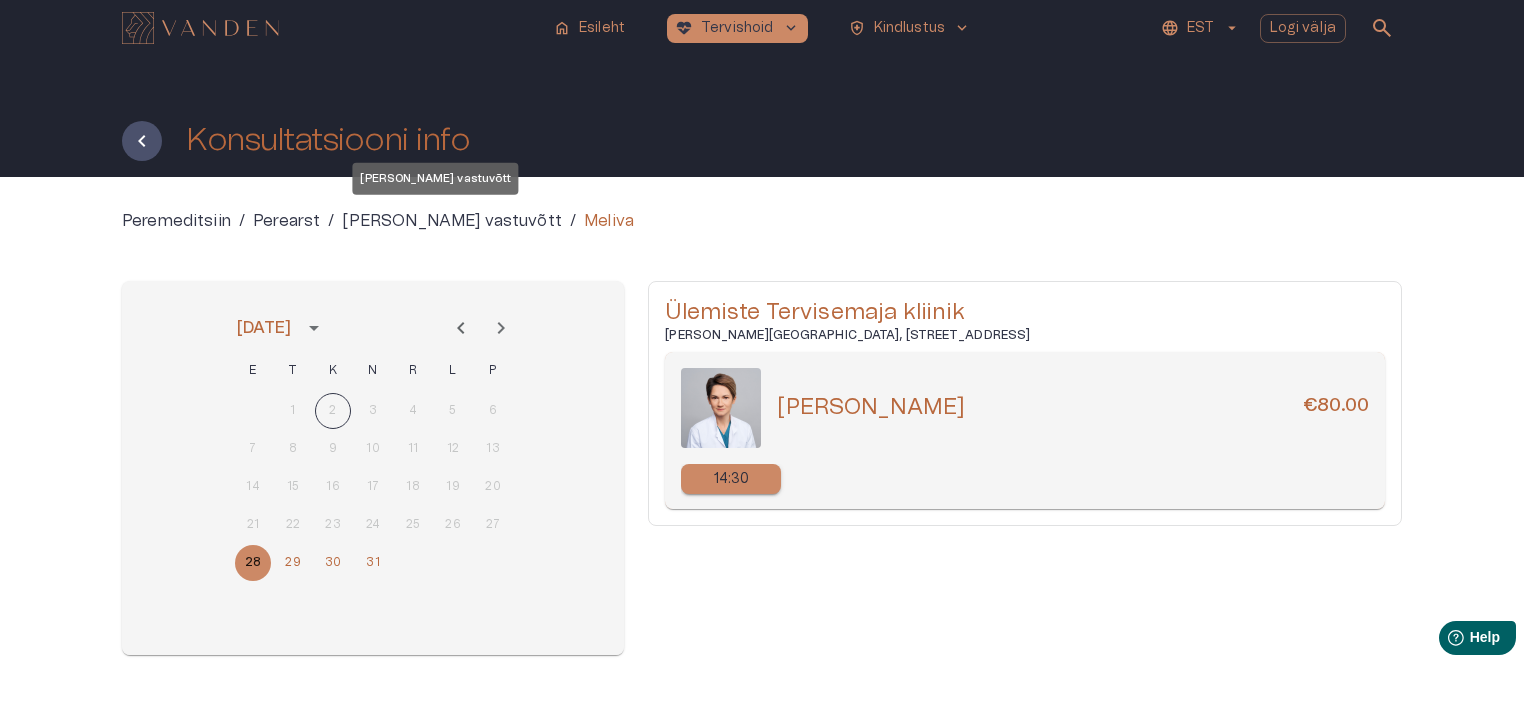 click on "[PERSON_NAME] vastuvõtt" at bounding box center [451, 221] 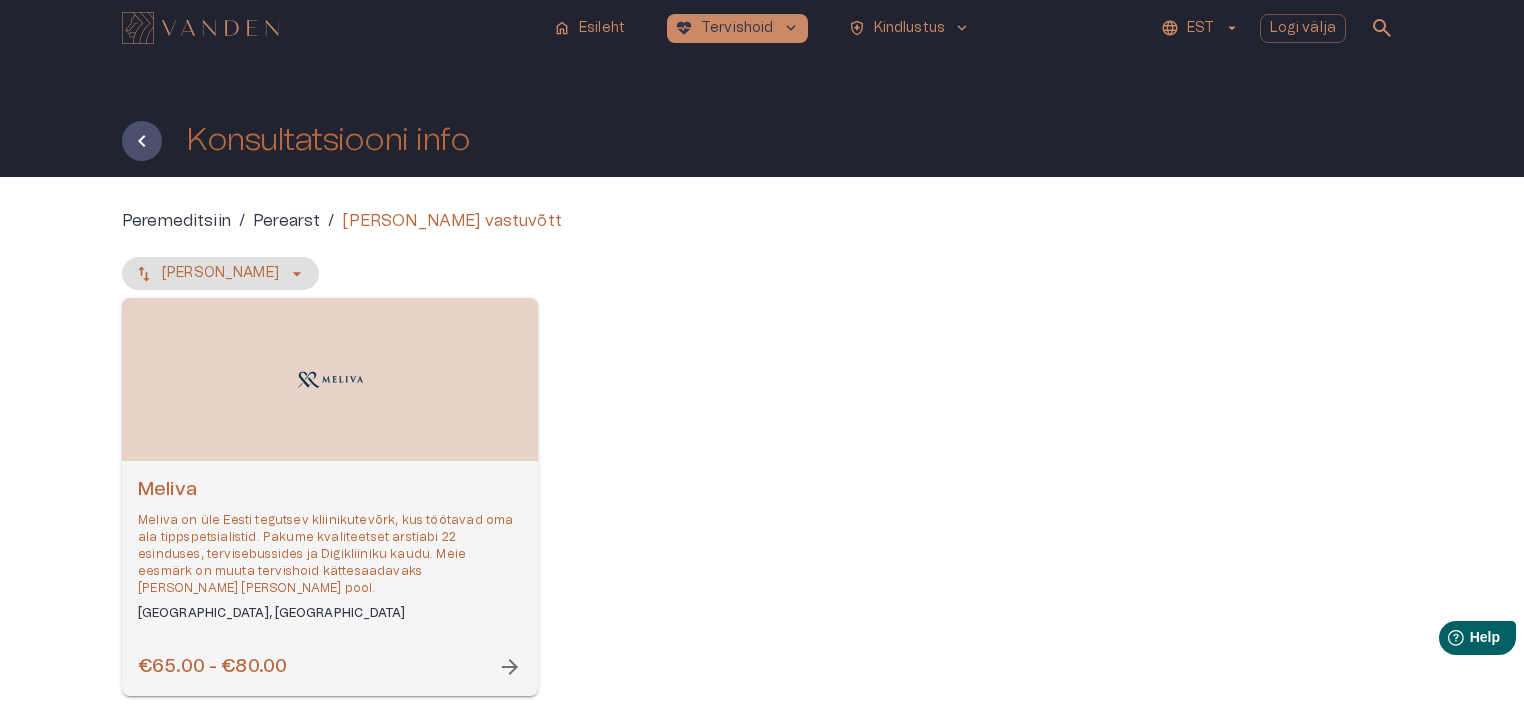 click on "Perearst" at bounding box center [286, 221] 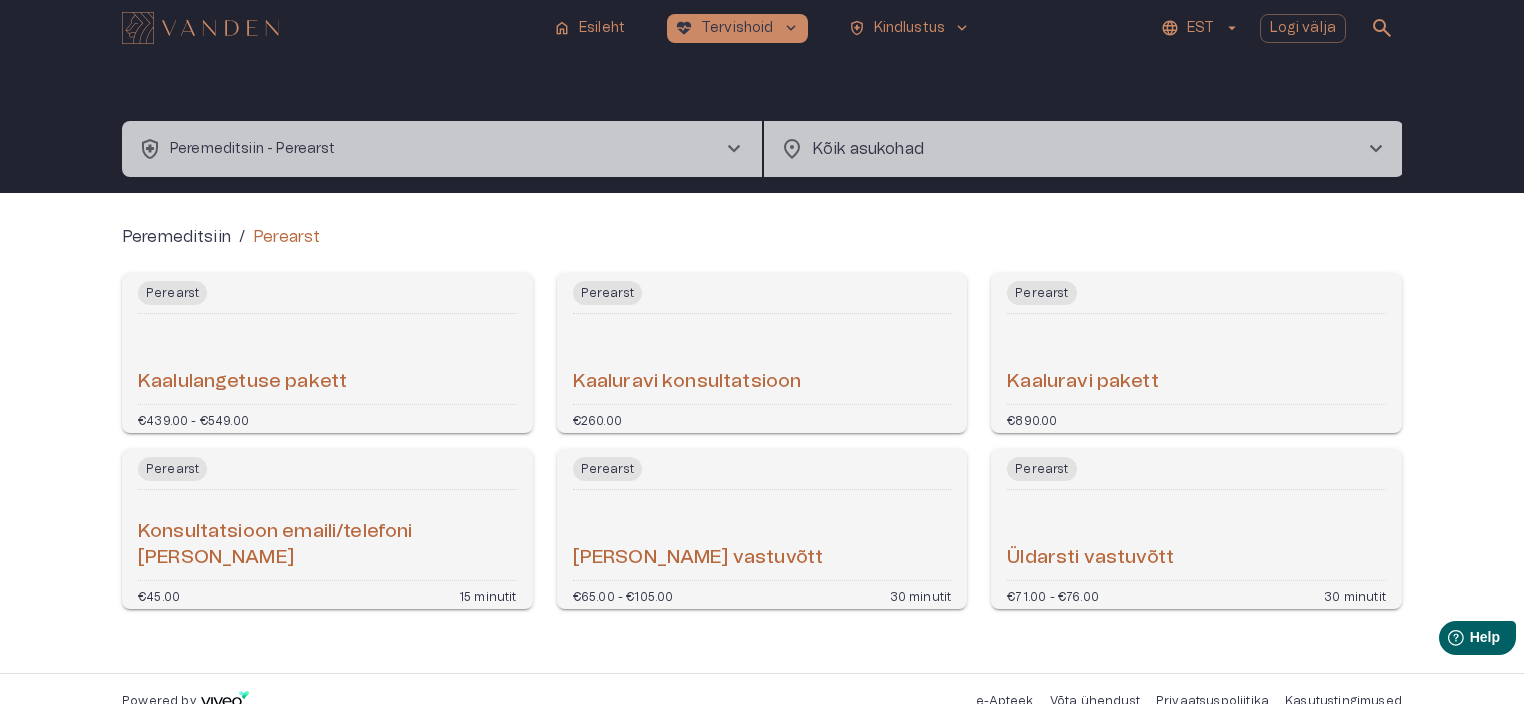 click on "[PERSON_NAME] vastuvõtt" at bounding box center (698, 558) 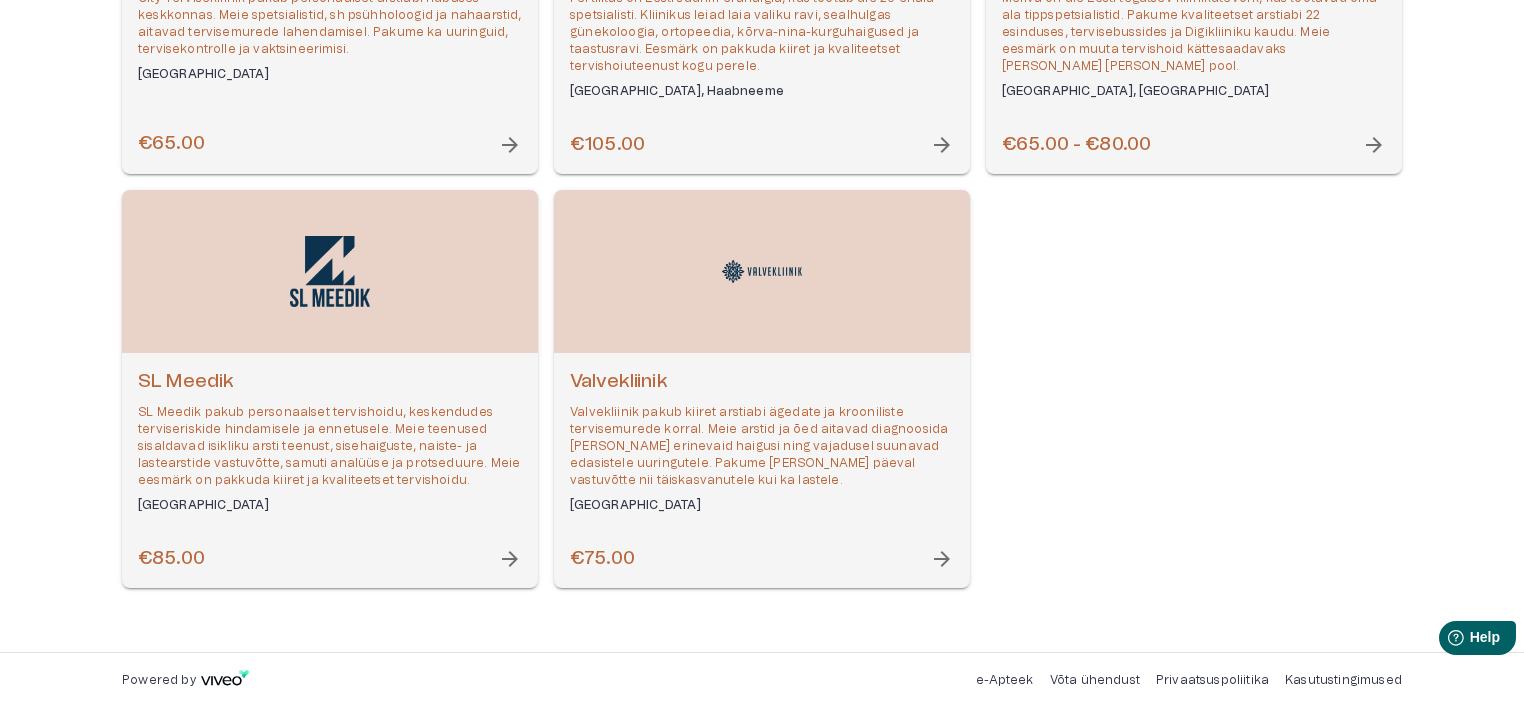 scroll, scrollTop: 527, scrollLeft: 0, axis: vertical 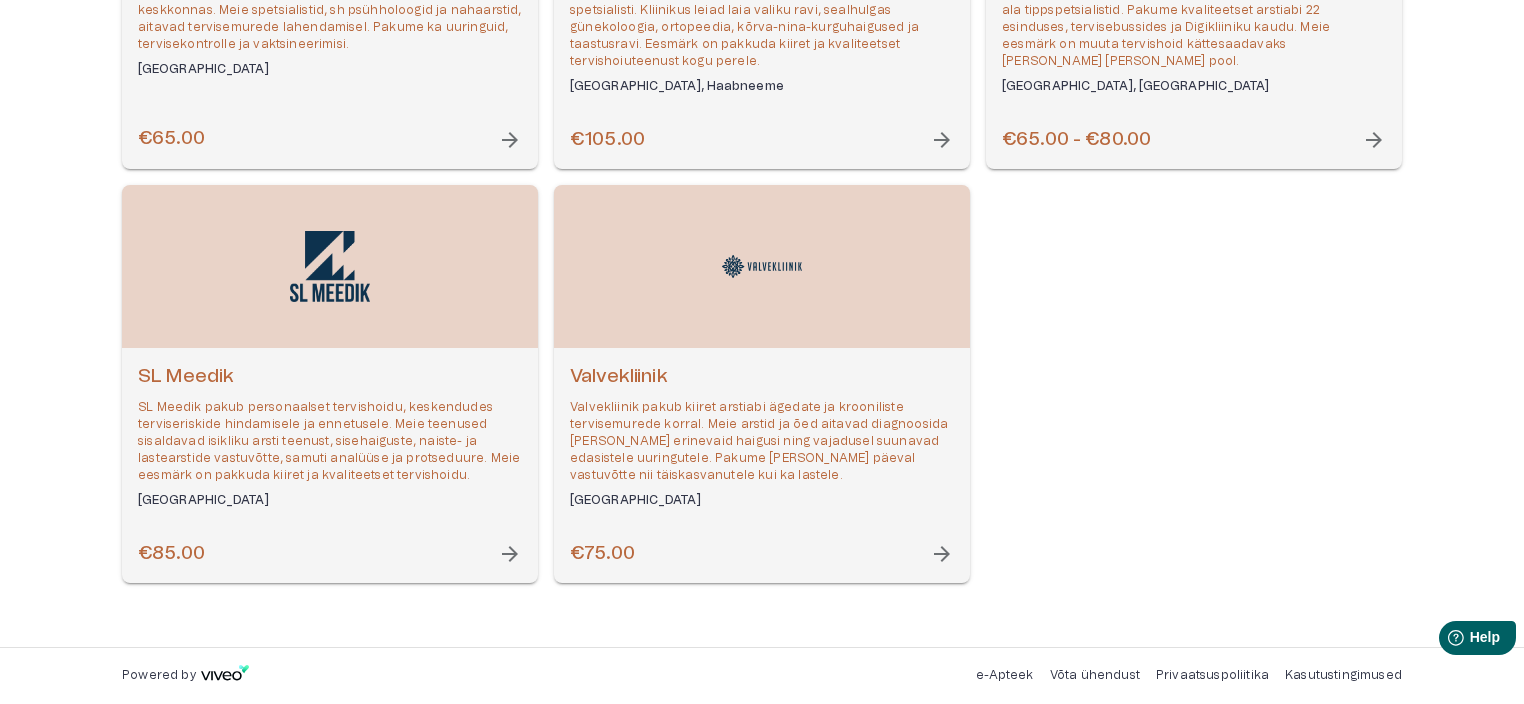 click on "SL Meedik" at bounding box center (330, 377) 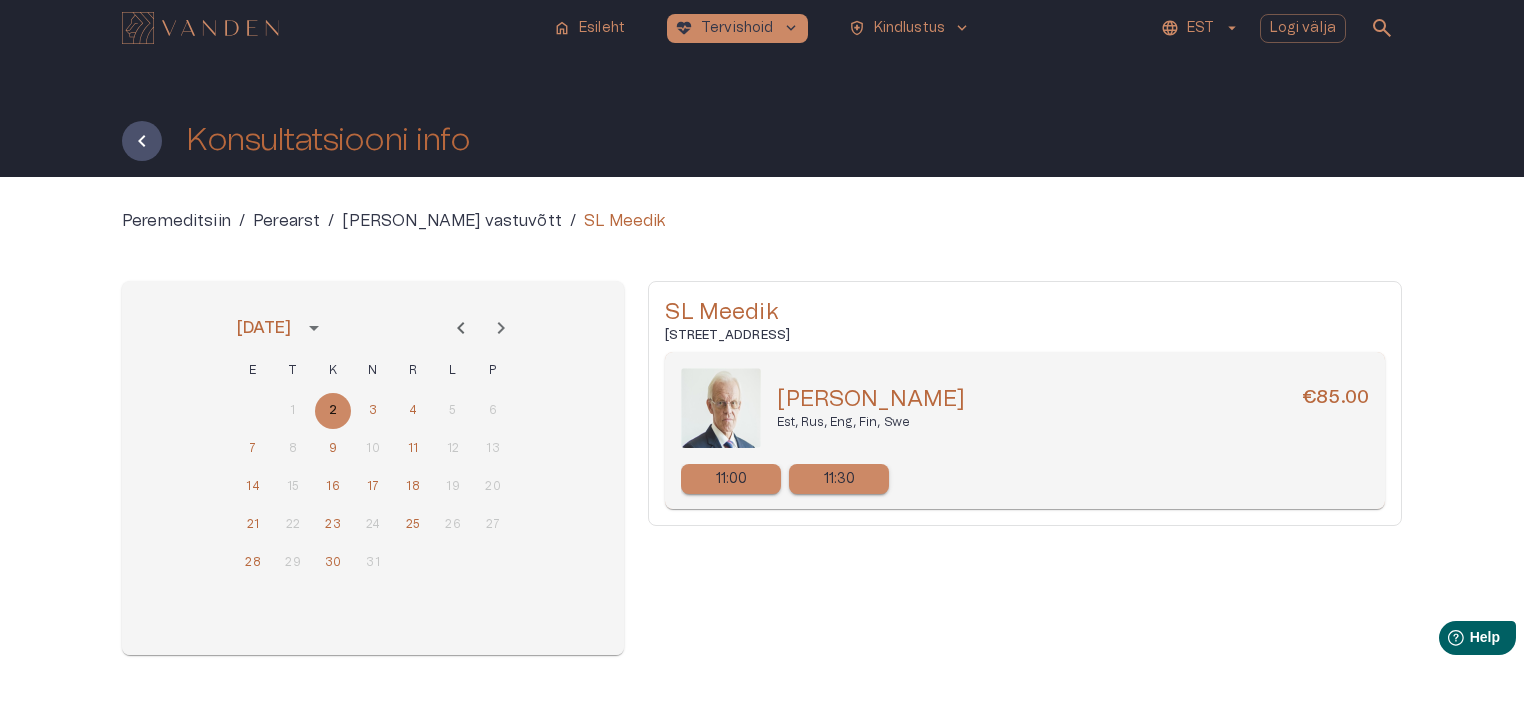scroll, scrollTop: 40, scrollLeft: 0, axis: vertical 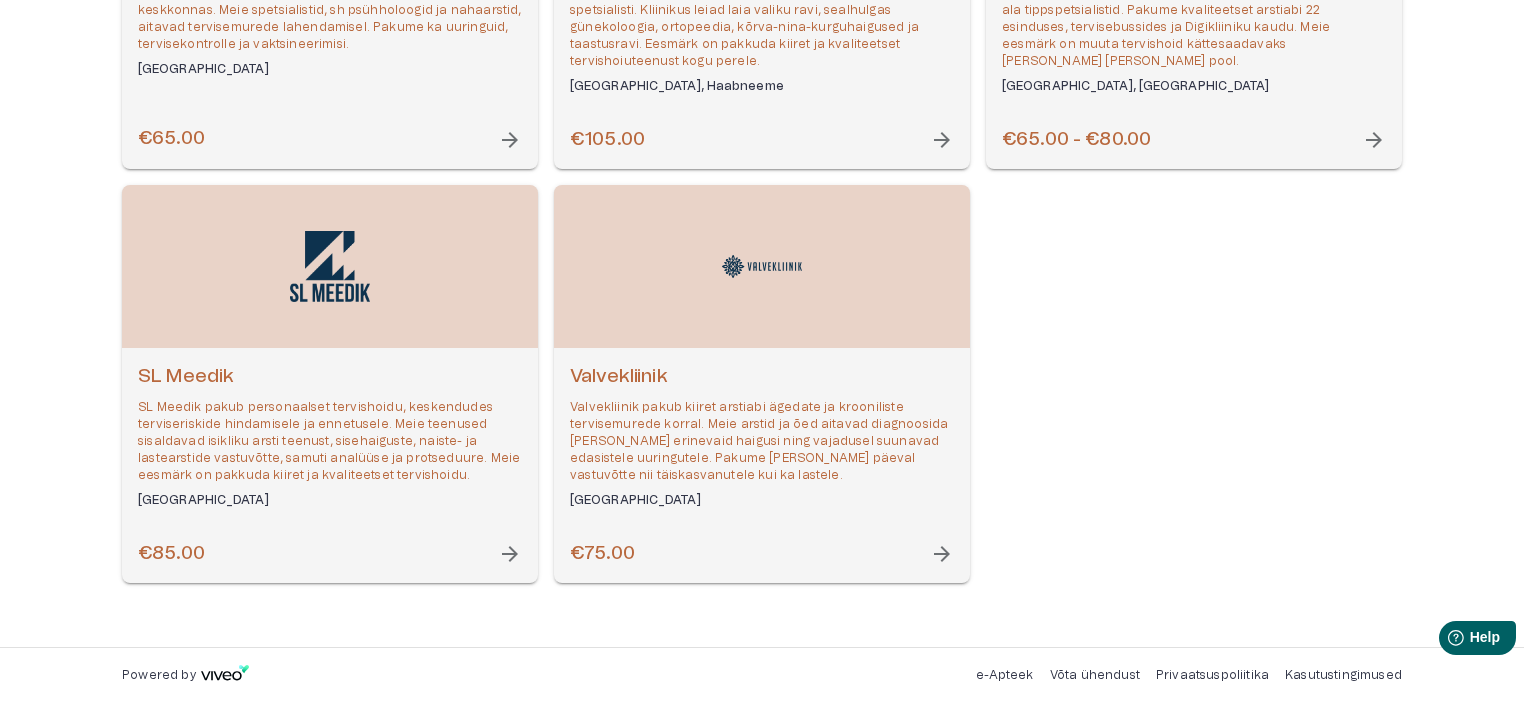 click on "Valvekliinik" at bounding box center [762, 377] 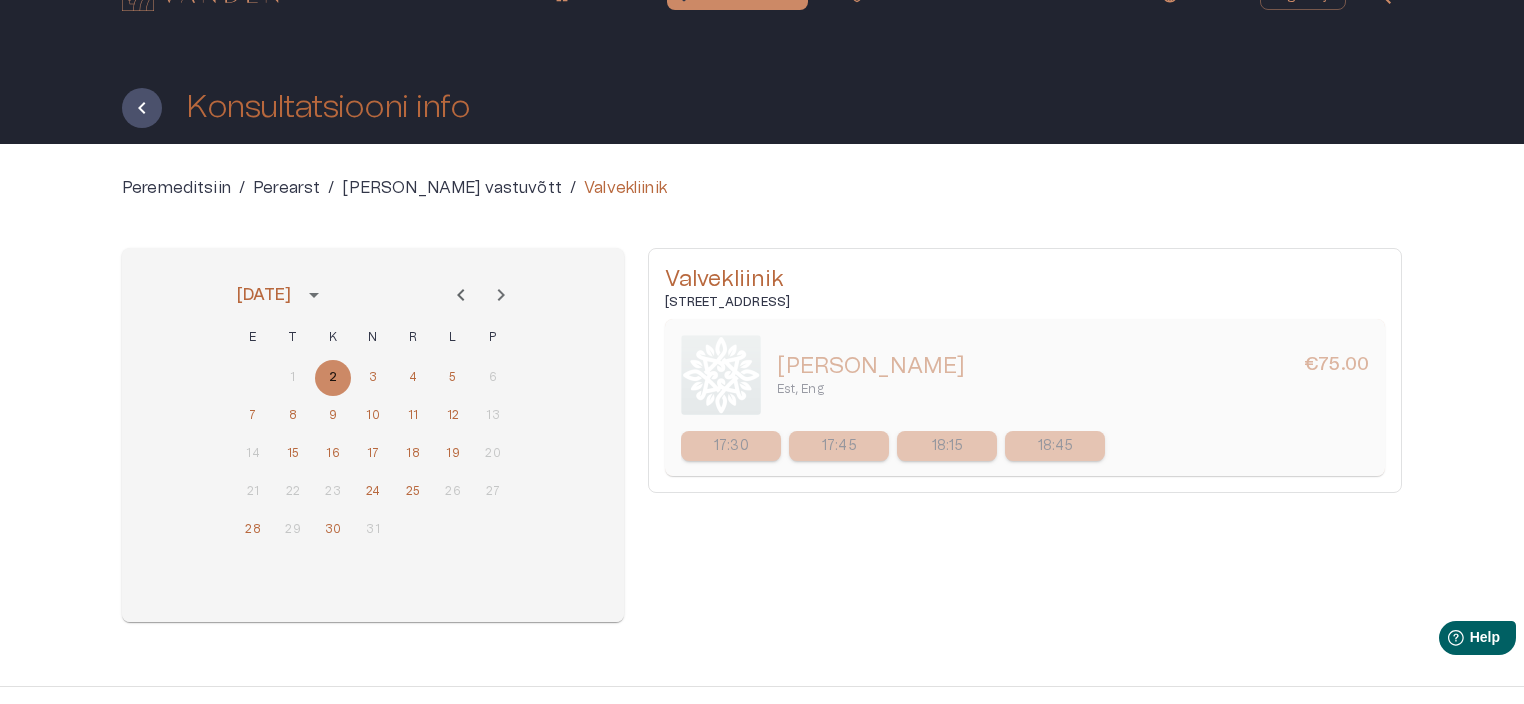 scroll, scrollTop: 32, scrollLeft: 0, axis: vertical 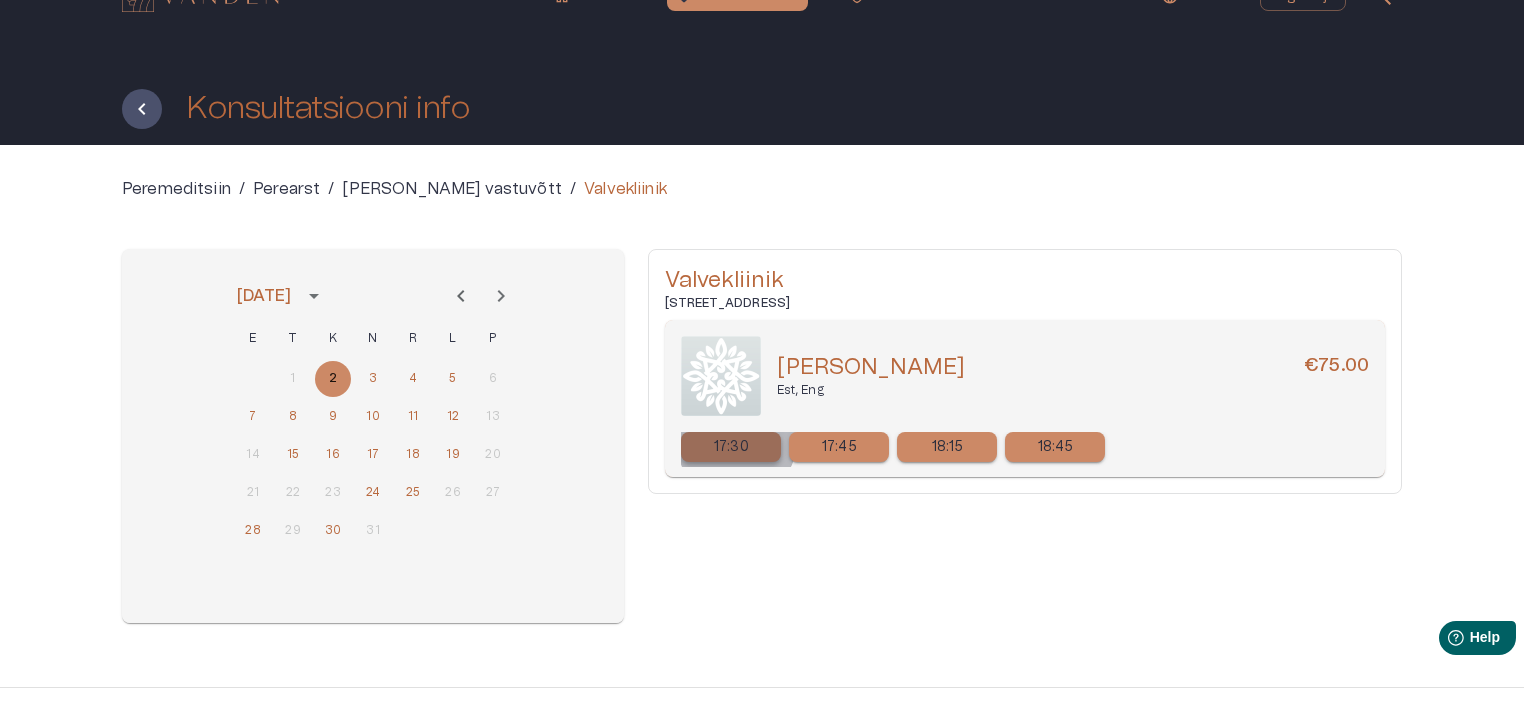 click on "17:30" at bounding box center (731, 447) 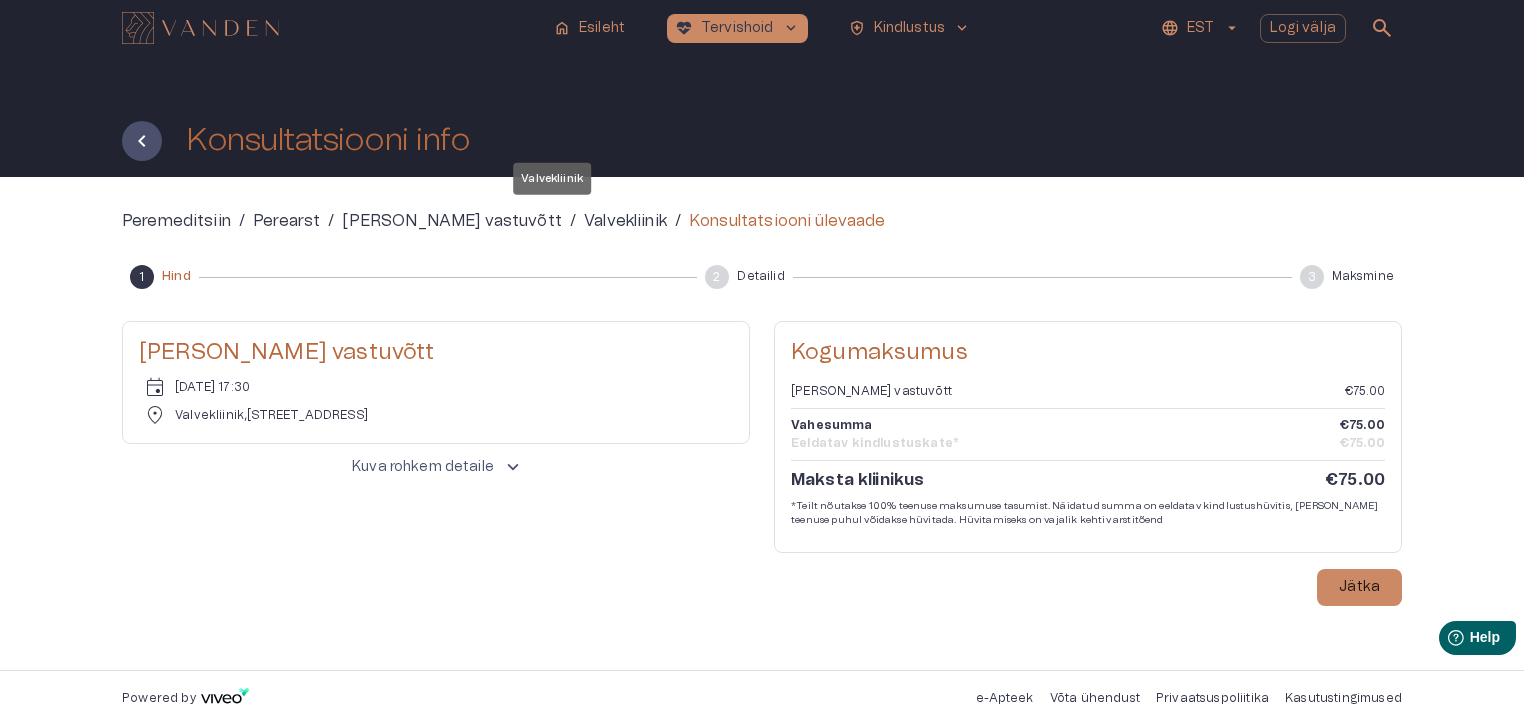 click on "Valvekliinik" at bounding box center (625, 221) 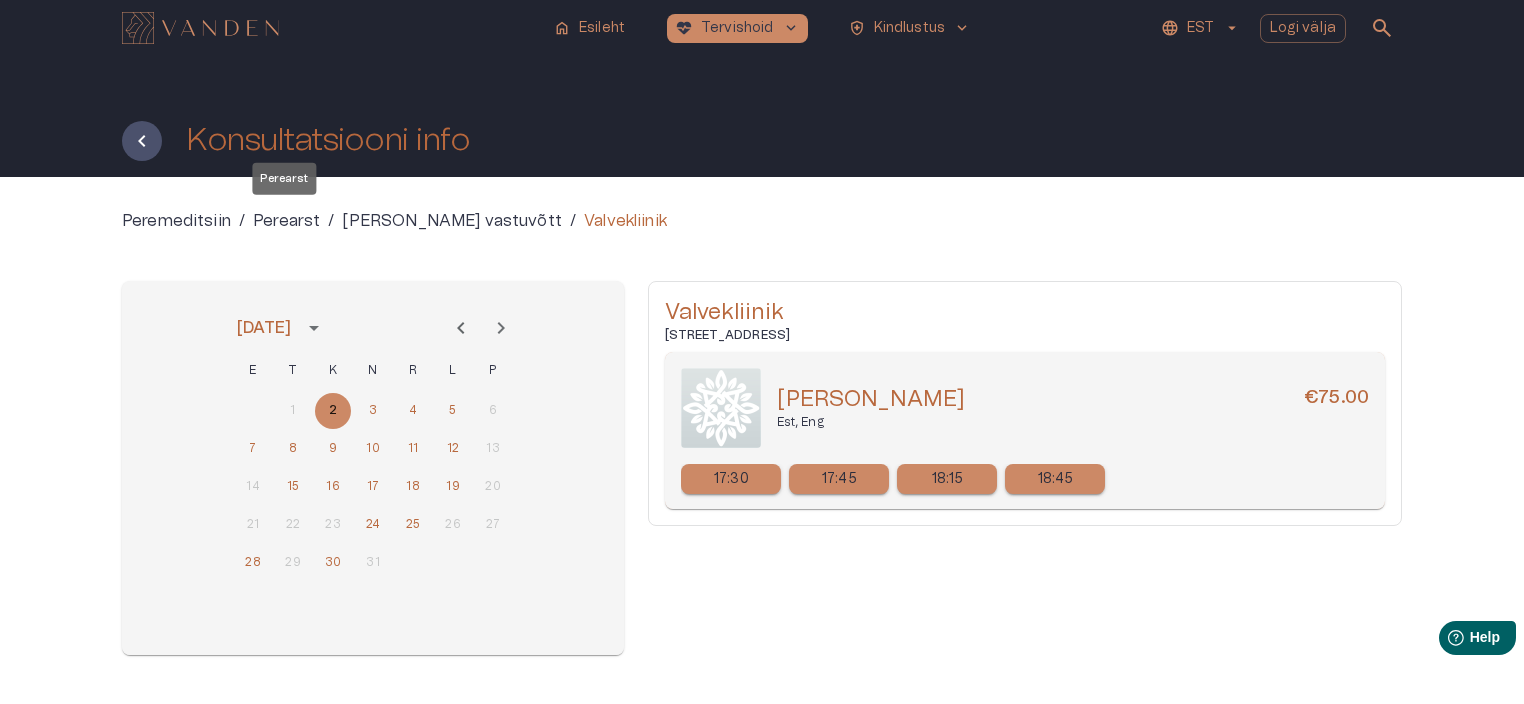 click on "Perearst" at bounding box center (286, 221) 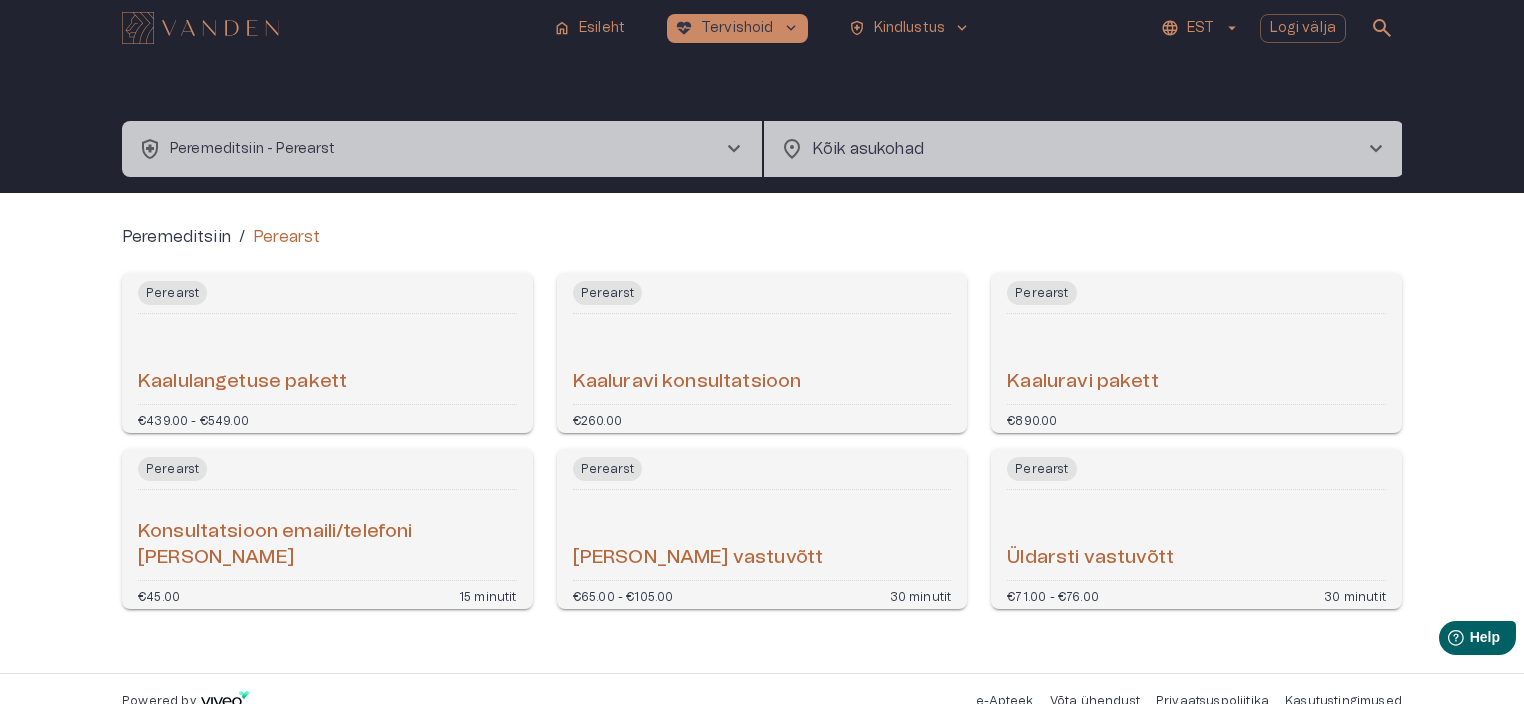 click on "Konsultatsioon emaili/telefoni [PERSON_NAME]" at bounding box center [327, 545] 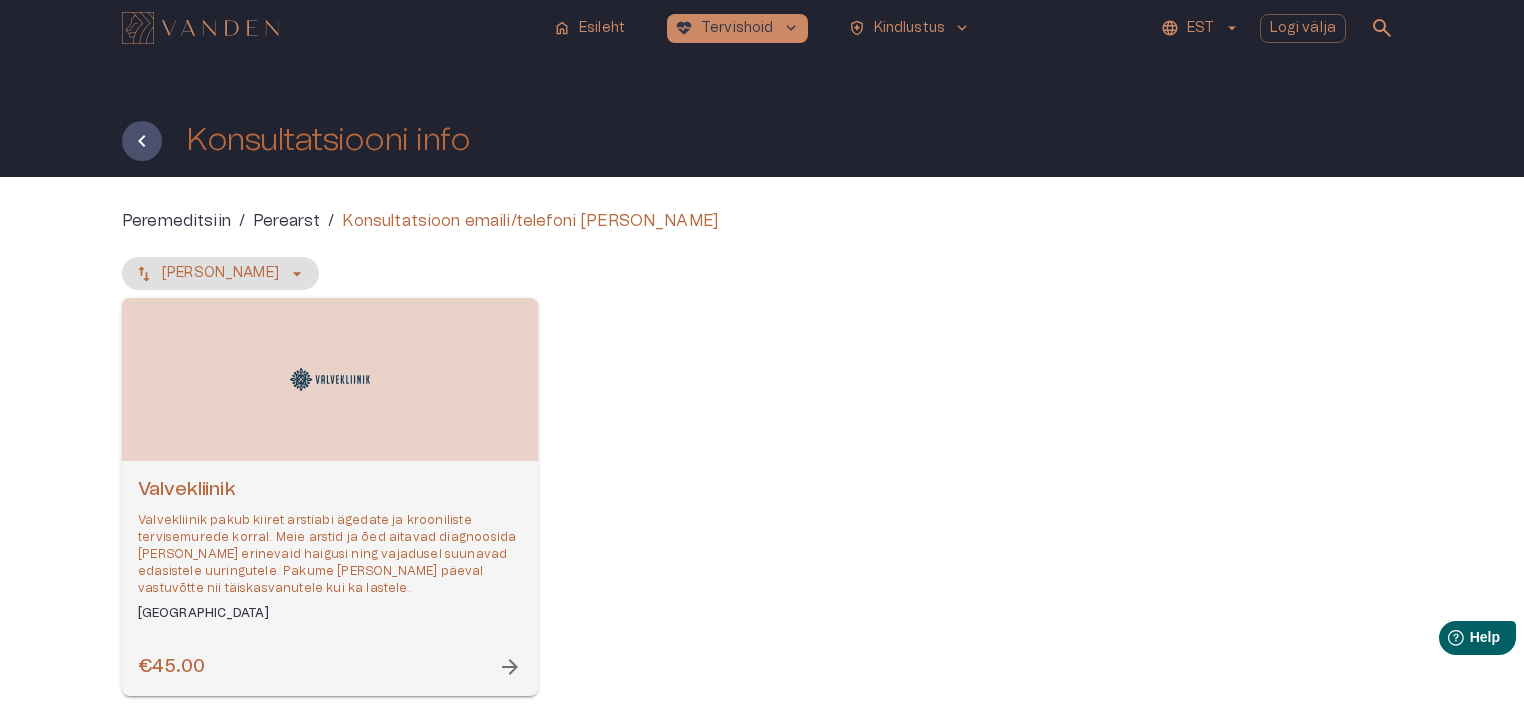 click on "Valvekliinik" at bounding box center [330, 490] 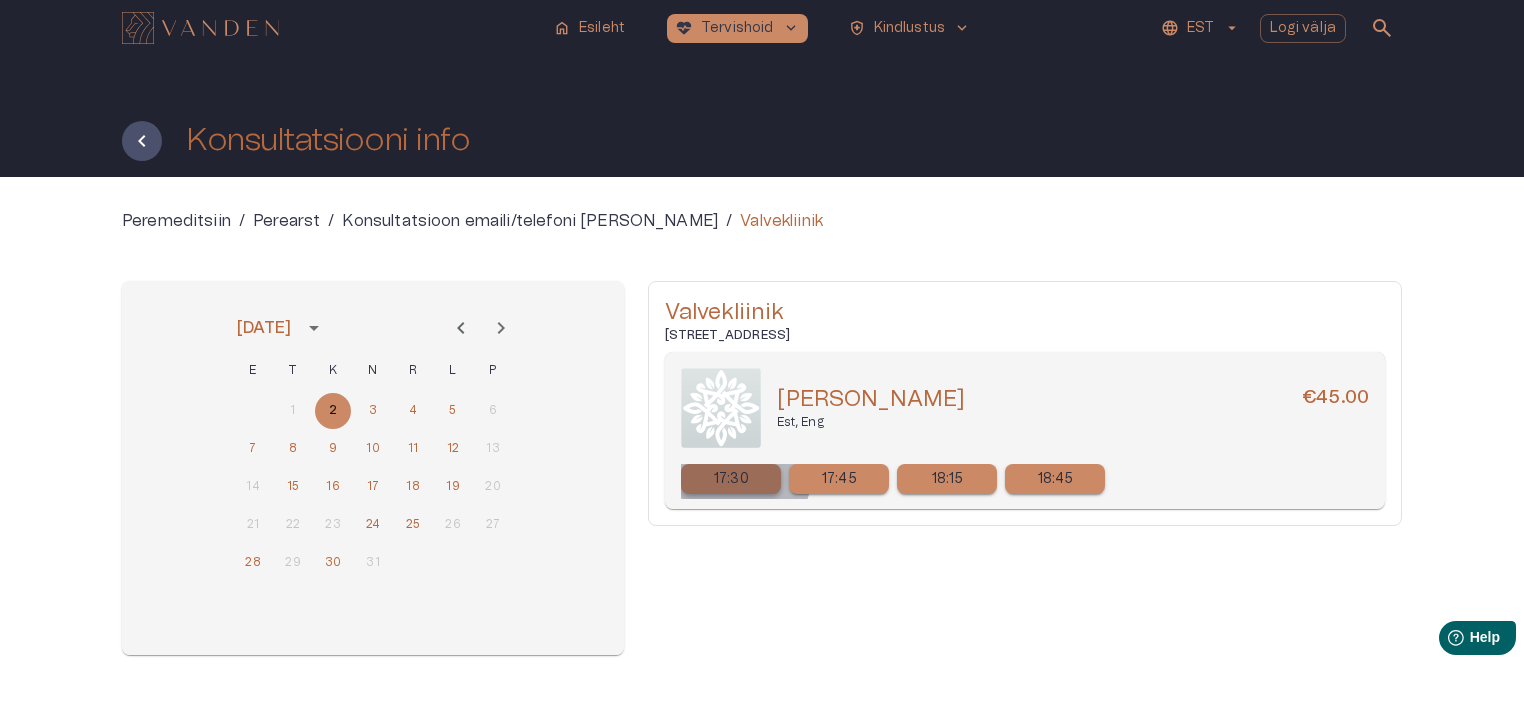 click on "17:30" at bounding box center [731, 479] 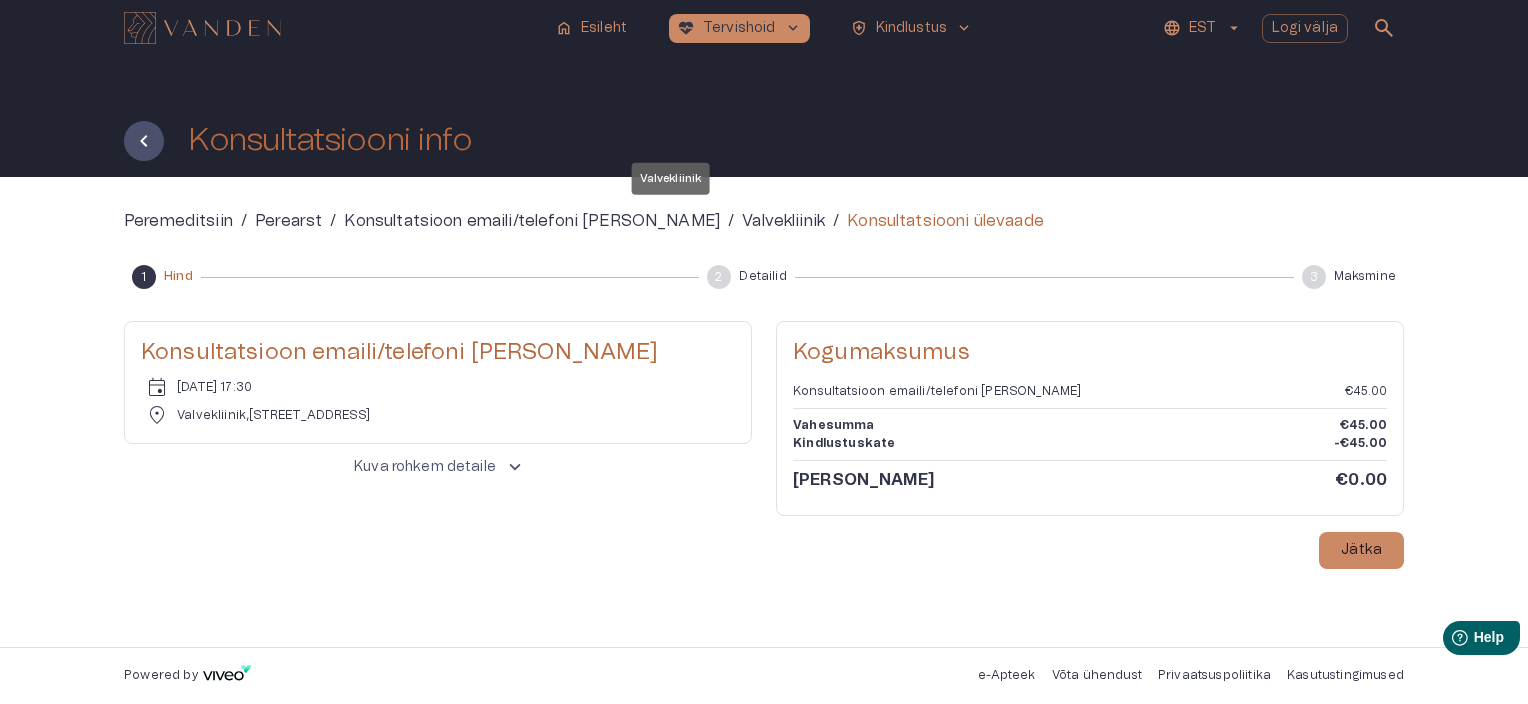 click on "Valvekliinik" at bounding box center (783, 221) 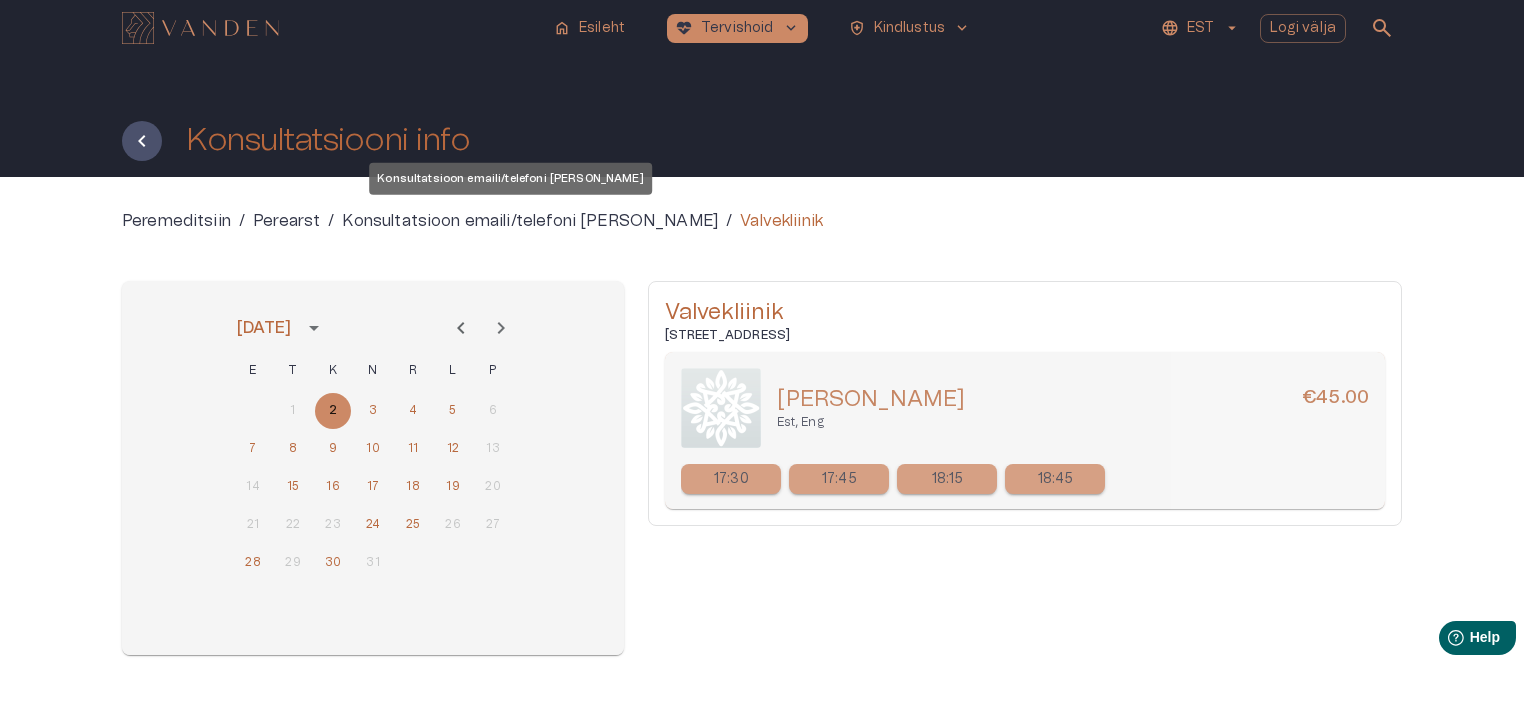 click on "Konsultatsioon emaili/telefoni [PERSON_NAME]" at bounding box center [530, 221] 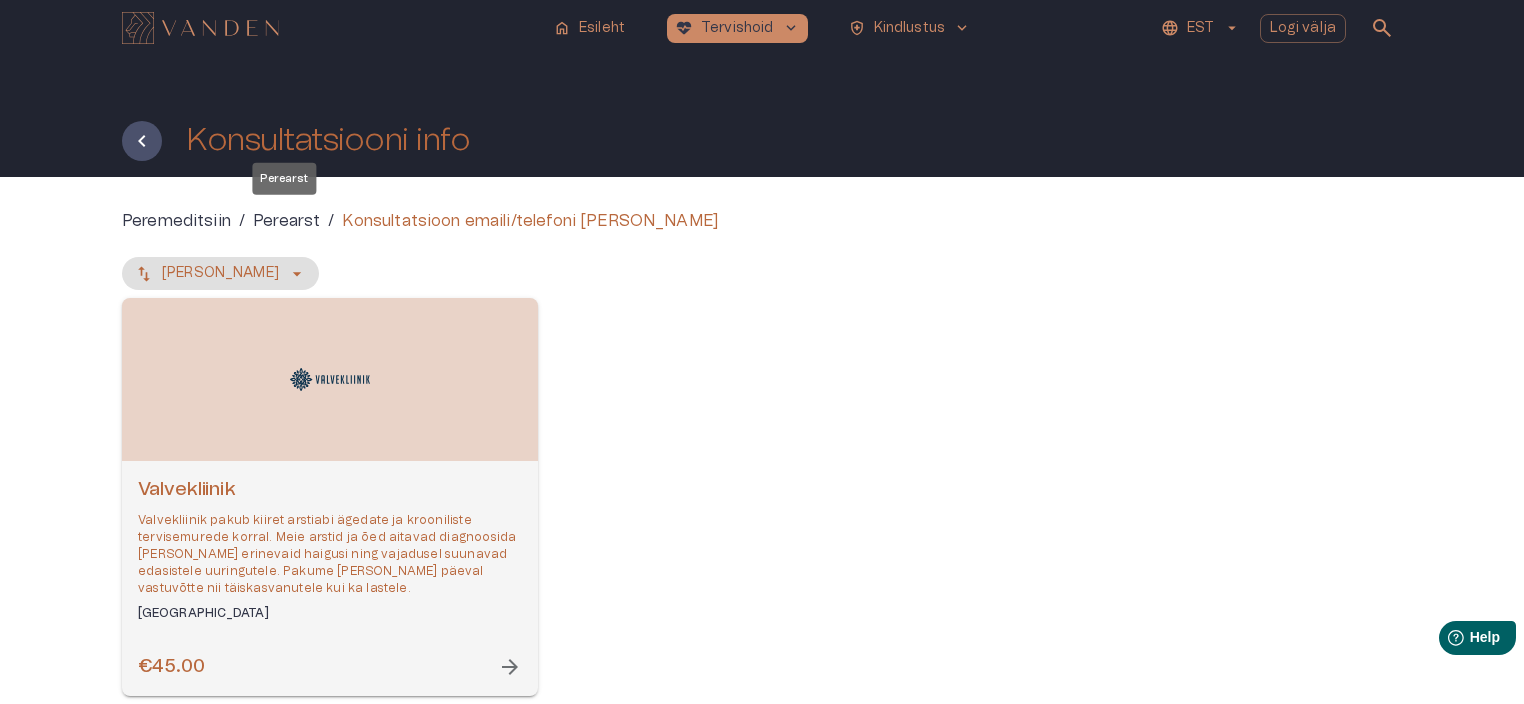 click on "Perearst" at bounding box center (286, 221) 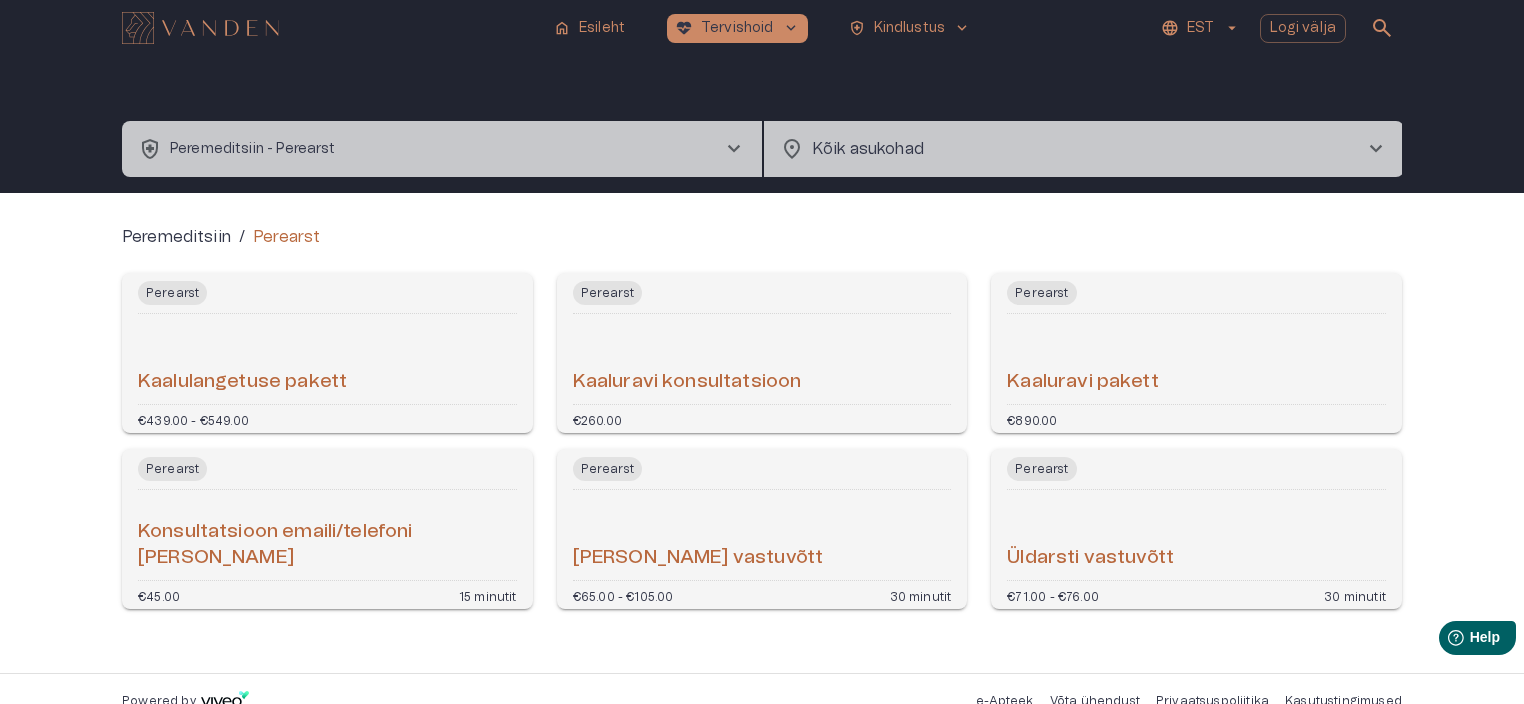 click on "[PERSON_NAME] vastuvõtt" at bounding box center (698, 558) 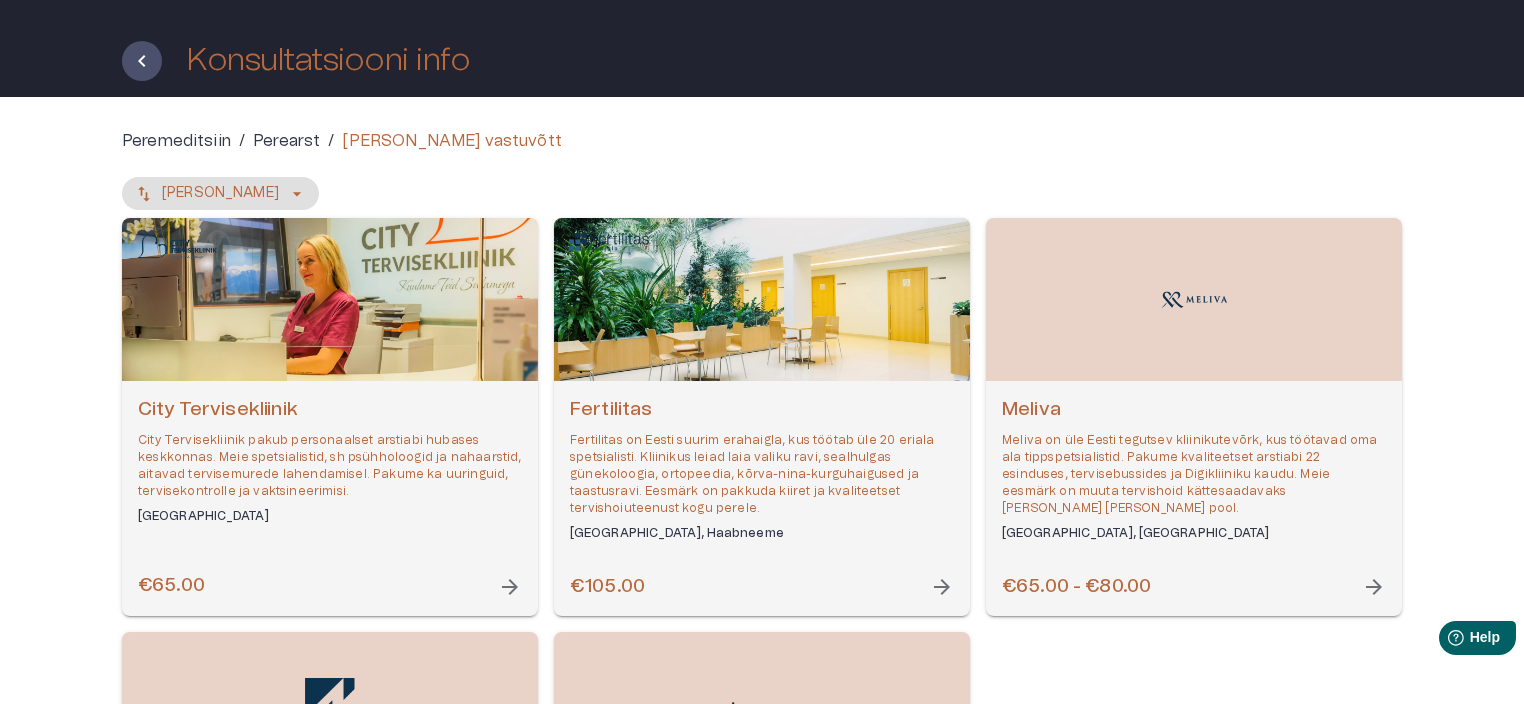 scroll, scrollTop: 120, scrollLeft: 0, axis: vertical 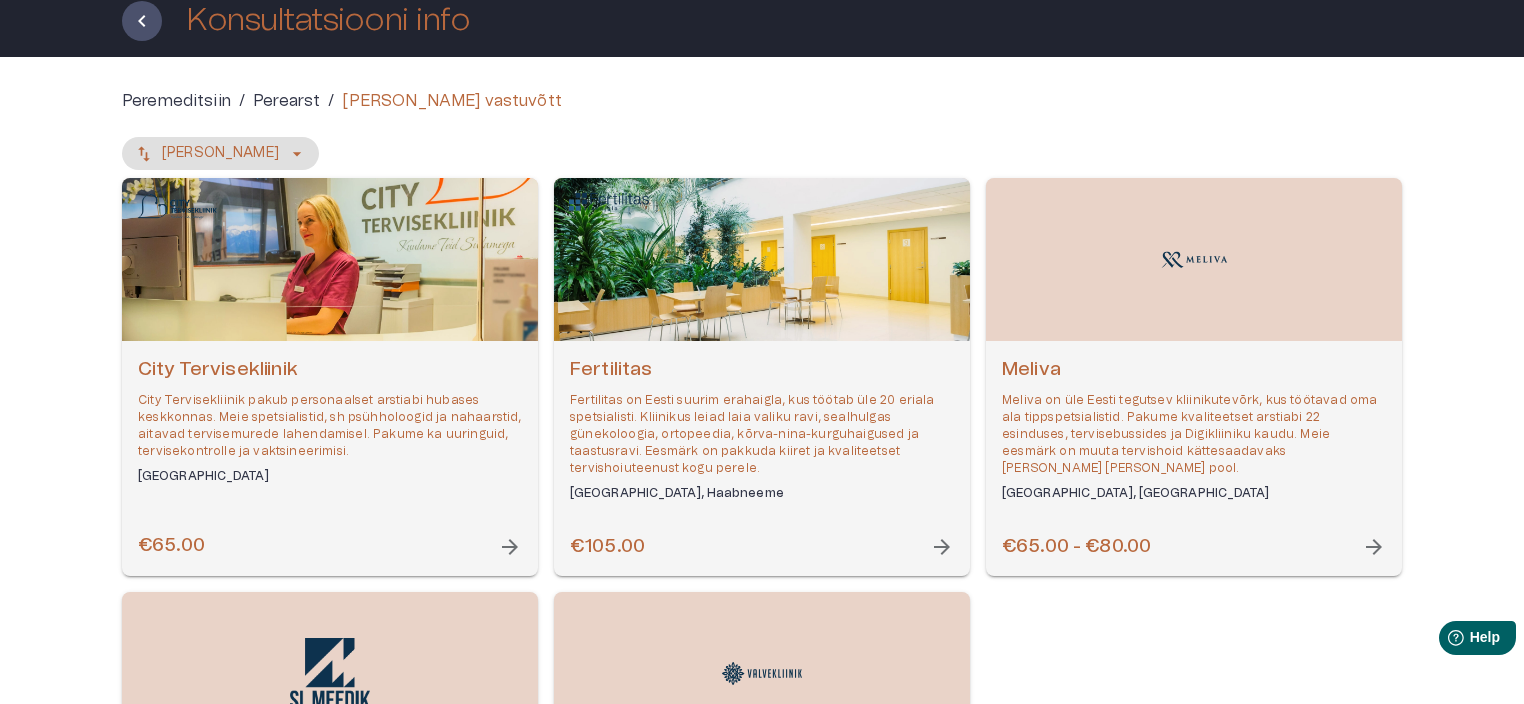 click on "City Tervisekliinik" at bounding box center (330, 370) 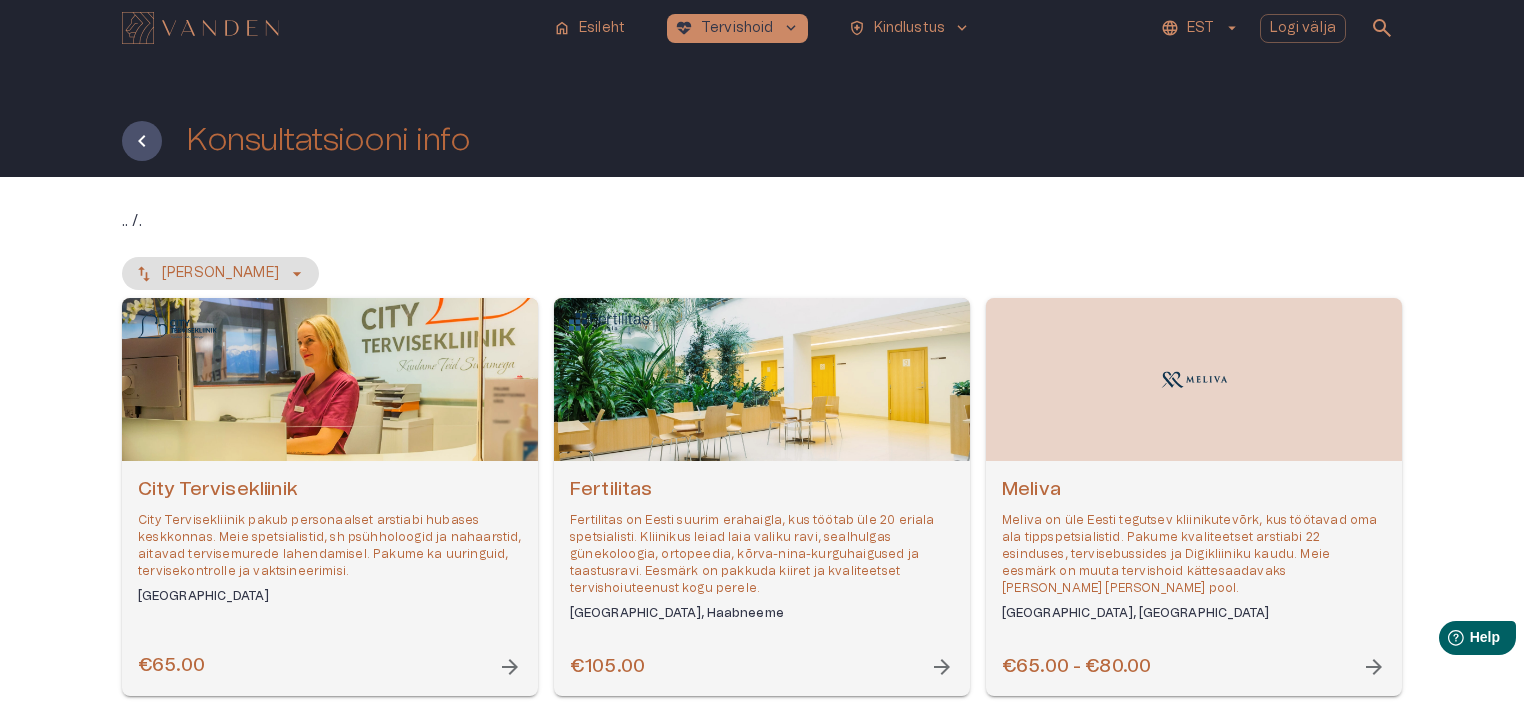 scroll, scrollTop: 240, scrollLeft: 0, axis: vertical 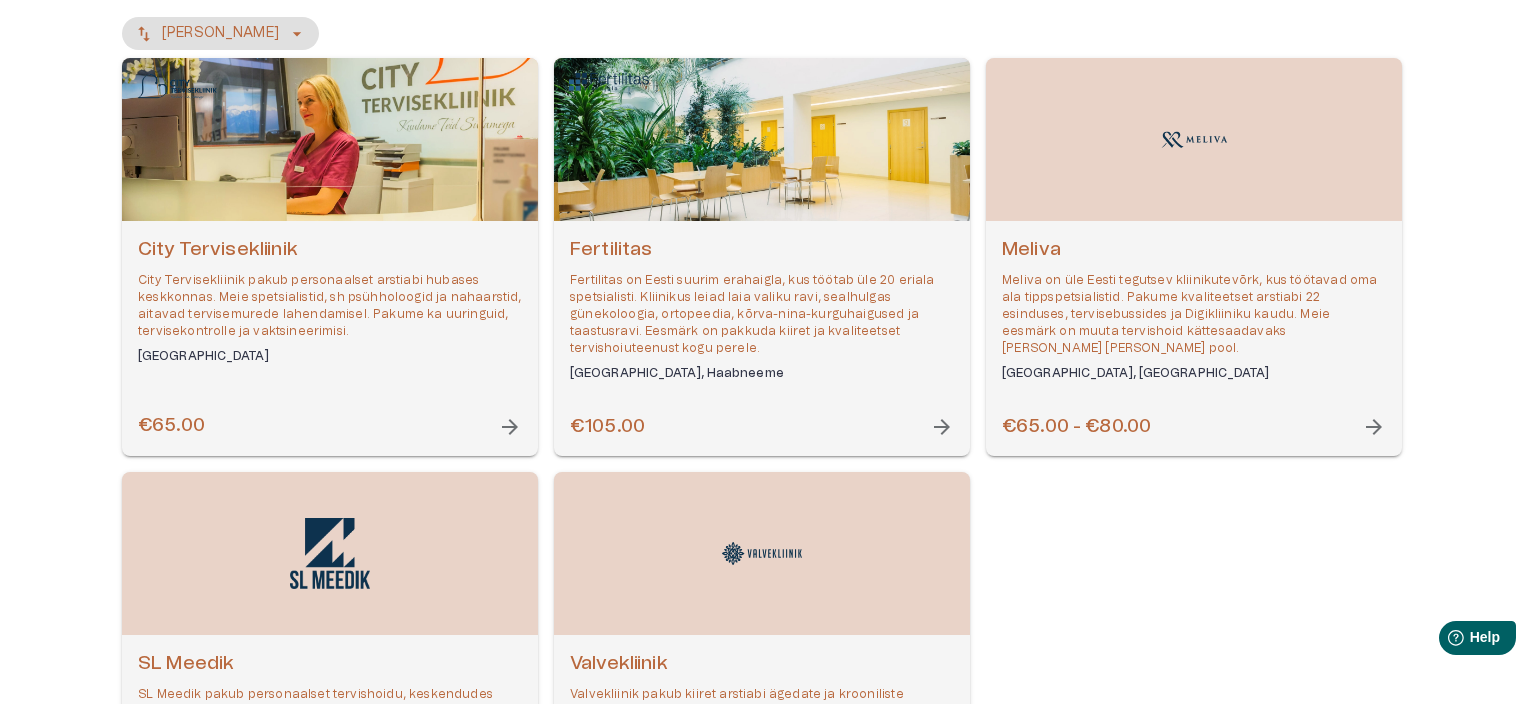 click on "Fertilitas" at bounding box center [762, 250] 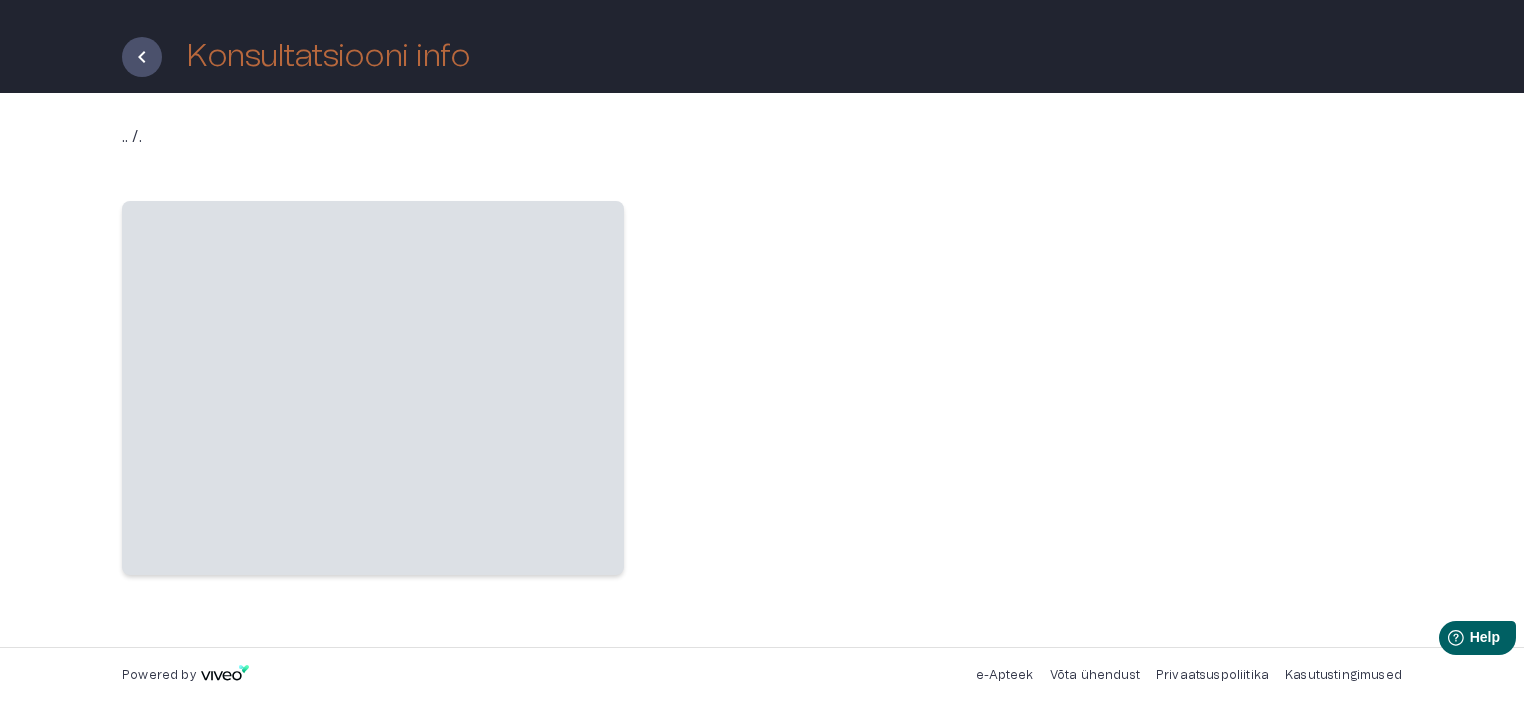 scroll, scrollTop: 0, scrollLeft: 0, axis: both 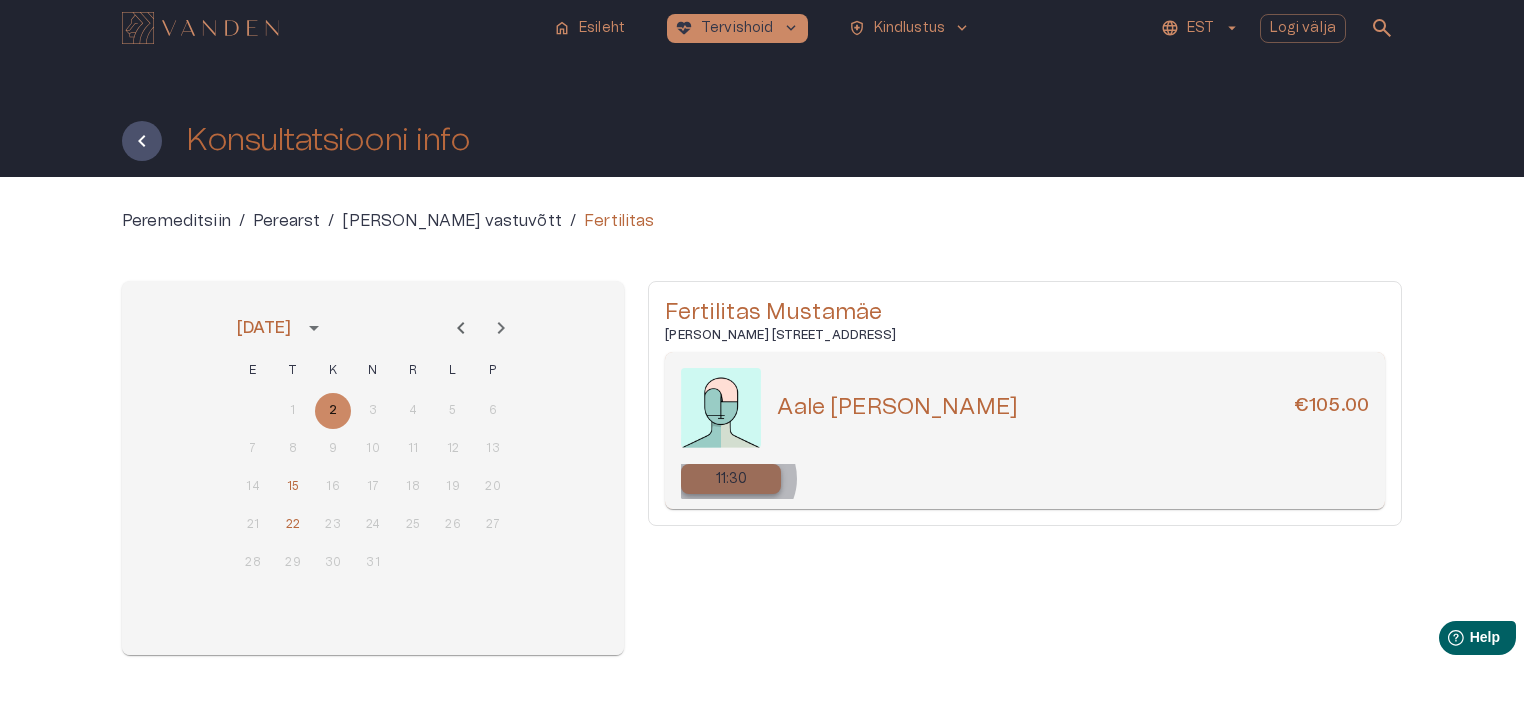 click on "11:30" at bounding box center (732, 479) 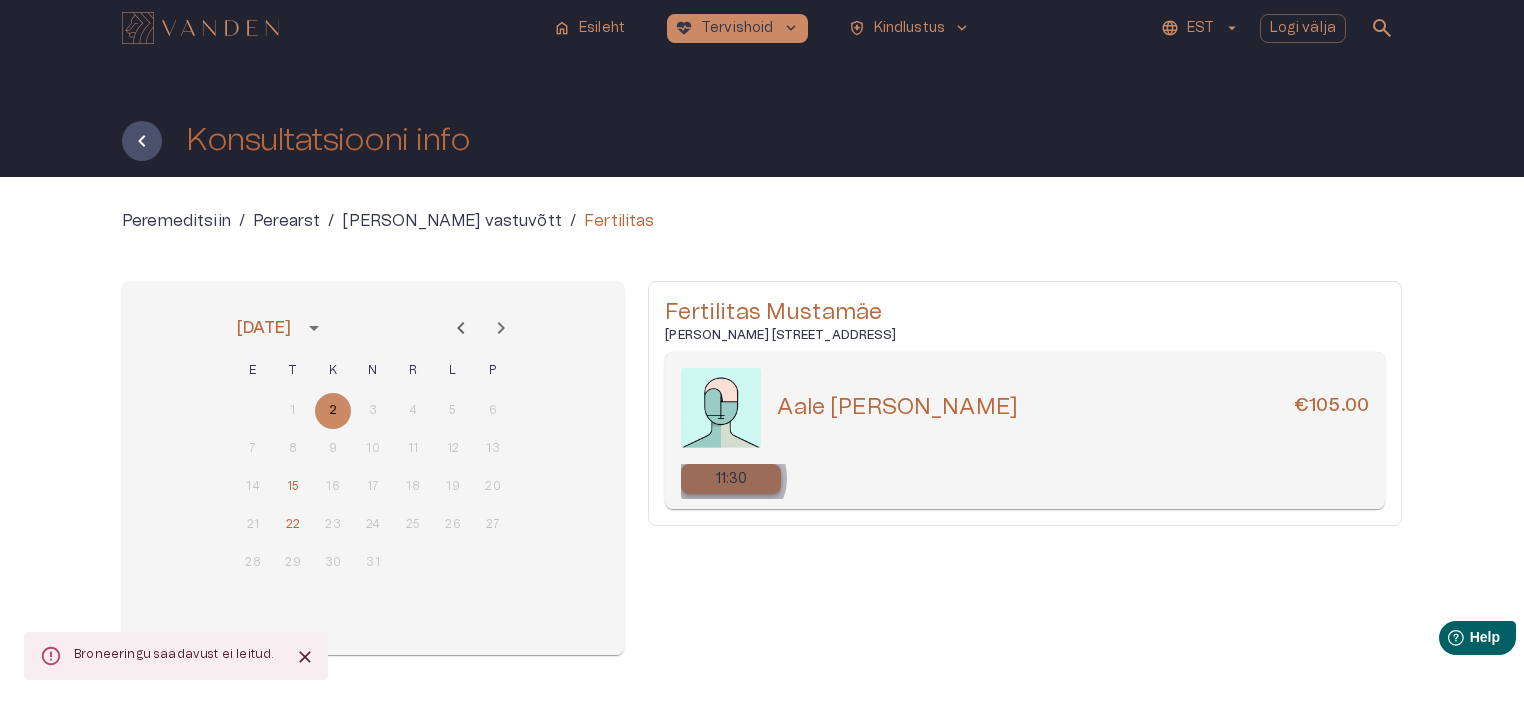 click on "11:30" at bounding box center (732, 479) 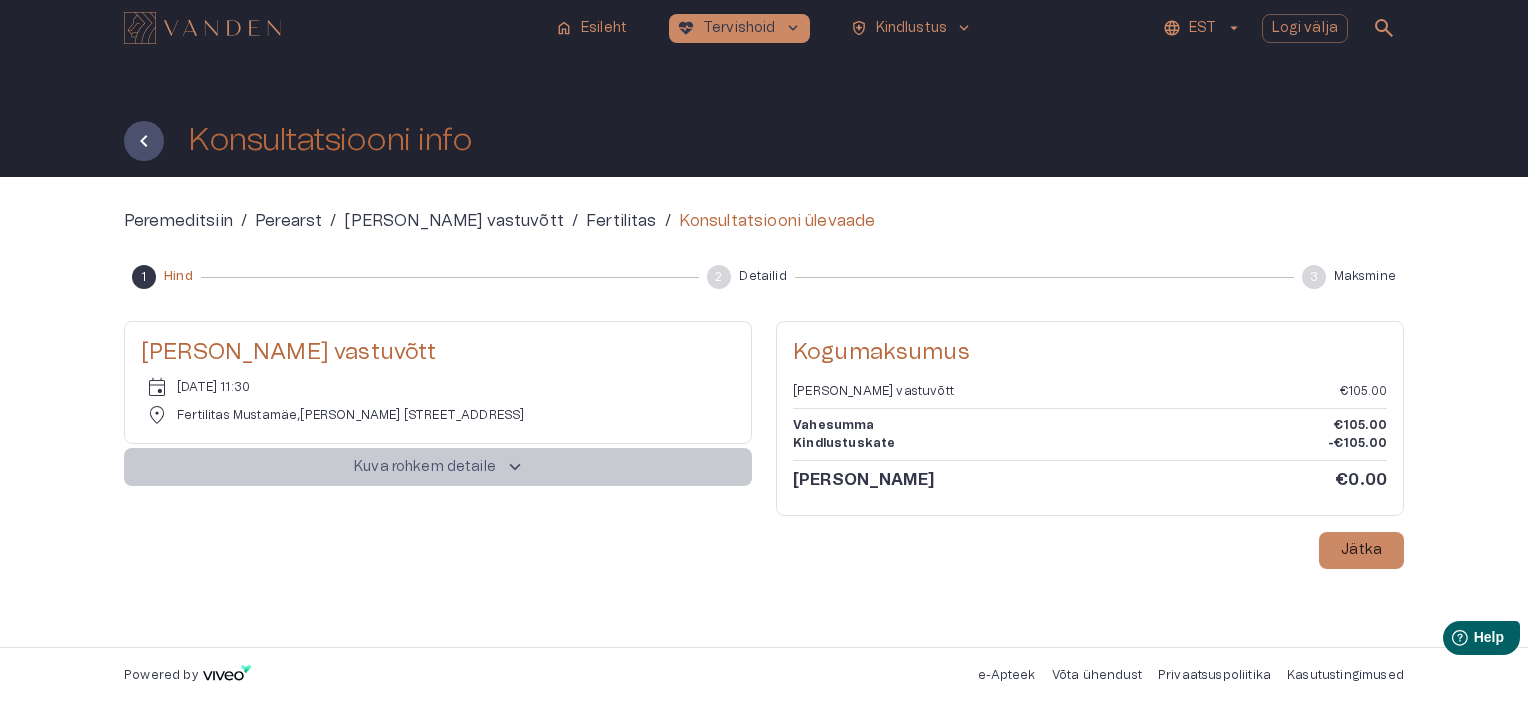 click on "keyboard_arrow_up" at bounding box center (515, 467) 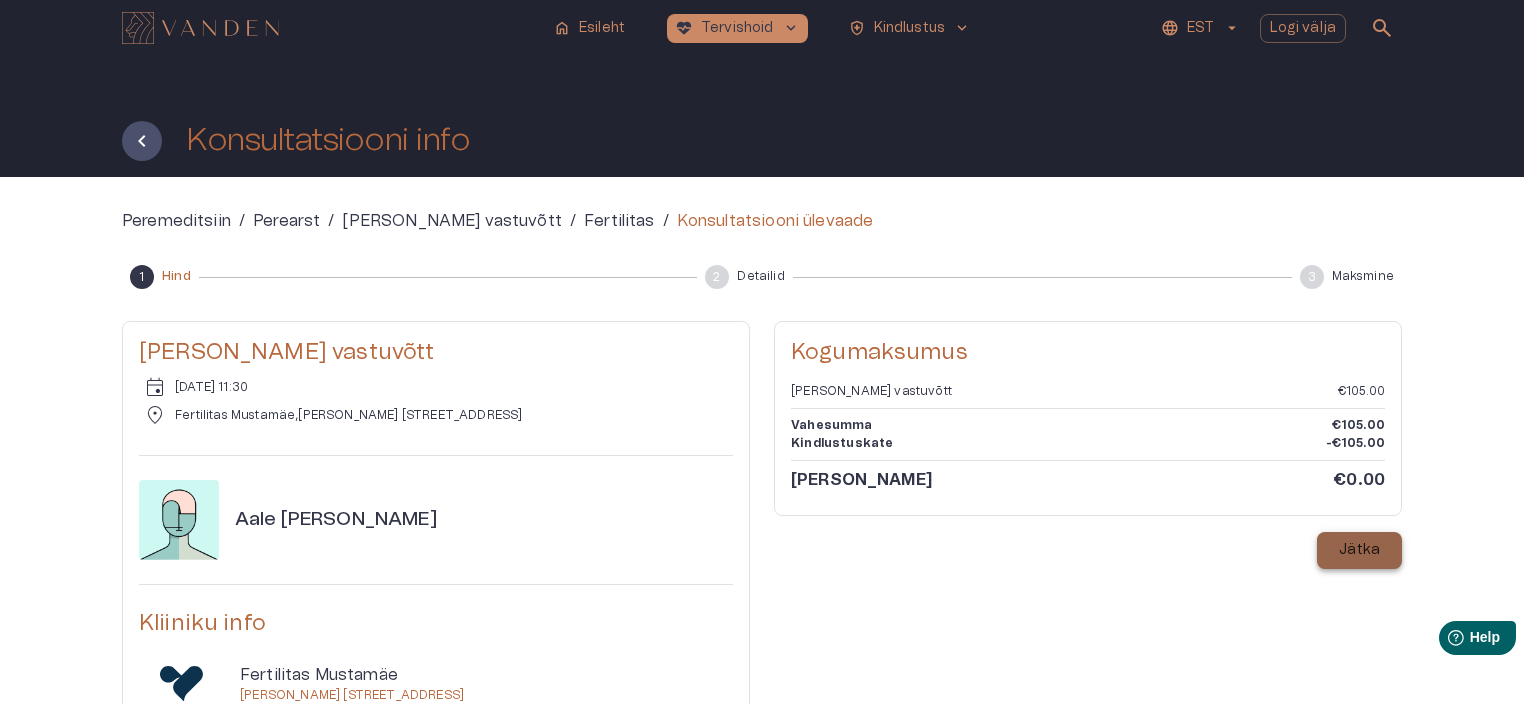 click on "Jätka" at bounding box center [1359, 550] 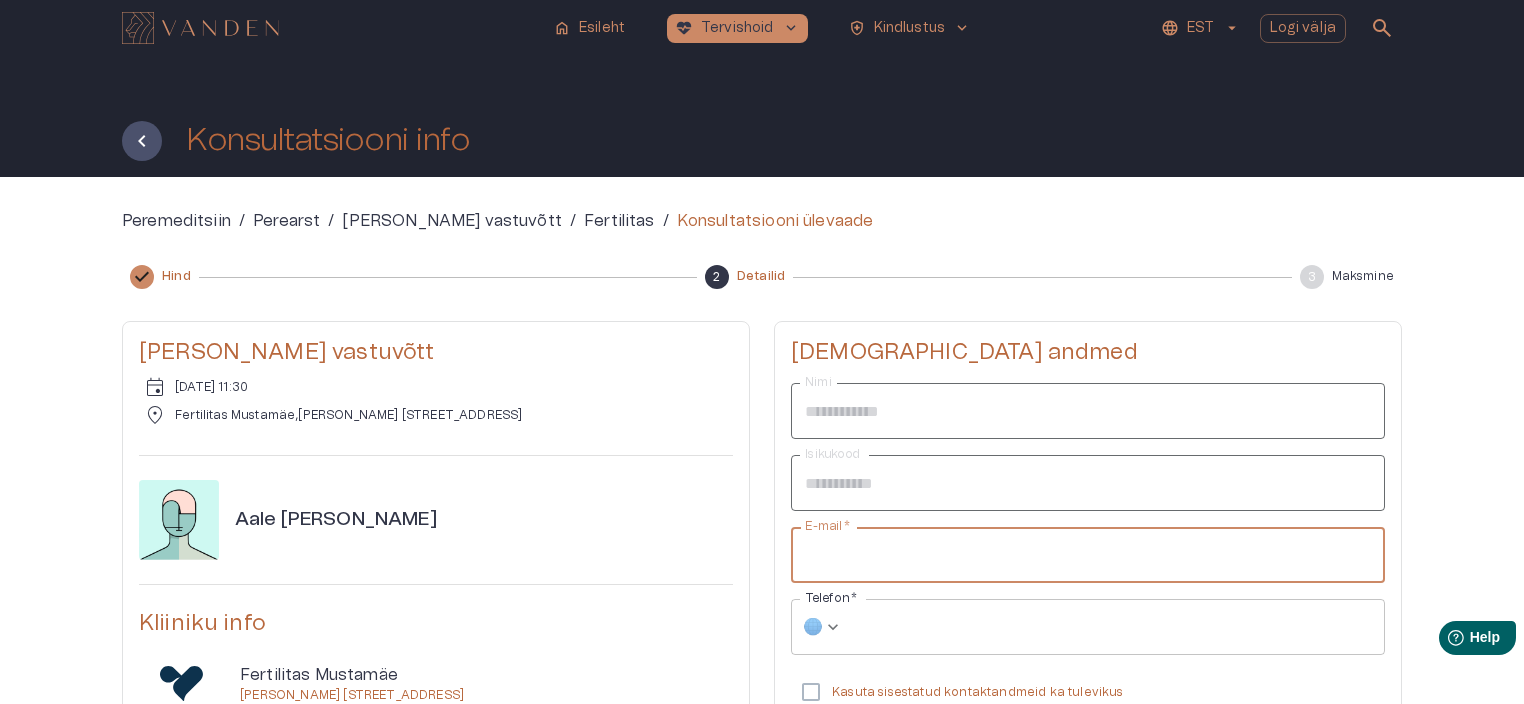 click on "E-mail   *" at bounding box center (1088, 555) 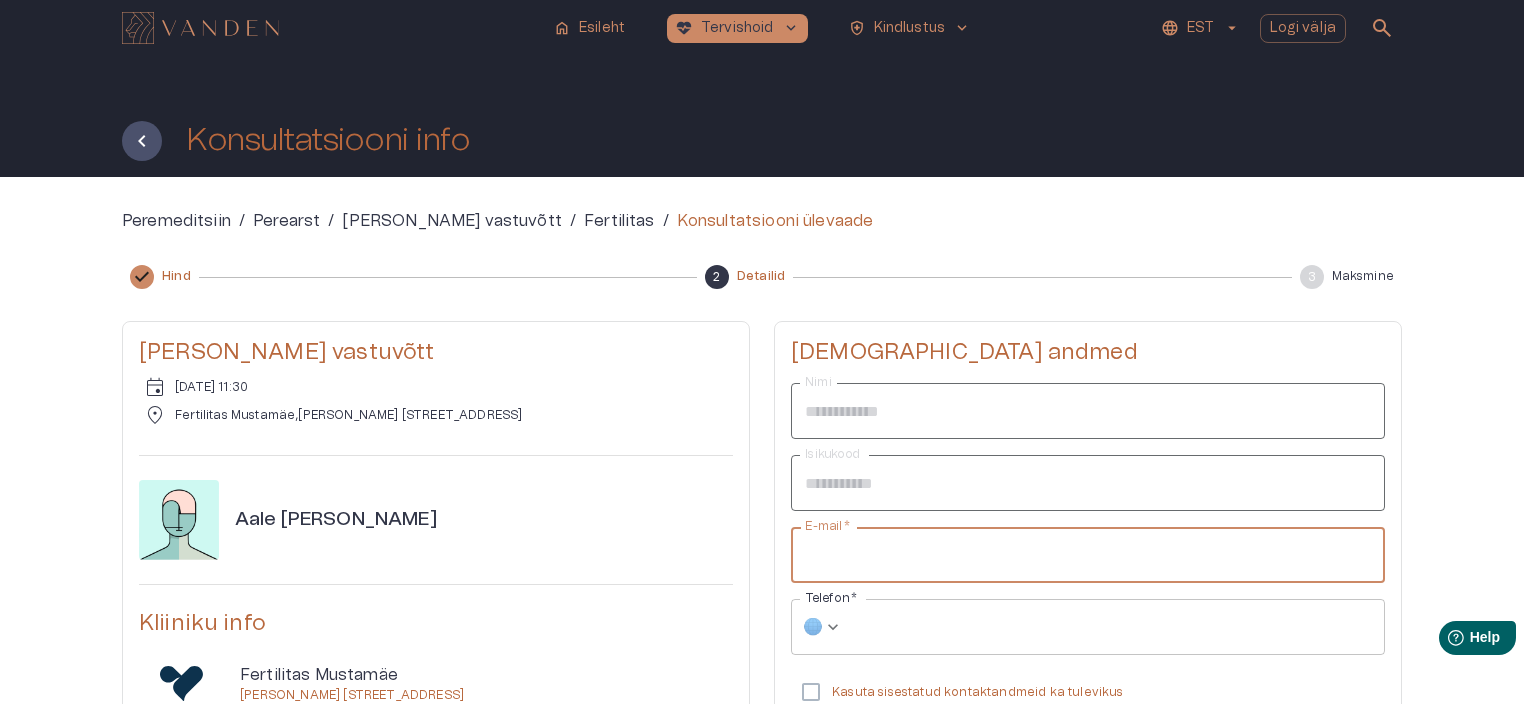 type on "**********" 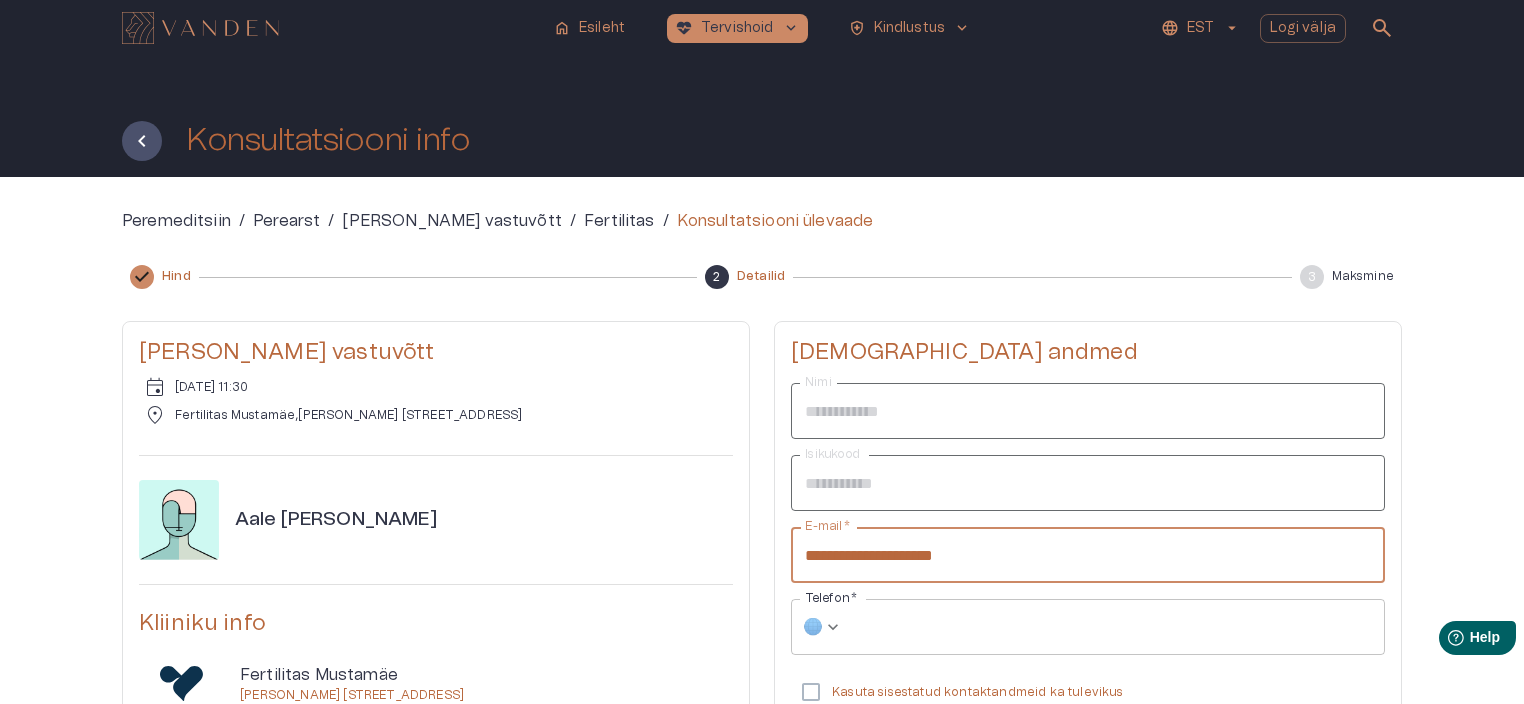 type on "**********" 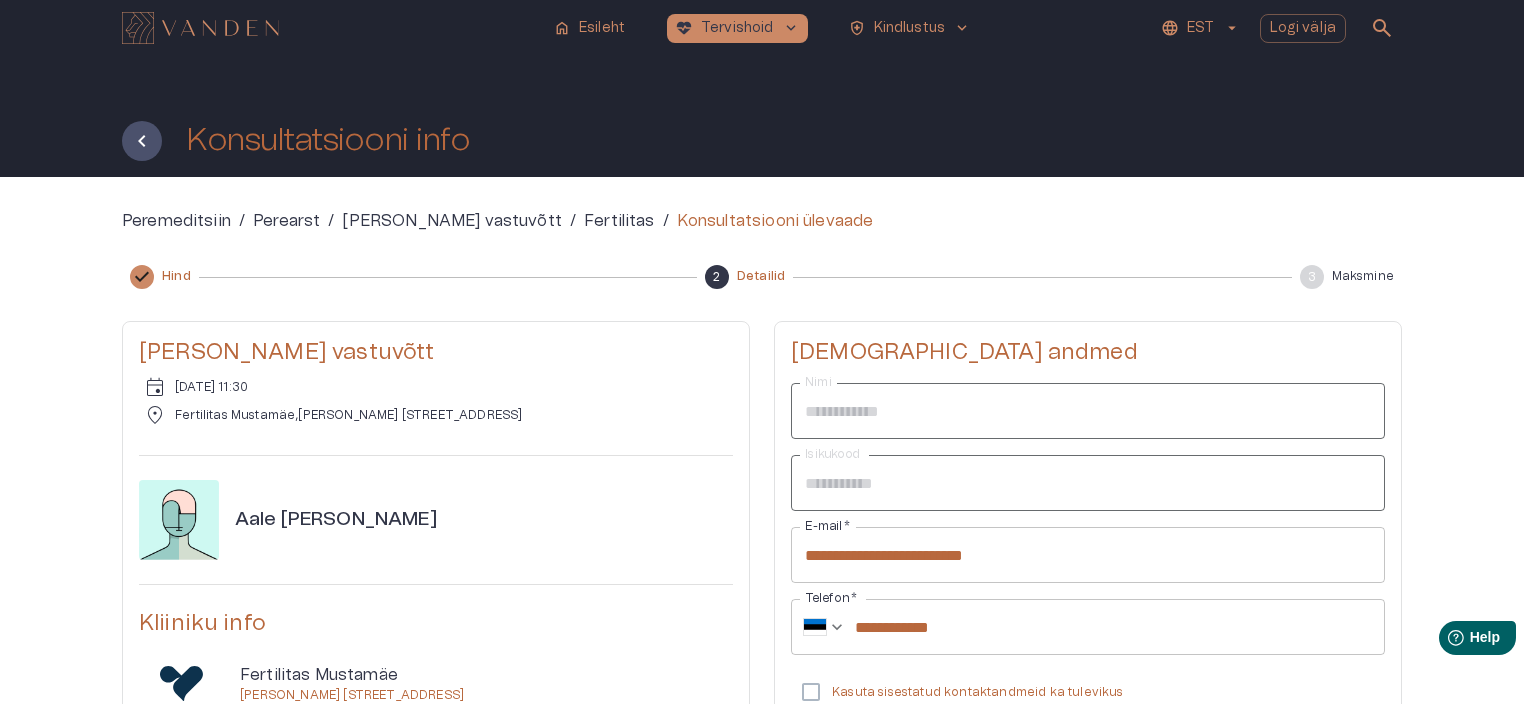 click on "**********" at bounding box center [762, 660] 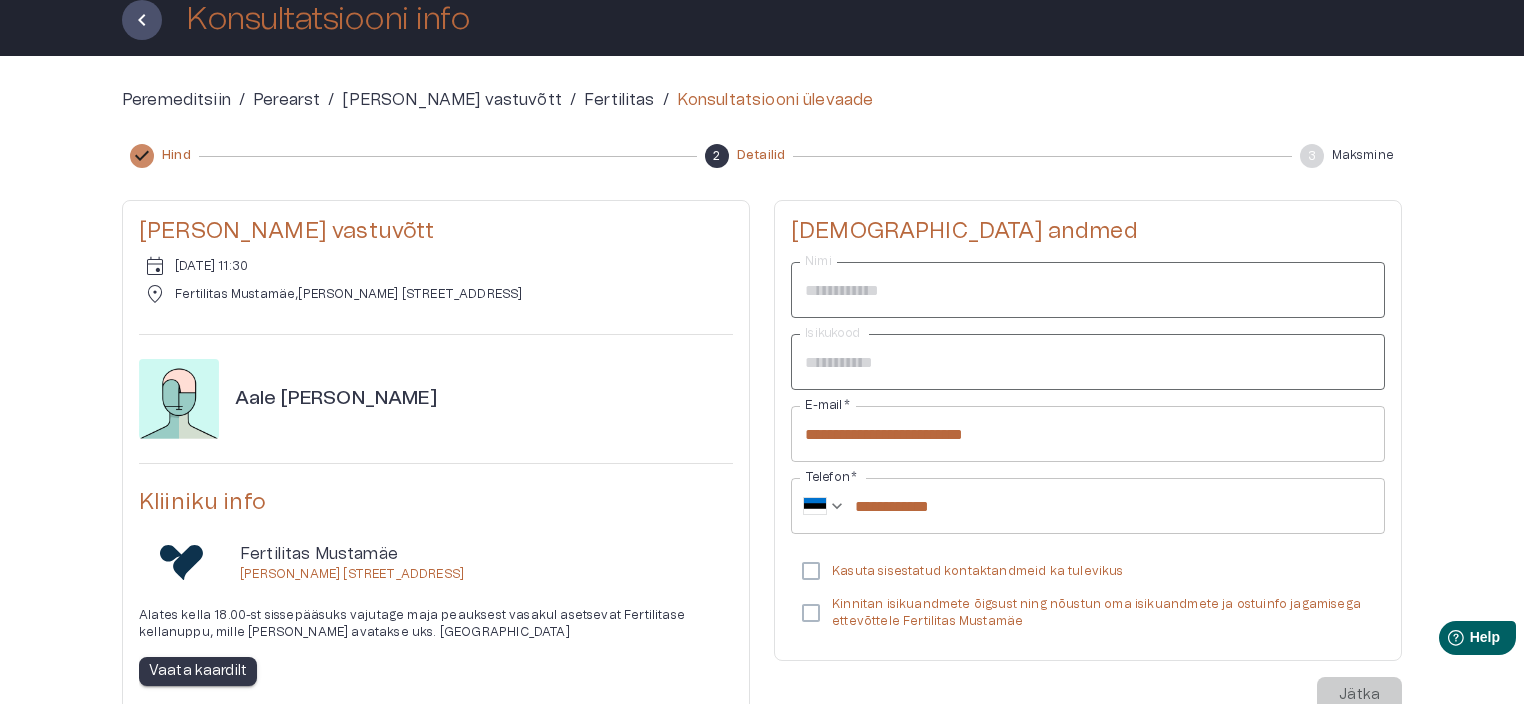 scroll, scrollTop: 160, scrollLeft: 0, axis: vertical 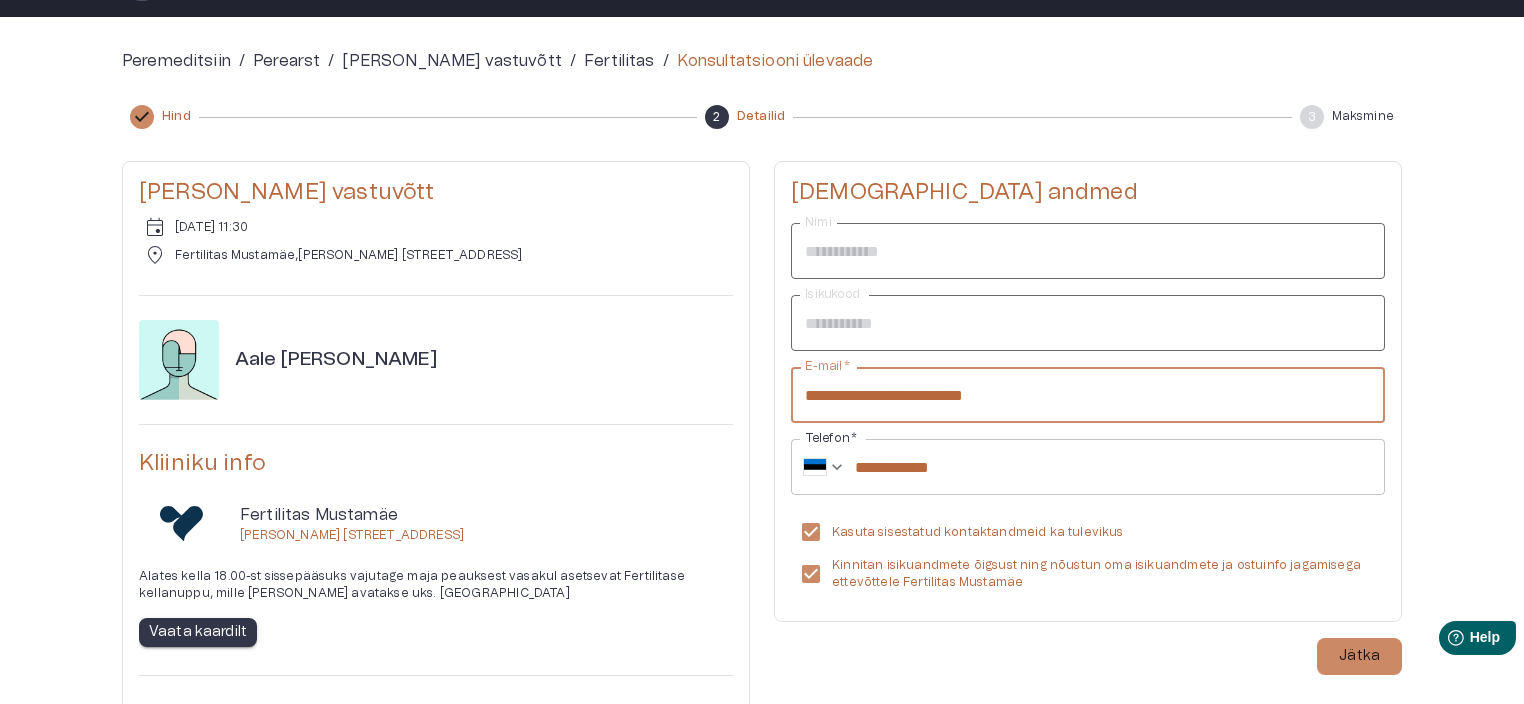 click on "**********" at bounding box center [1088, 395] 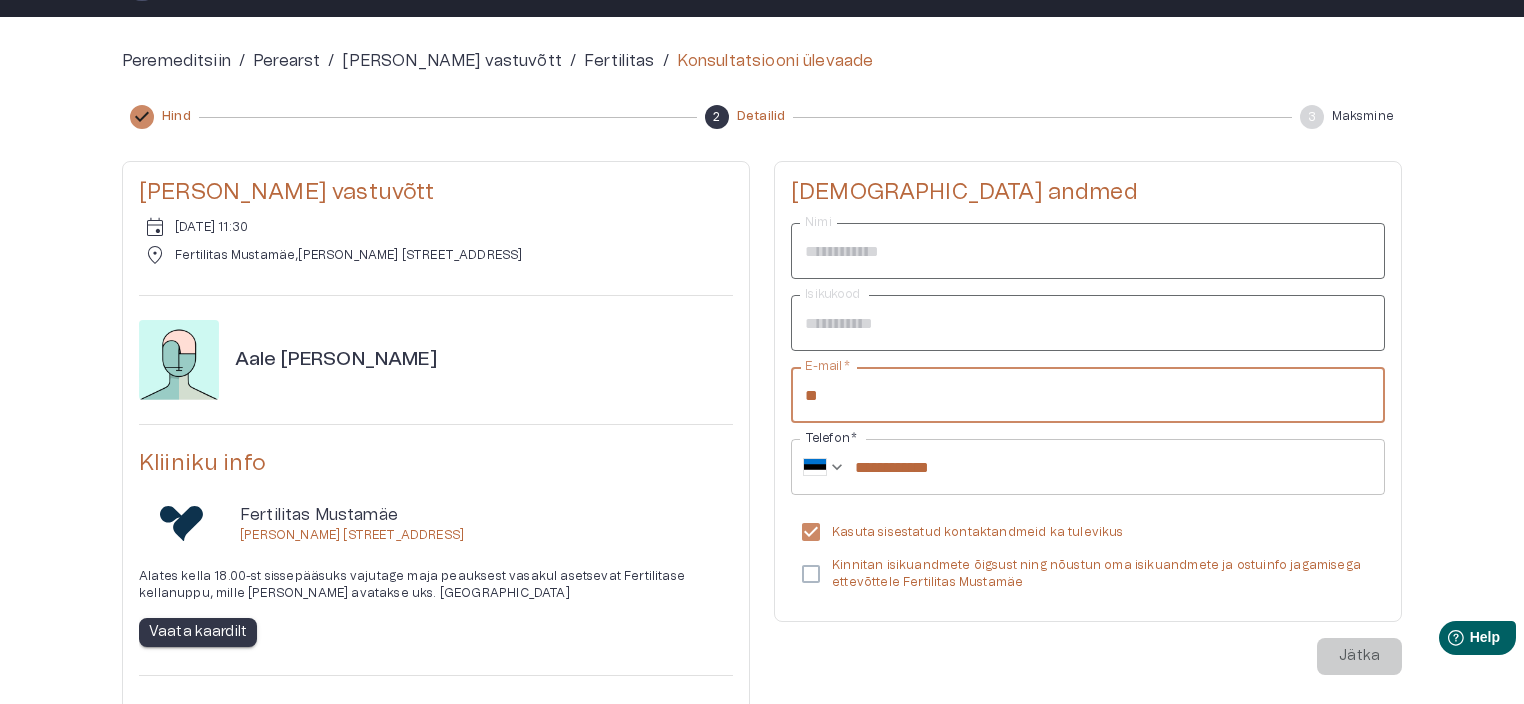 type on "*" 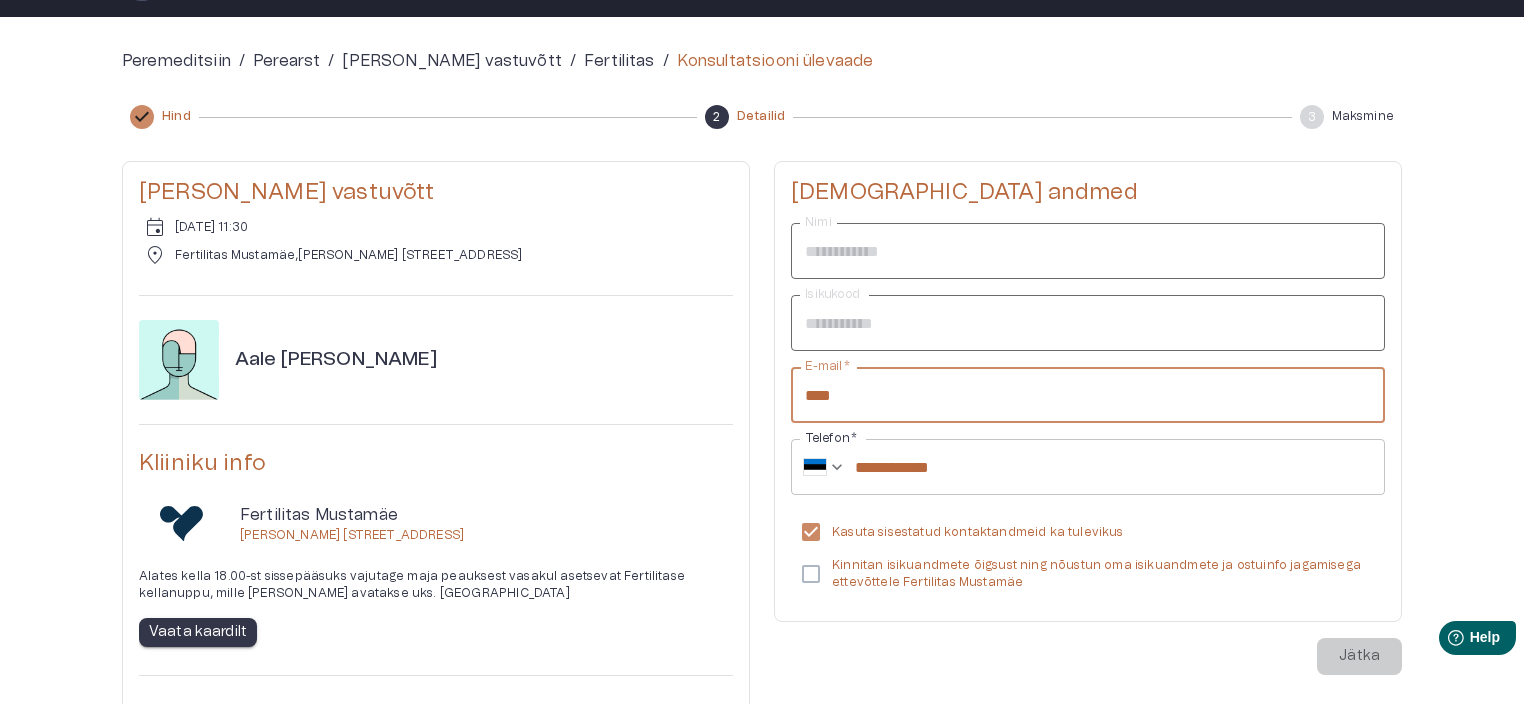 type on "**********" 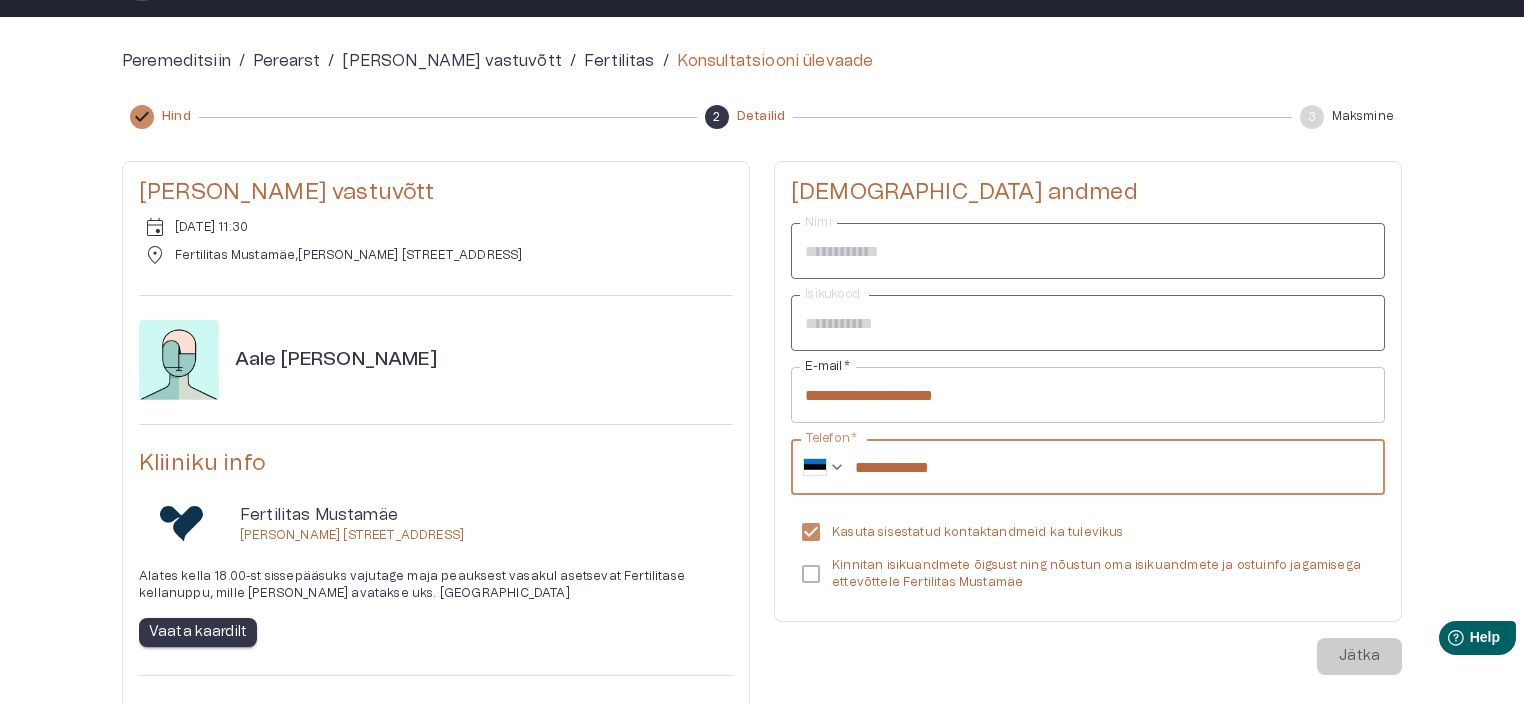 click on "**********" at bounding box center (1120, 467) 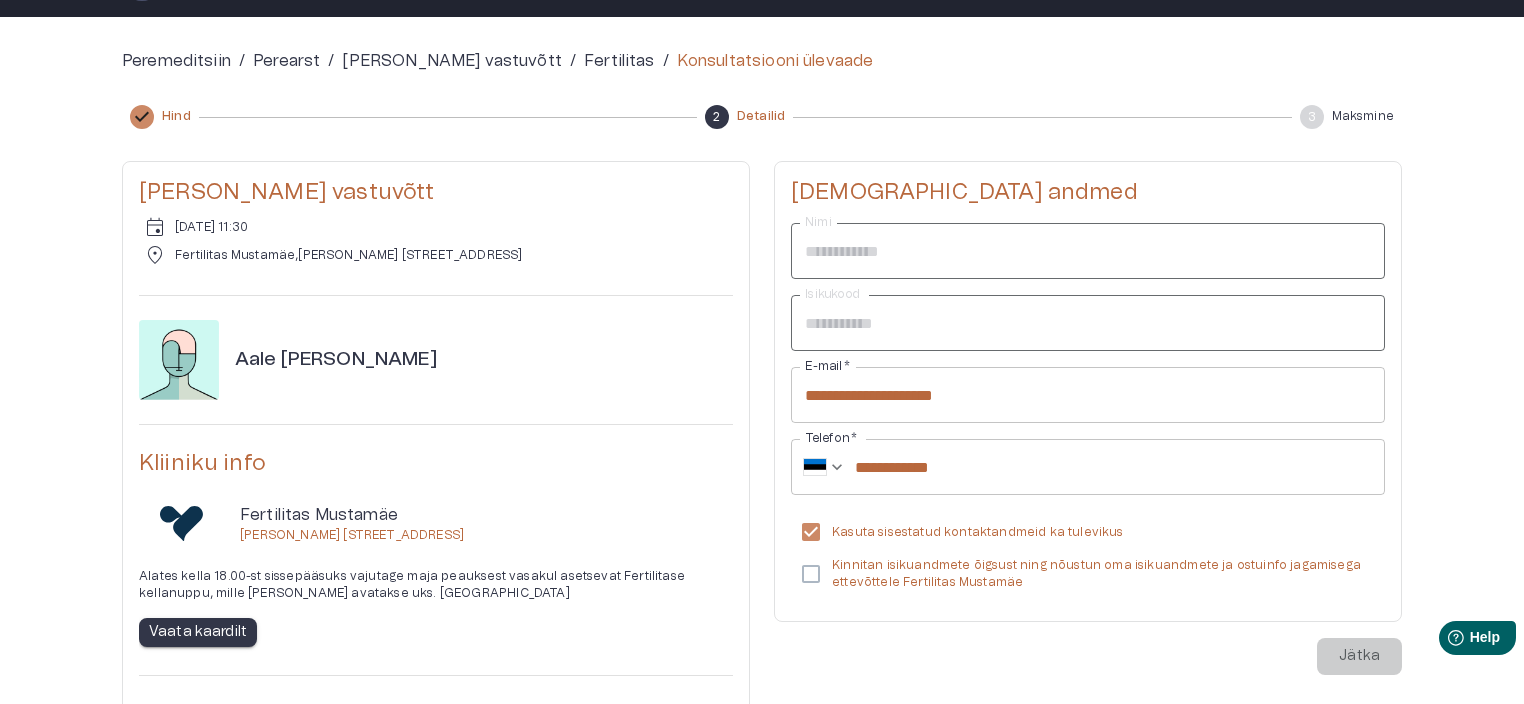 click on "**********" at bounding box center [1088, 540] 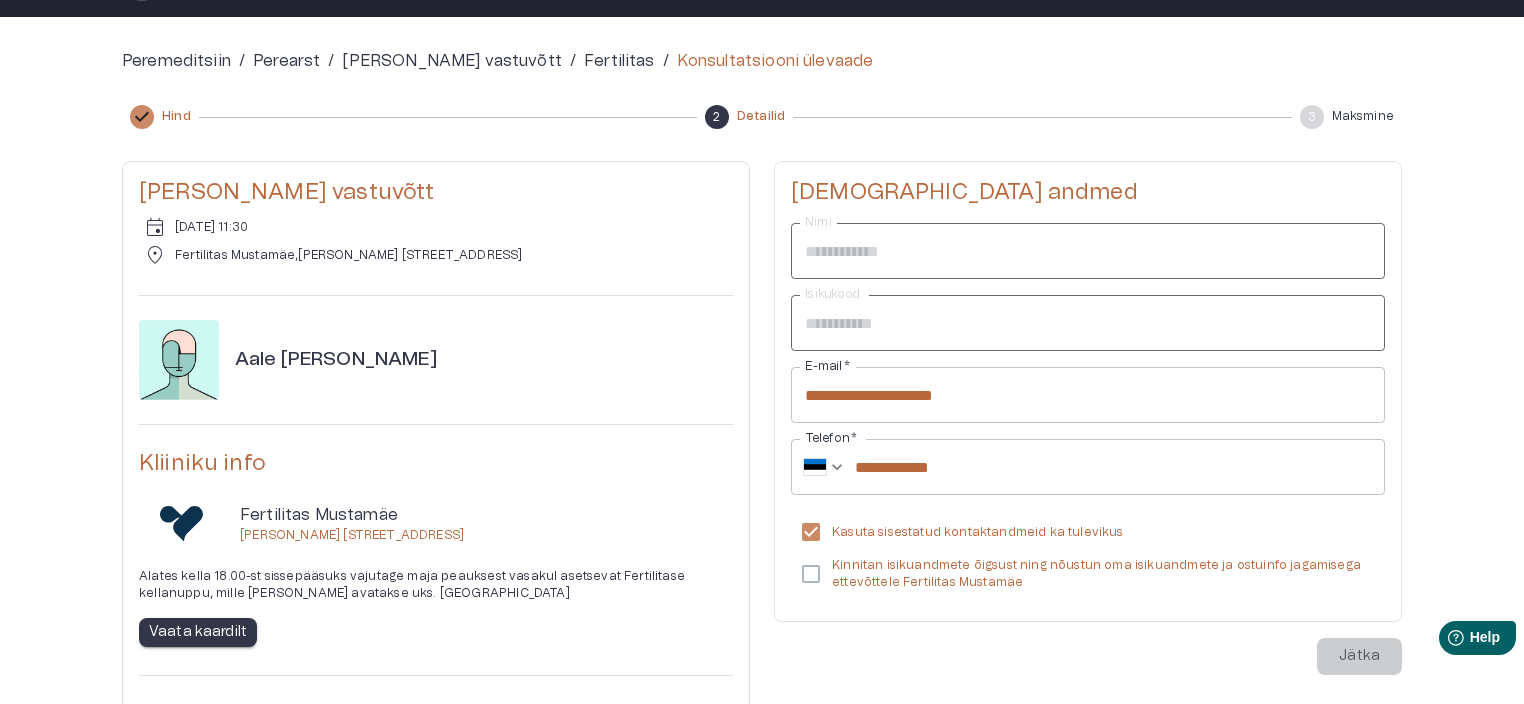click on "Kinnitan isikuandmete õigsust ning nõustun oma isikuandmete ja ostuinfo jagamisega ettevõttele Fertilitas Mustamäe" at bounding box center (1100, 574) 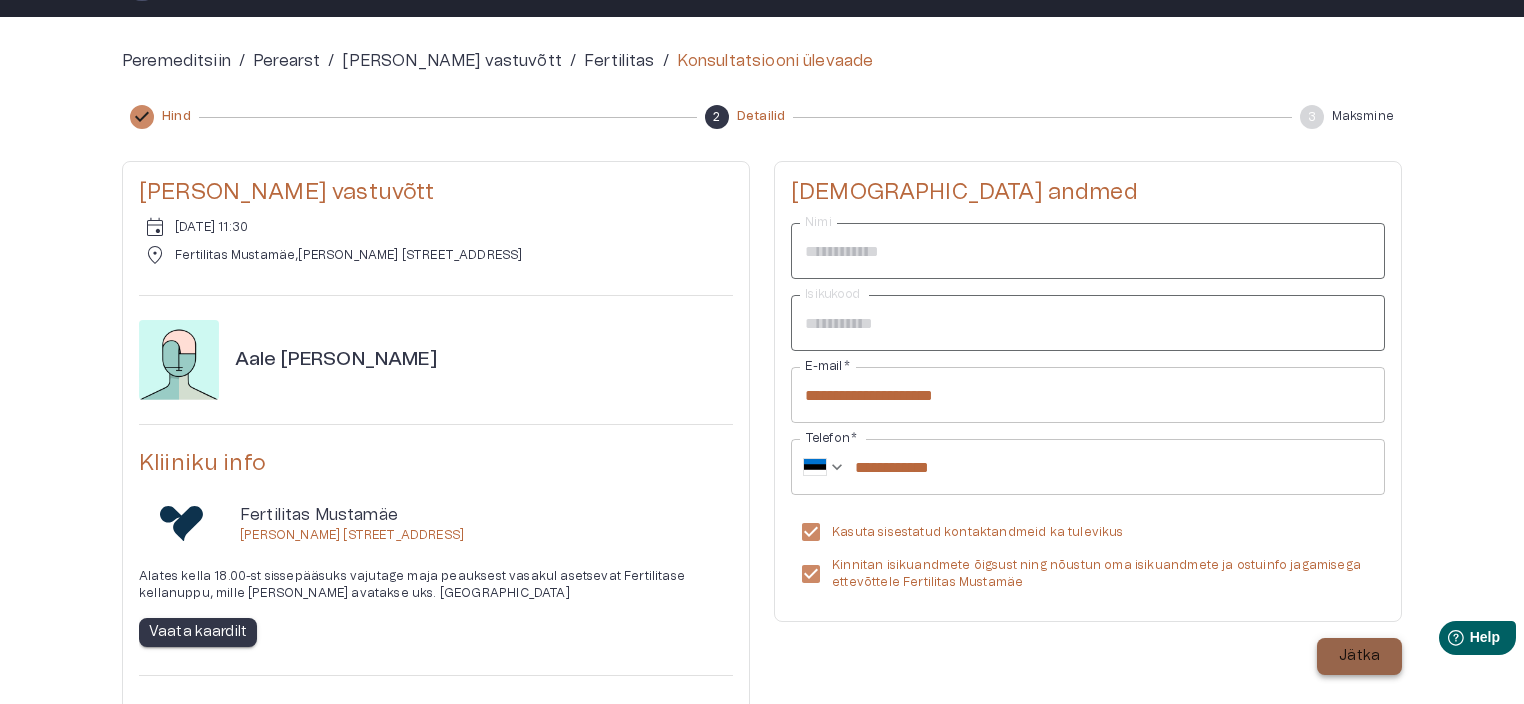 click on "Jätka" at bounding box center (1359, 656) 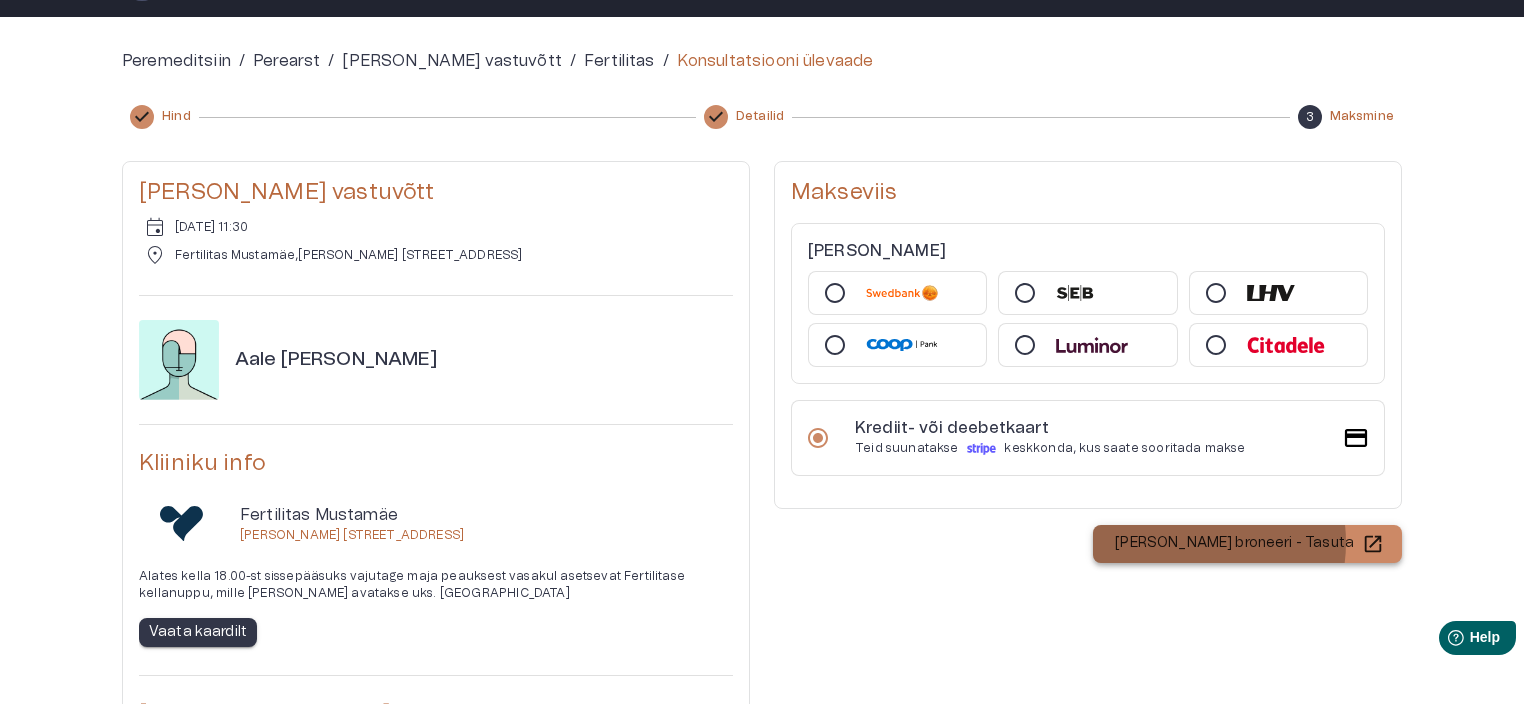 click on "[PERSON_NAME] broneeri - Tasuta" at bounding box center [1234, 543] 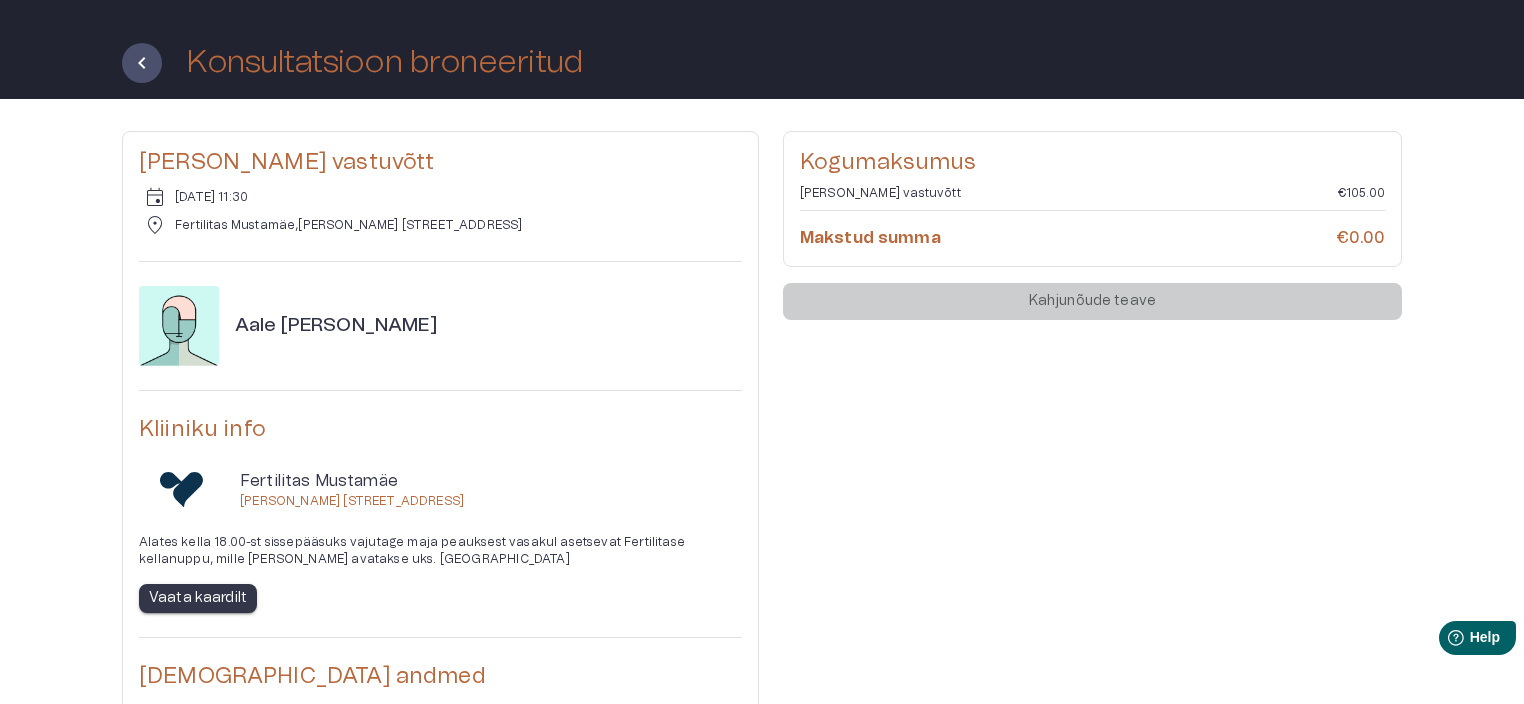 scroll, scrollTop: 38, scrollLeft: 0, axis: vertical 